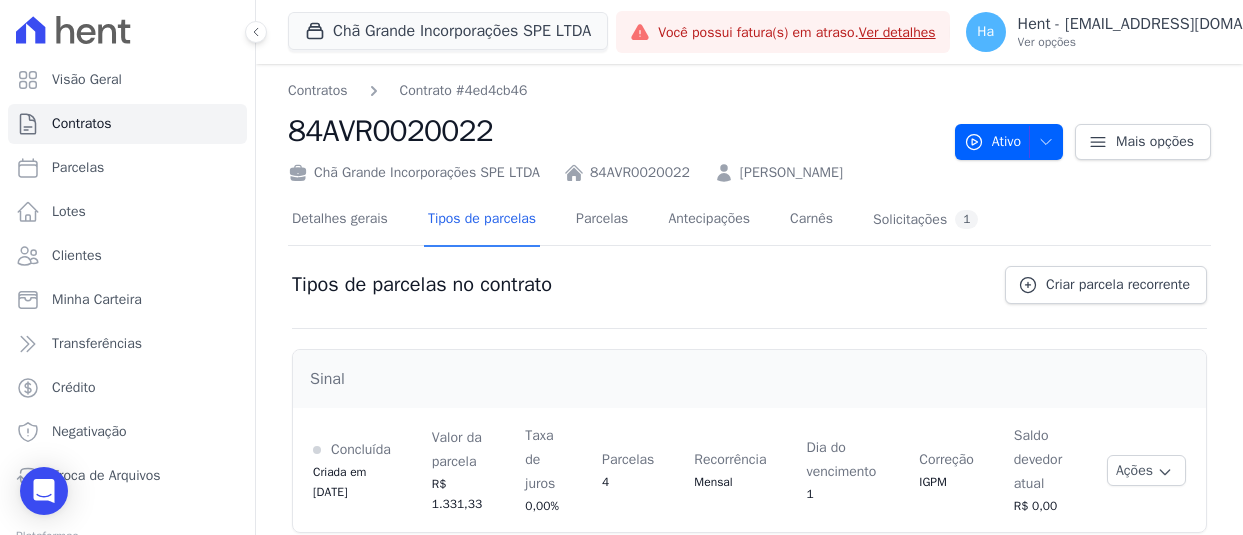 scroll, scrollTop: 0, scrollLeft: 0, axis: both 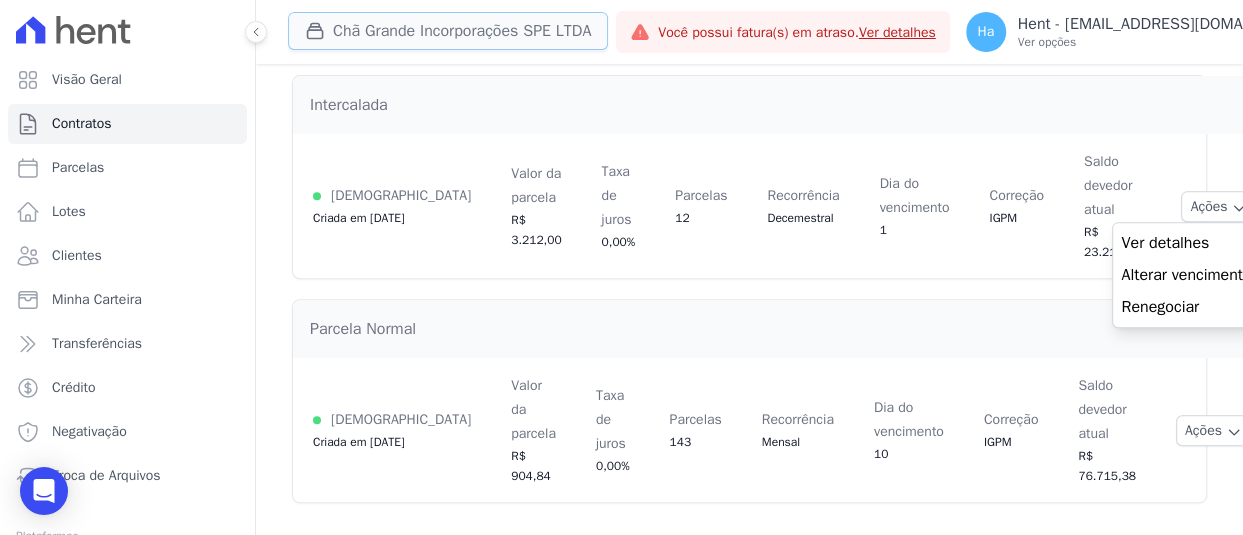 click on "Chã Grande Incorporações SPE LTDA" at bounding box center (448, 31) 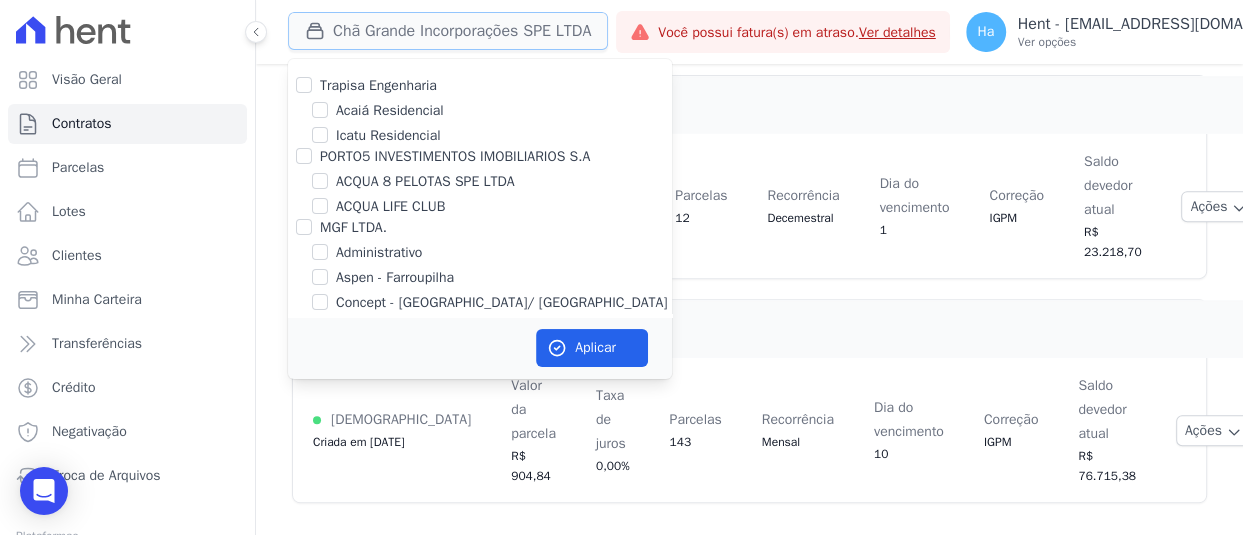 type 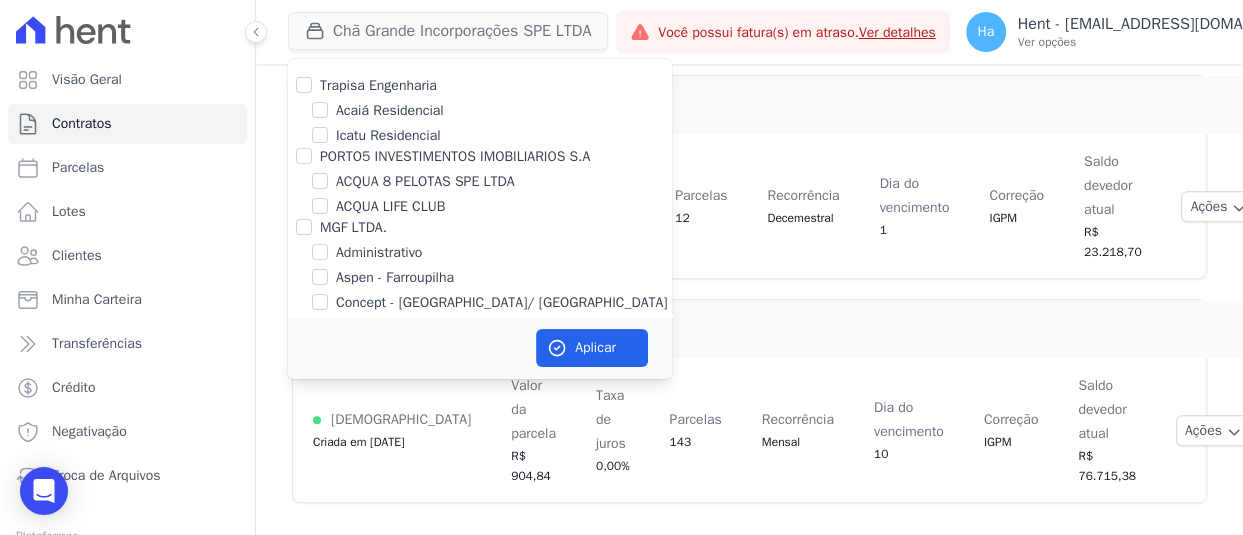 scroll, scrollTop: 4722, scrollLeft: 0, axis: vertical 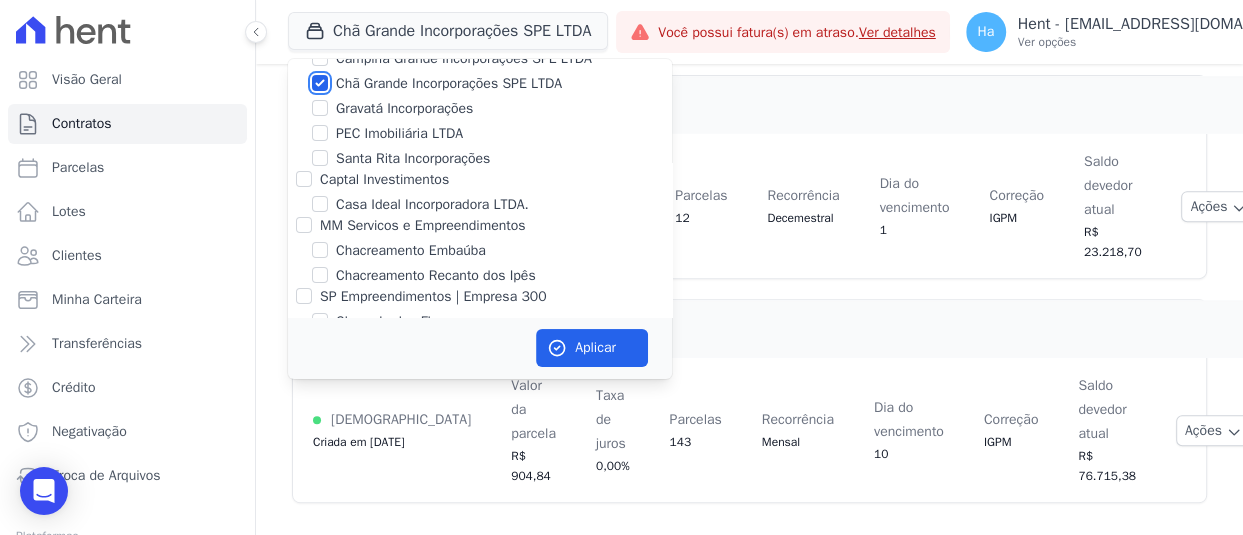 click on "Chã Grande Incorporações SPE LTDA" at bounding box center [320, 83] 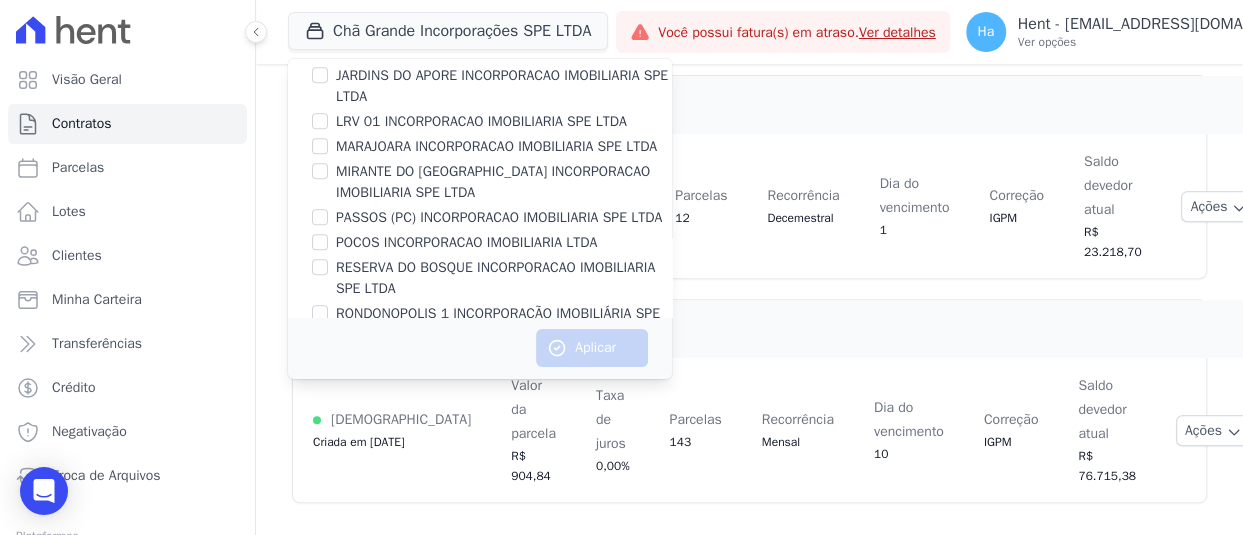 scroll, scrollTop: 6869, scrollLeft: 0, axis: vertical 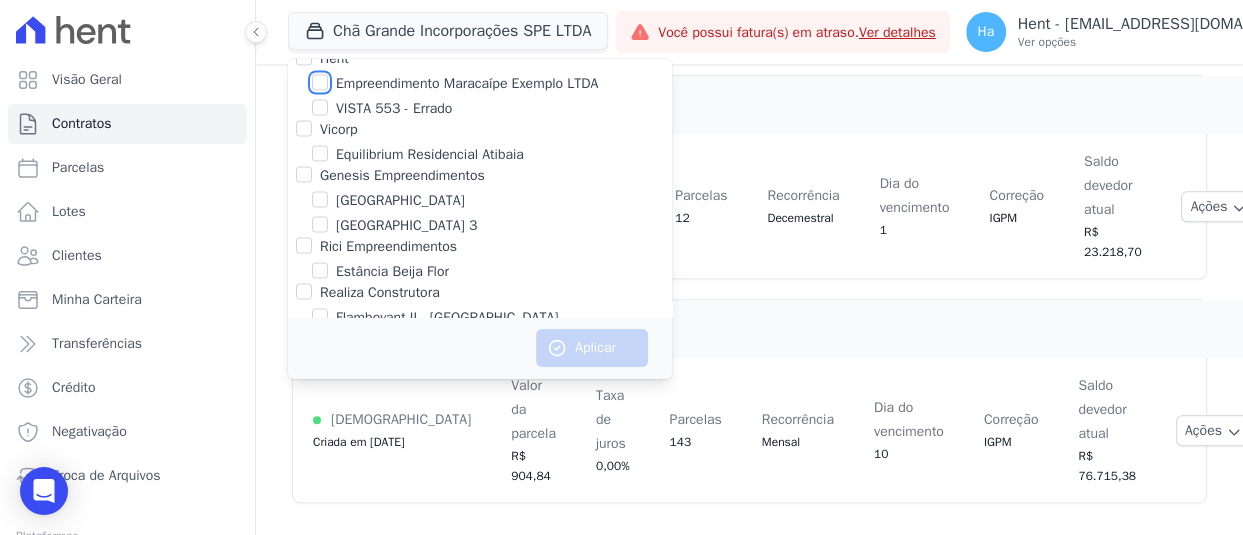 click on "Empreendimento Maracaípe Exemplo LTDA" at bounding box center [320, 82] 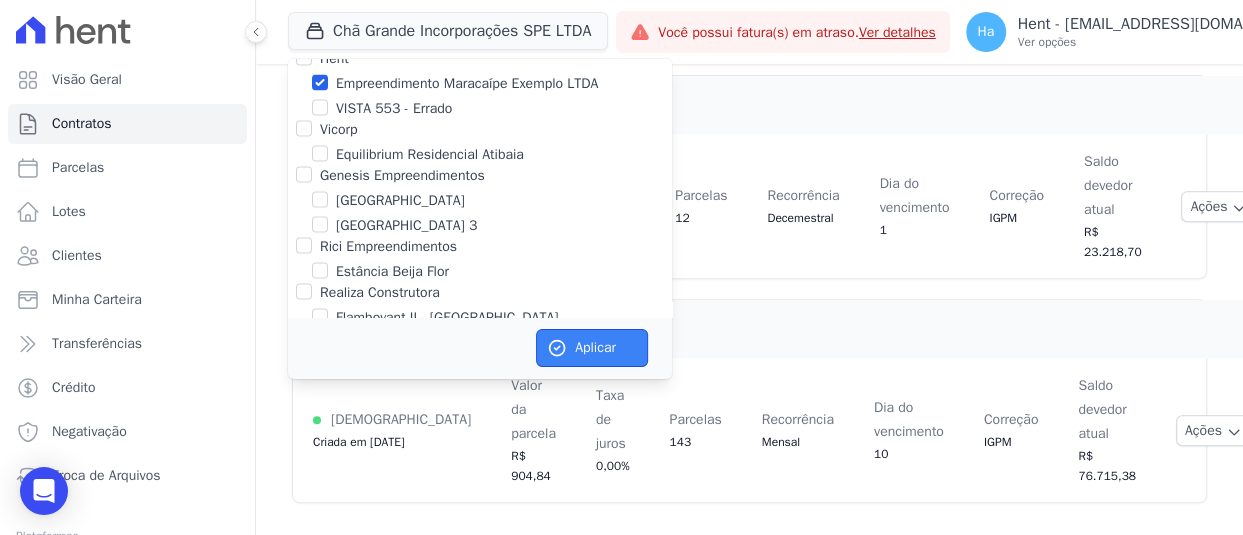 click on "Aplicar" at bounding box center (592, 348) 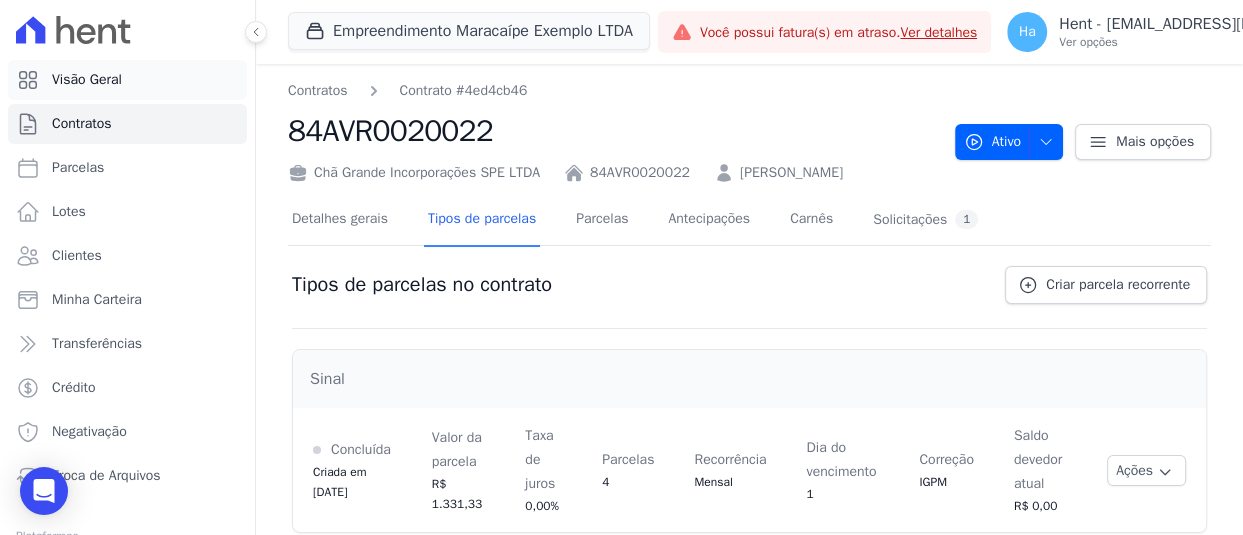 click on "Visão Geral" at bounding box center (127, 80) 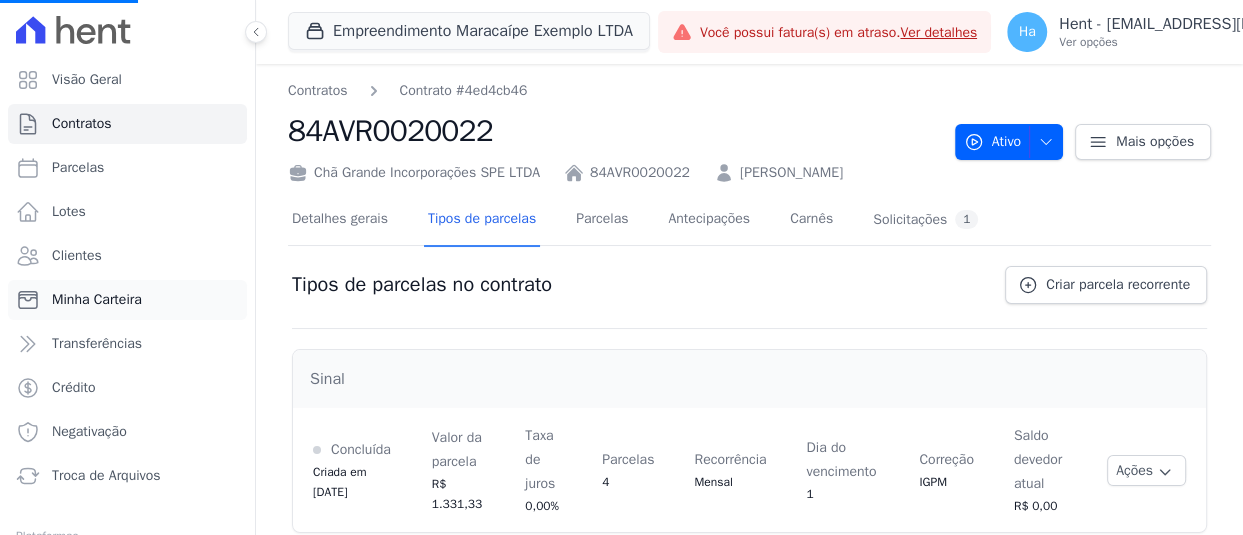 click on "Minha Carteira" at bounding box center (97, 300) 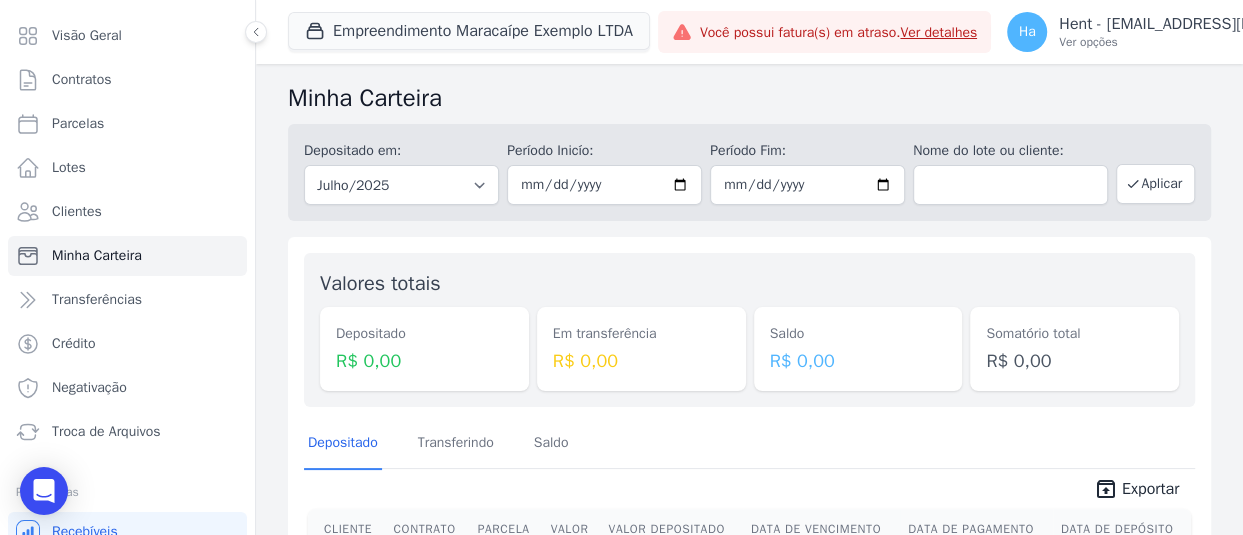 scroll, scrollTop: 149, scrollLeft: 0, axis: vertical 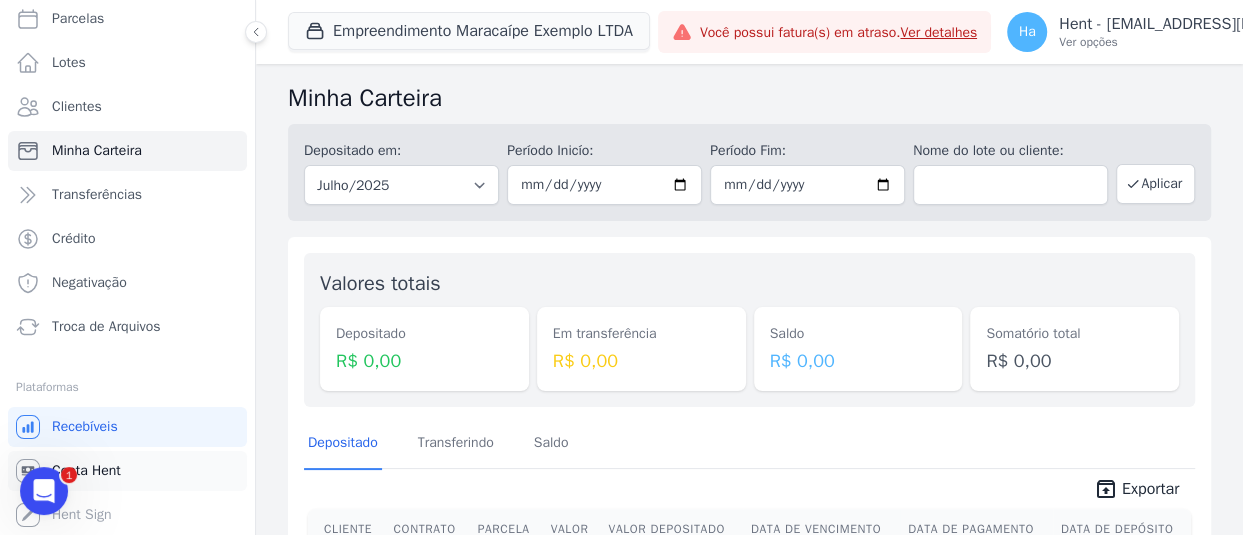 click on "Conta Hent" at bounding box center [86, 471] 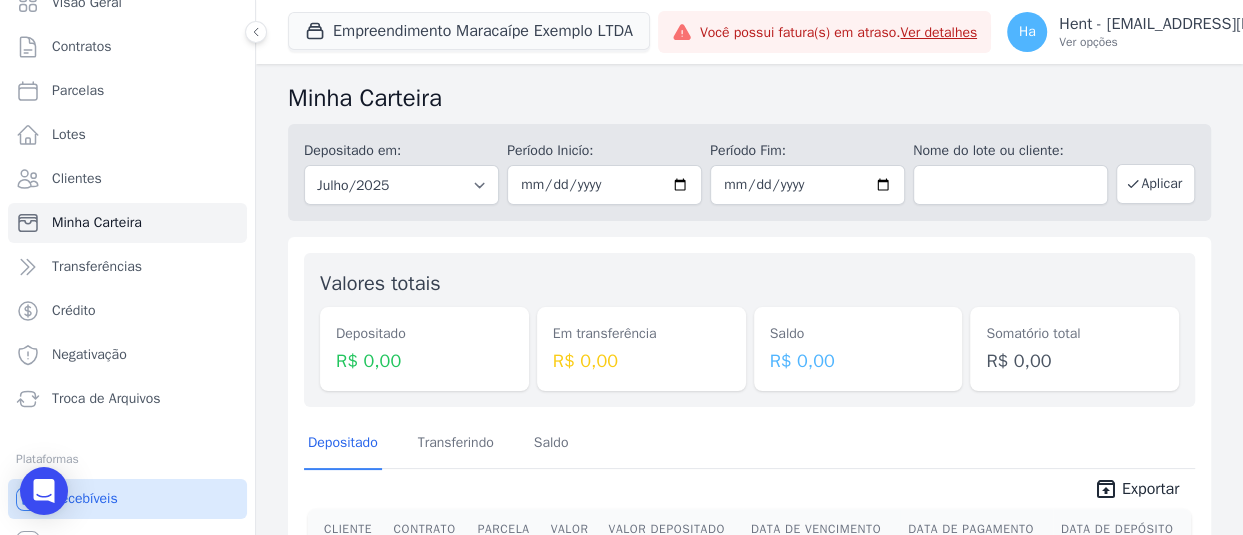 scroll, scrollTop: 149, scrollLeft: 0, axis: vertical 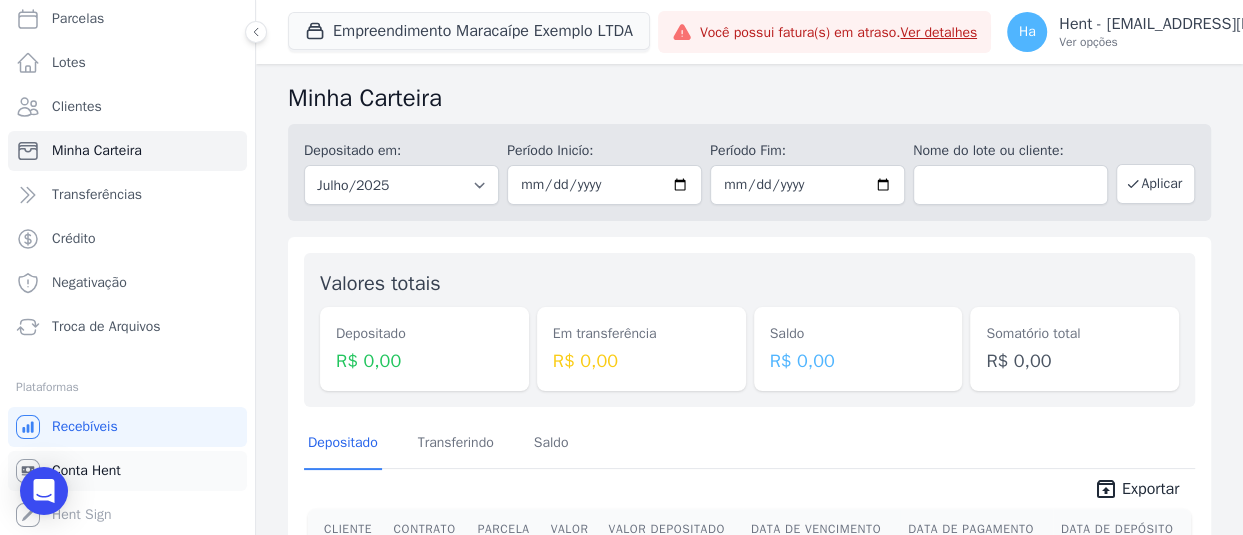 click on "Conta Hent" at bounding box center (127, 471) 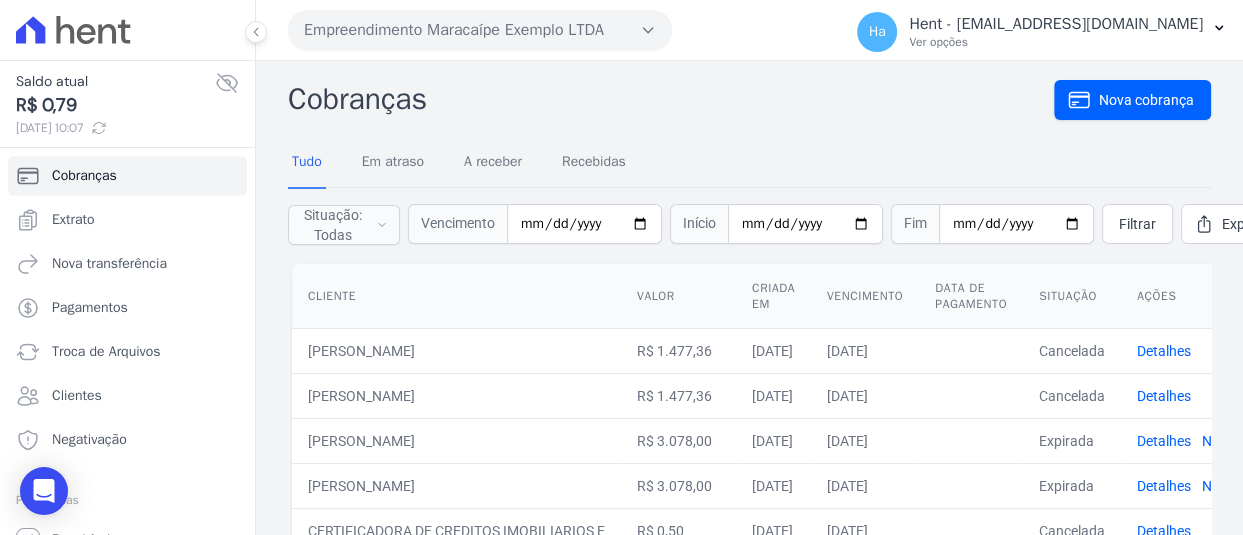 scroll, scrollTop: 112, scrollLeft: 0, axis: vertical 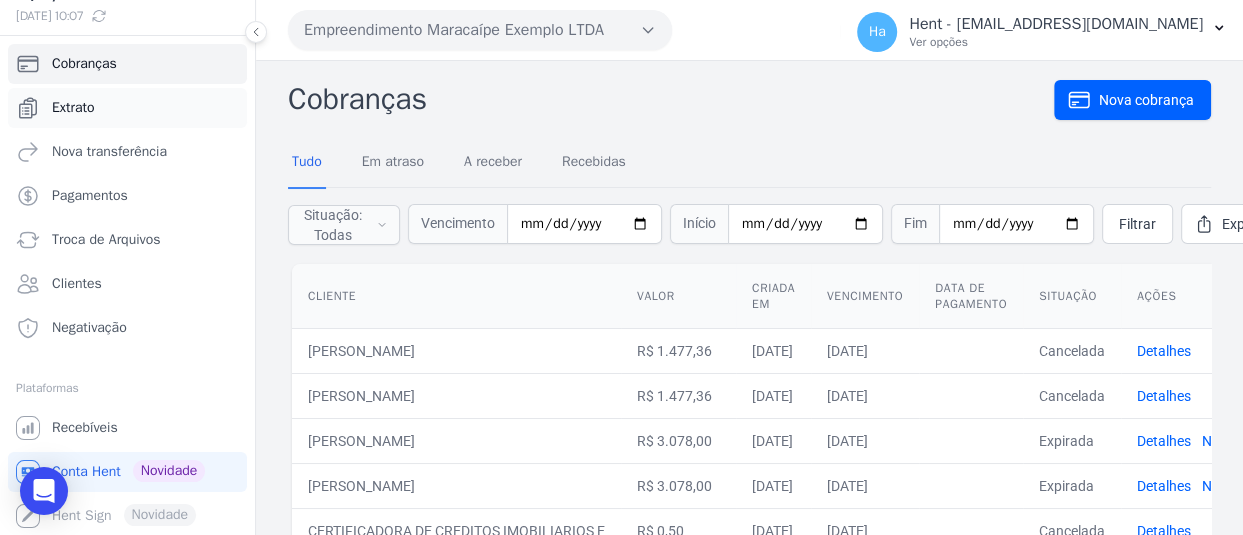 click on "Extrato" at bounding box center [73, 108] 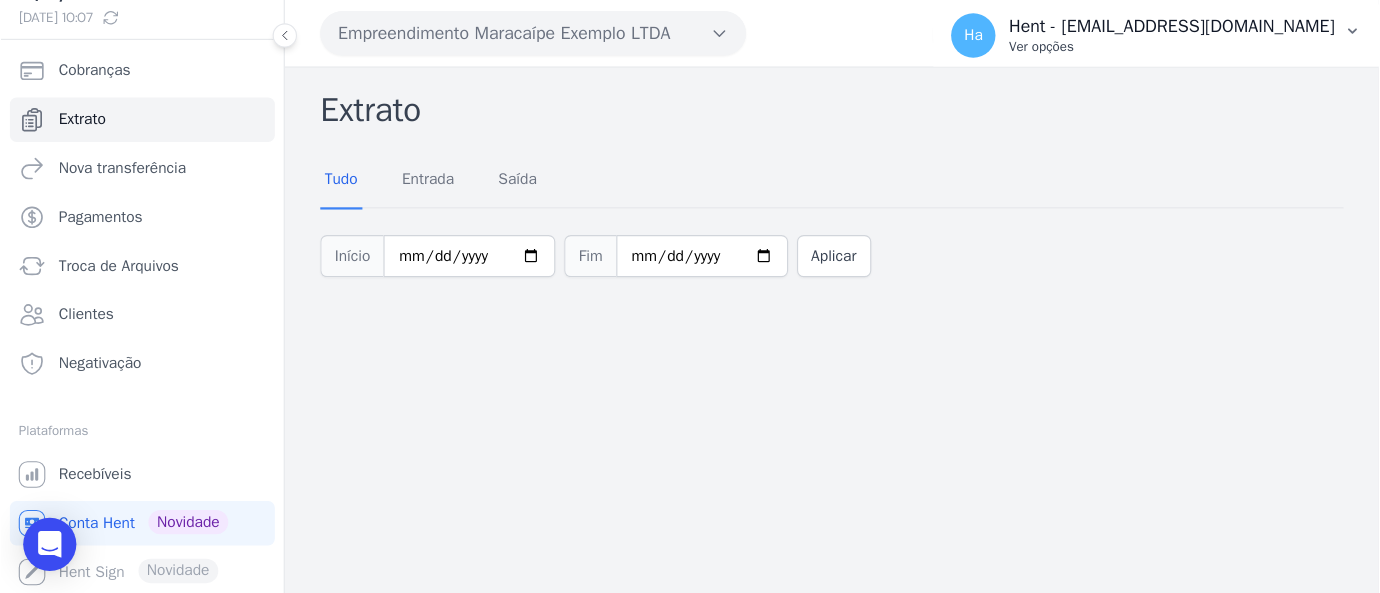 scroll, scrollTop: 53, scrollLeft: 0, axis: vertical 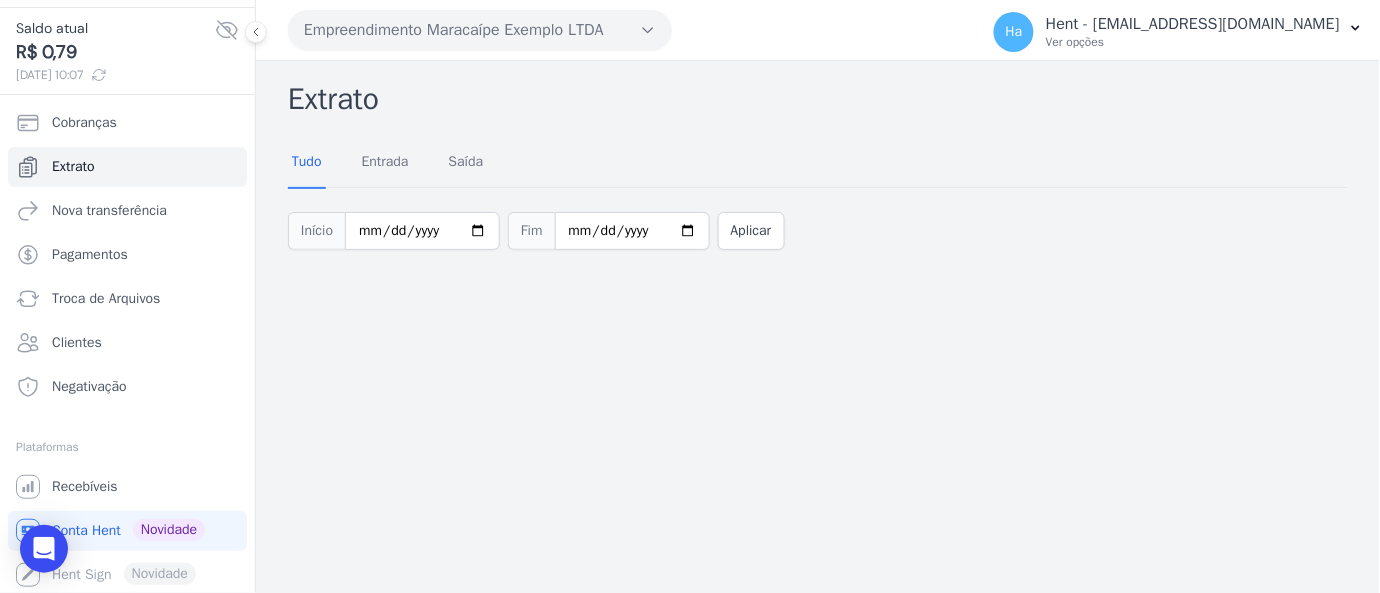 drag, startPoint x: 1214, startPoint y: 10, endPoint x: 679, endPoint y: 380, distance: 650.4806 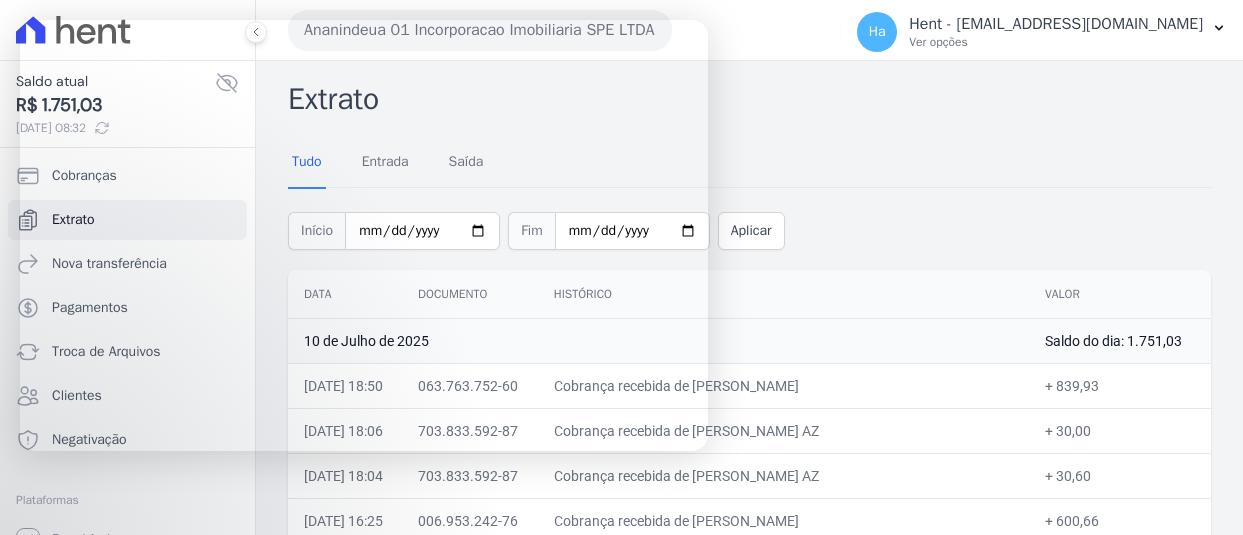 scroll, scrollTop: 0, scrollLeft: 0, axis: both 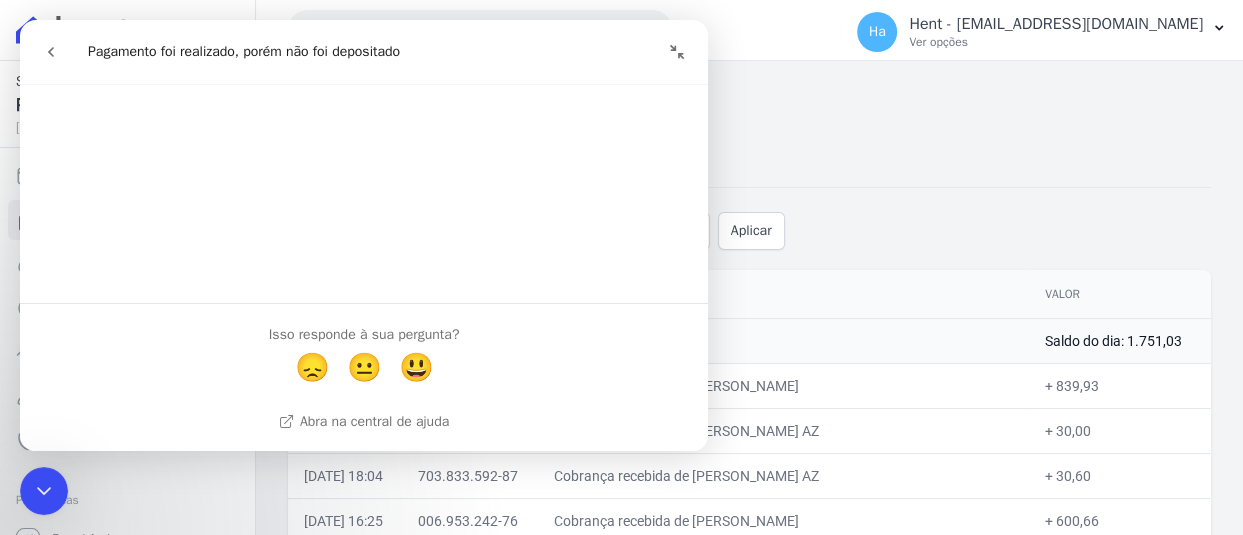 click at bounding box center [44, 491] 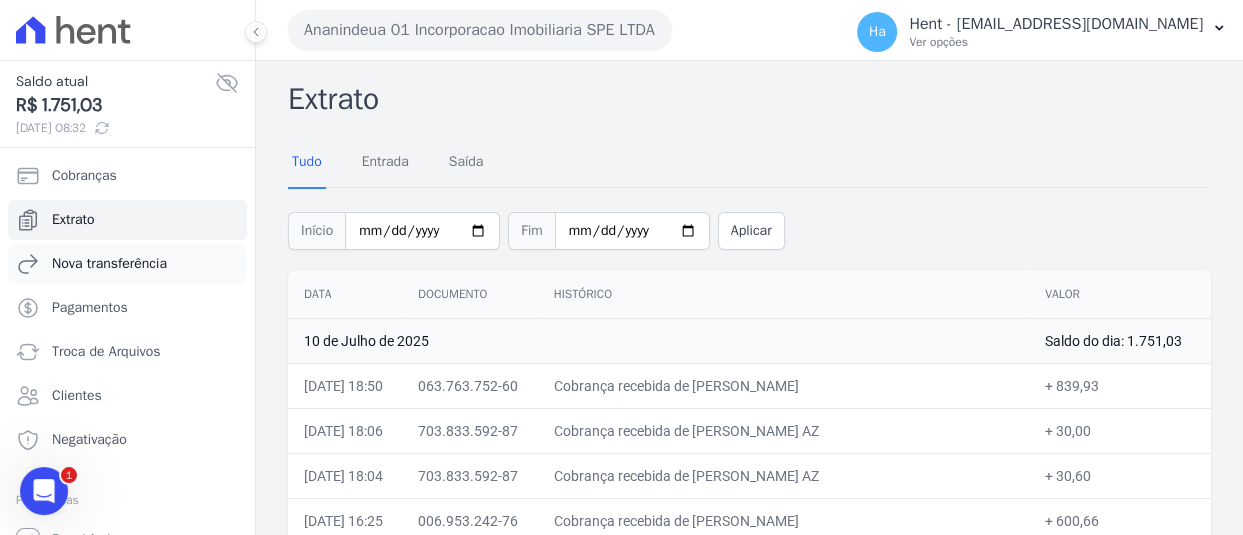 scroll, scrollTop: 0, scrollLeft: 0, axis: both 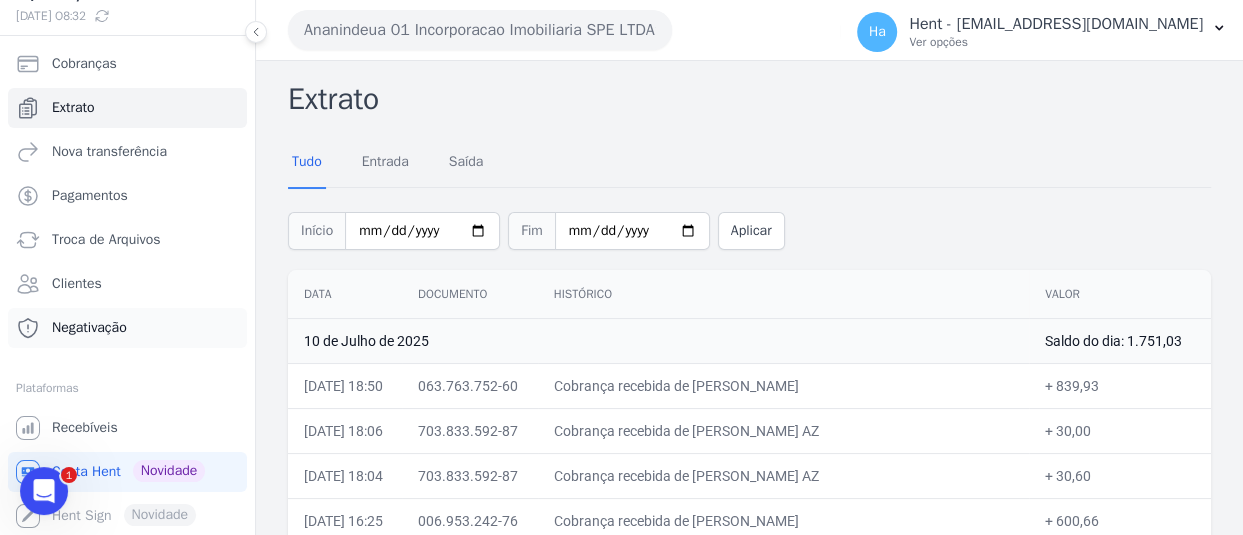click on "Negativação" at bounding box center (89, 328) 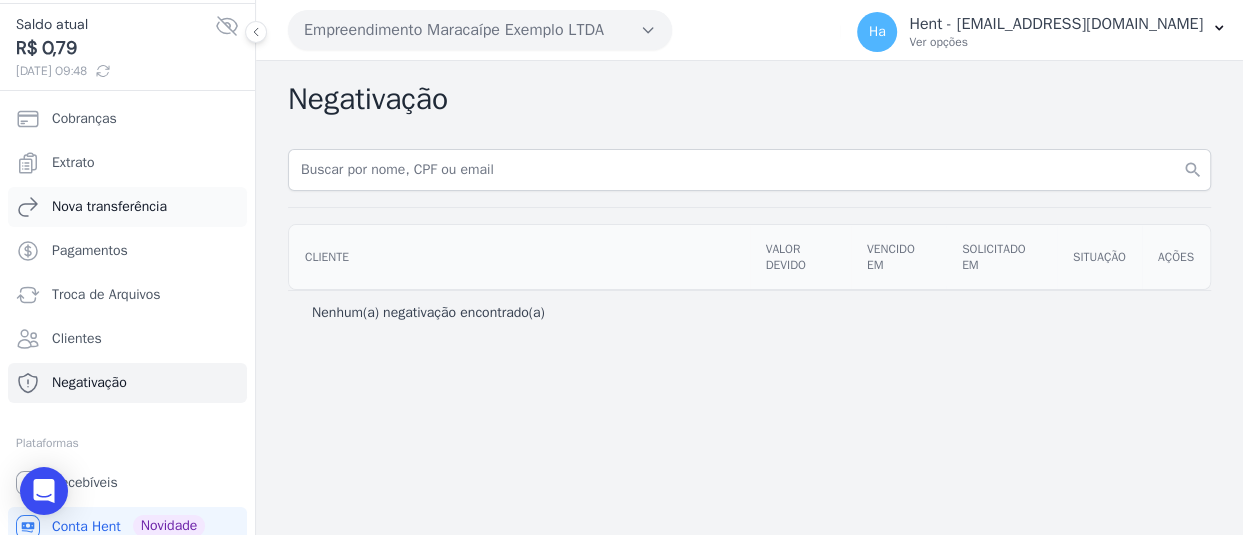 scroll, scrollTop: 112, scrollLeft: 0, axis: vertical 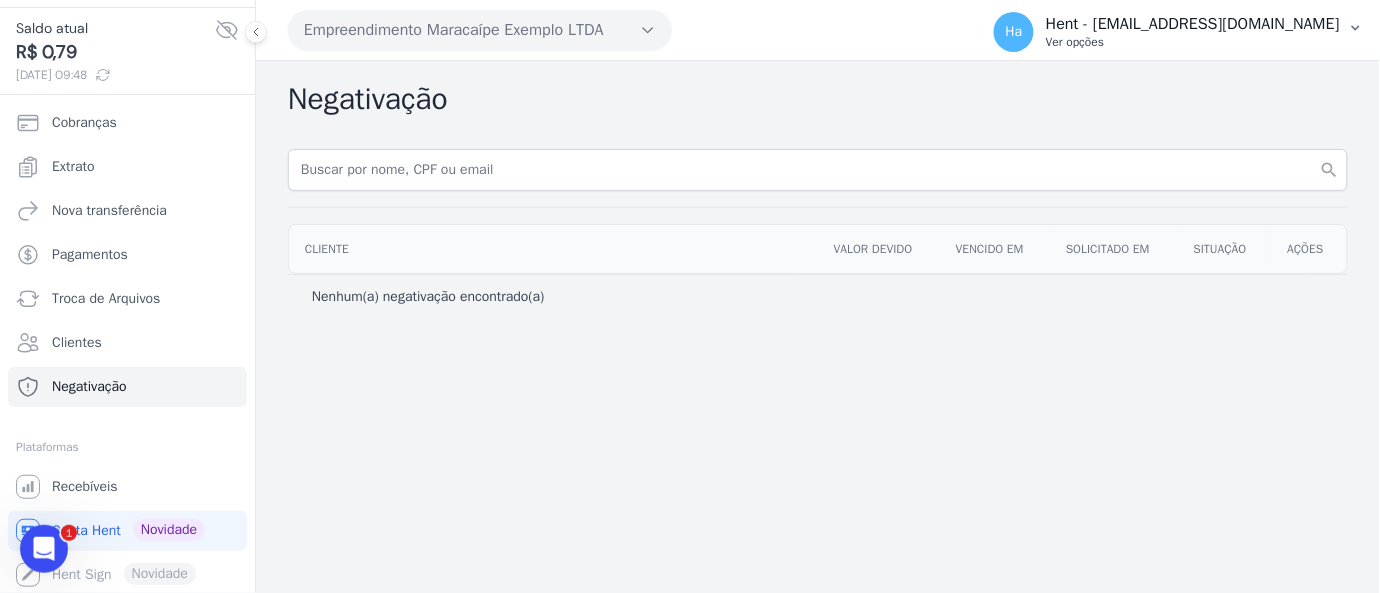 click on "Ver opções" at bounding box center (1193, 42) 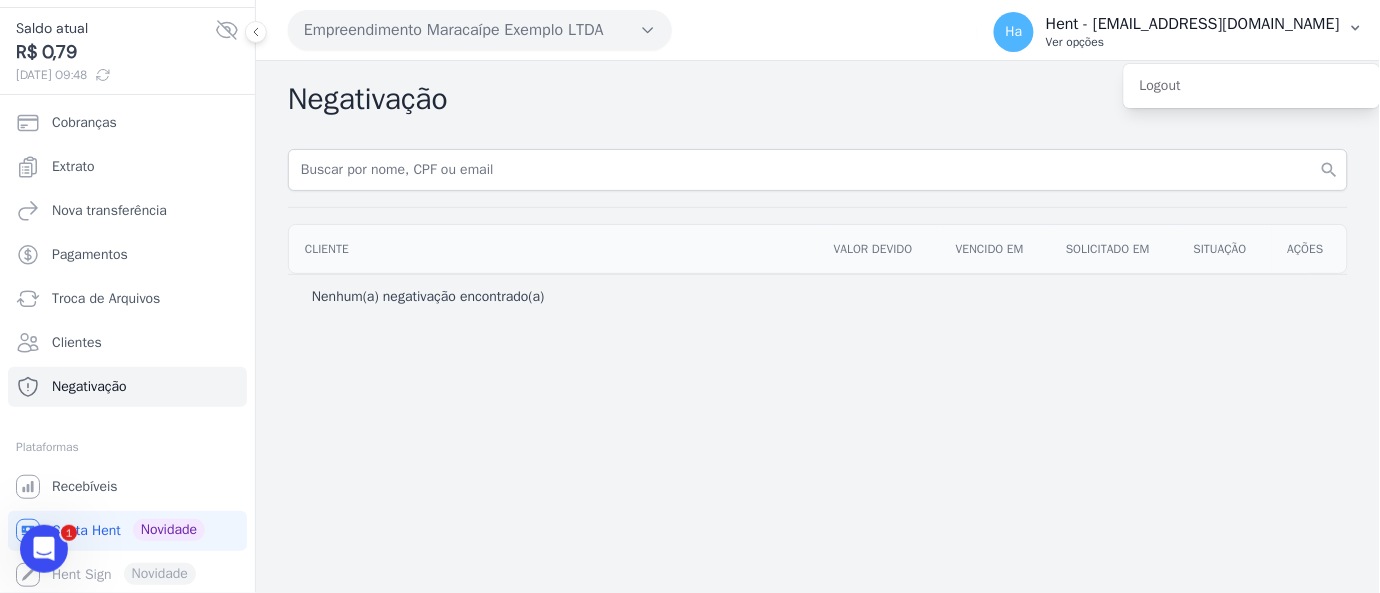 click 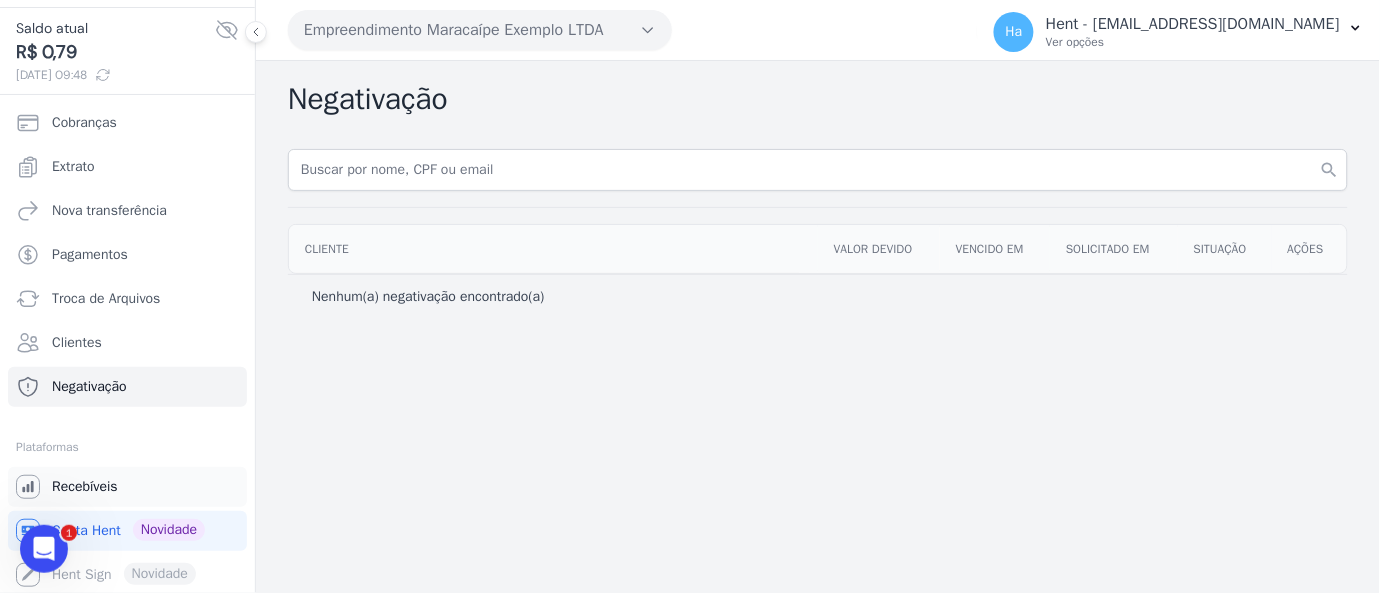click on "Recebíveis" at bounding box center (127, 487) 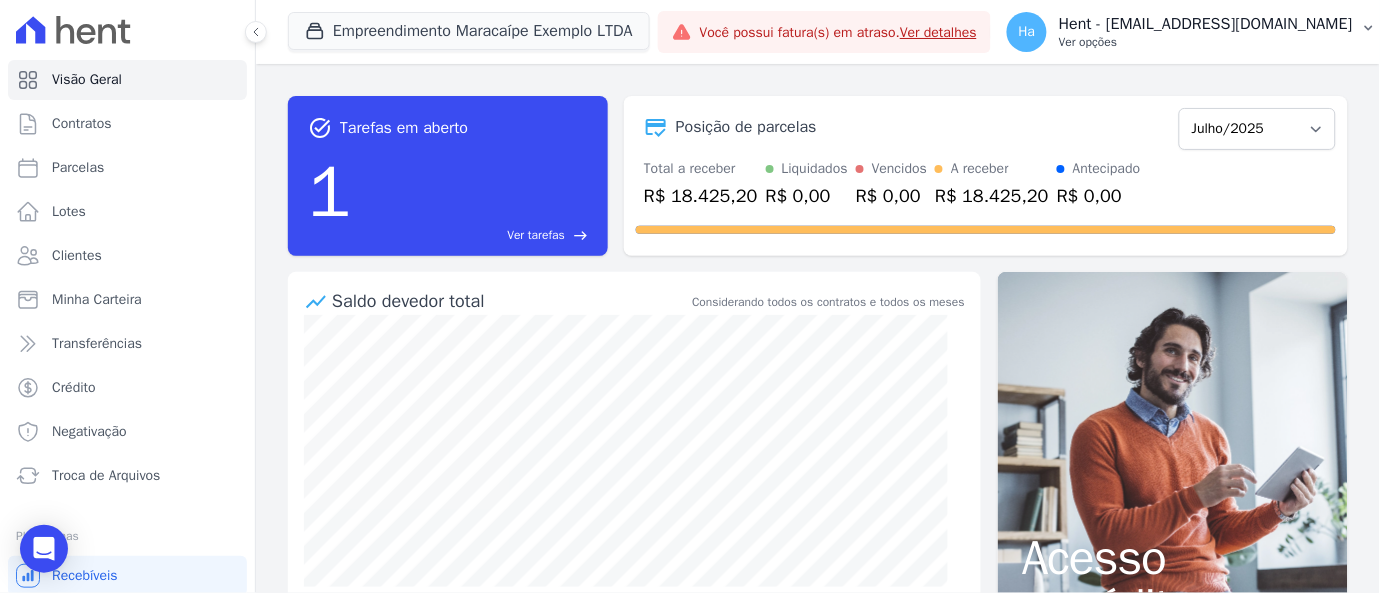 click on "Ha
Hent -  [EMAIL_ADDRESS][DOMAIN_NAME]
Ver opções" at bounding box center [1192, 32] 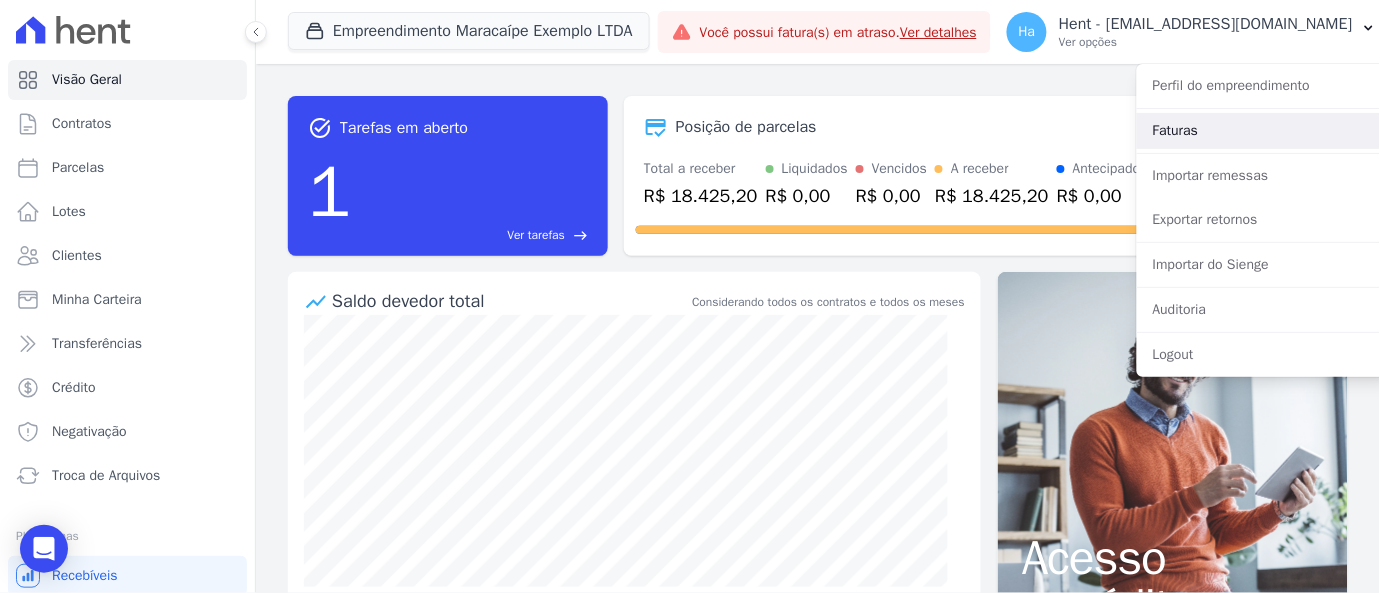 click on "Faturas" at bounding box center (1265, 131) 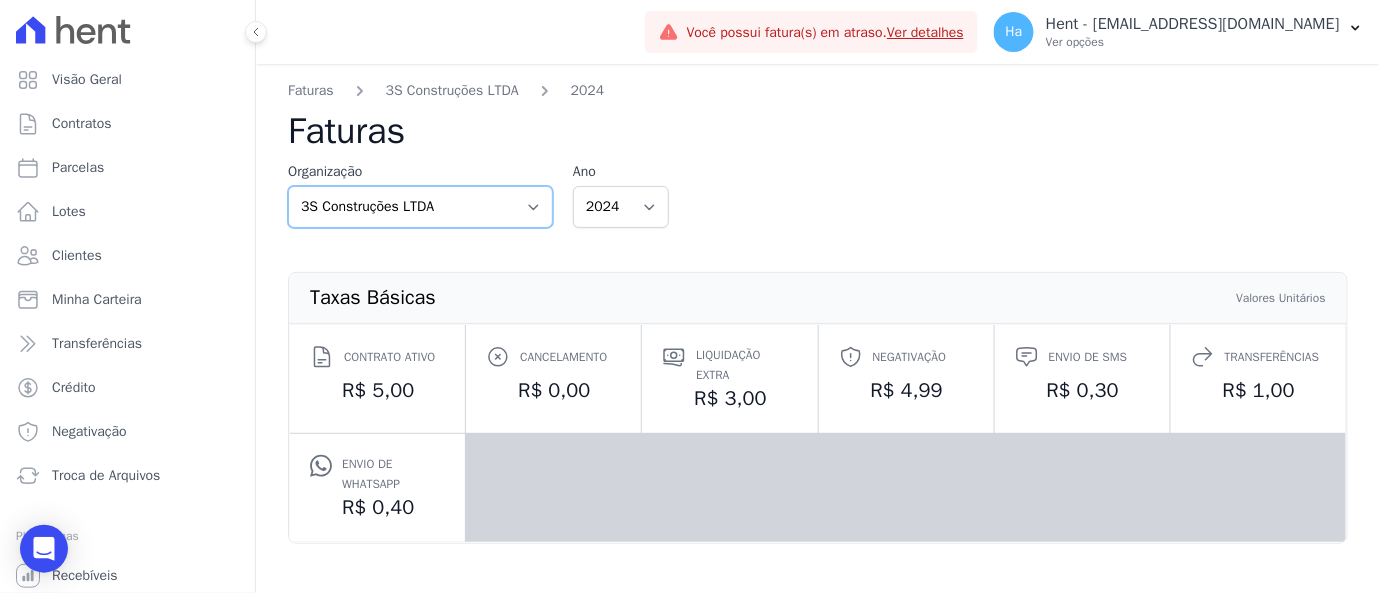 click on "3S Construções LTDA
AGC Urbanismo
Agile Urbanismo
Agora Empreendimentos
Aima Urbanismo
AJMC
Alcance Engenharia
Aldeia Smart
Alencar e Cavalcanti Emp.
Alexandria
Alpha
Amazonas Participações e Empreendimentos LTDA
Amazon Residence Construtora LTDA
Andrade Lima Empreendimentos Imobiliários LTDA
Andrade Marinho
APAN - FreitasPar Urbanismo
Apice Incorporadora
Apice Incorporadora - Inco
Árbore
Arce/Norconsil
Aviva Urbanismo
Baptista Leal
Be Deodoro - Bravo Engenharia
BLD Desenvolvimento Imobiliário LTDA.
BLD - Embaixada
BLD - Parceria
BONELLI EMPREENDIMENTOS IMOBILIARIOS LTDA
Cabral Empreendimentos
Captal Investimentos
Carllotto
Carozo
CAVAZANI EMPREENDIMENTOS IMOBILIARIOS
Celina Guimaraes - Ghia
Celina Guimarães - GRIÑO
Celina Guimaraes - Interno
Celina Guimaraes - LBA
Clientes Legado Aluguel
Coevo Construtora e Incorporadora - Ghia
Coevo - LBA
Comatt
Comercial Andrade Lima LTDA
CONSTRUTORA E IMOBILIARIA FARIAS" at bounding box center (420, 207) 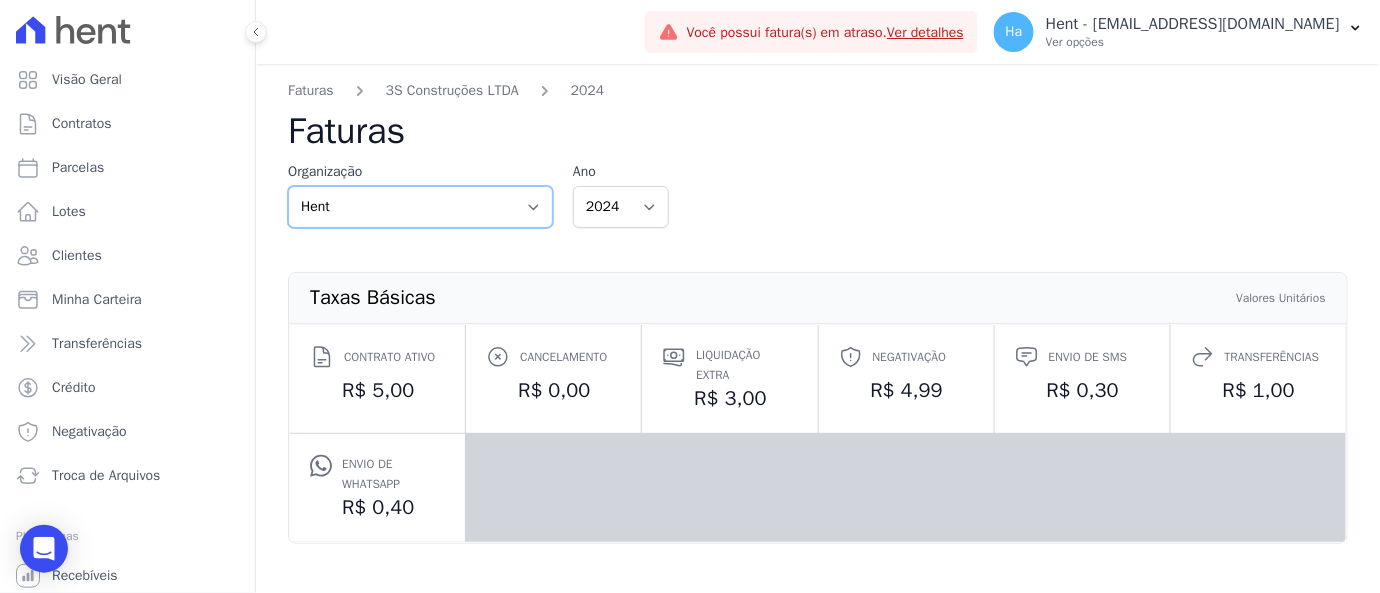 click on "3S Construções LTDA
AGC Urbanismo
Agile Urbanismo
Agora Empreendimentos
Aima Urbanismo
AJMC
Alcance Engenharia
Aldeia Smart
Alencar e Cavalcanti Emp.
Alexandria
Alpha
Amazonas Participações e Empreendimentos LTDA
Amazon Residence Construtora LTDA
Andrade Lima Empreendimentos Imobiliários LTDA
Andrade Marinho
APAN - FreitasPar Urbanismo
Apice Incorporadora
Apice Incorporadora - Inco
Árbore
Arce/Norconsil
Aviva Urbanismo
Baptista Leal
Be Deodoro - Bravo Engenharia
BLD Desenvolvimento Imobiliário LTDA.
BLD - Embaixada
BLD - Parceria
BONELLI EMPREENDIMENTOS IMOBILIARIOS LTDA
Cabral Empreendimentos
Captal Investimentos
Carllotto
Carozo
CAVAZANI EMPREENDIMENTOS IMOBILIARIOS
Celina Guimaraes - Ghia
Celina Guimarães - GRIÑO
Celina Guimaraes - Interno
Celina Guimaraes - LBA
Clientes Legado Aluguel
Coevo Construtora e Incorporadora - Ghia
Coevo - LBA
Comatt
Comercial Andrade Lima LTDA
CONSTRUTORA E IMOBILIARIA FARIAS" at bounding box center [420, 207] 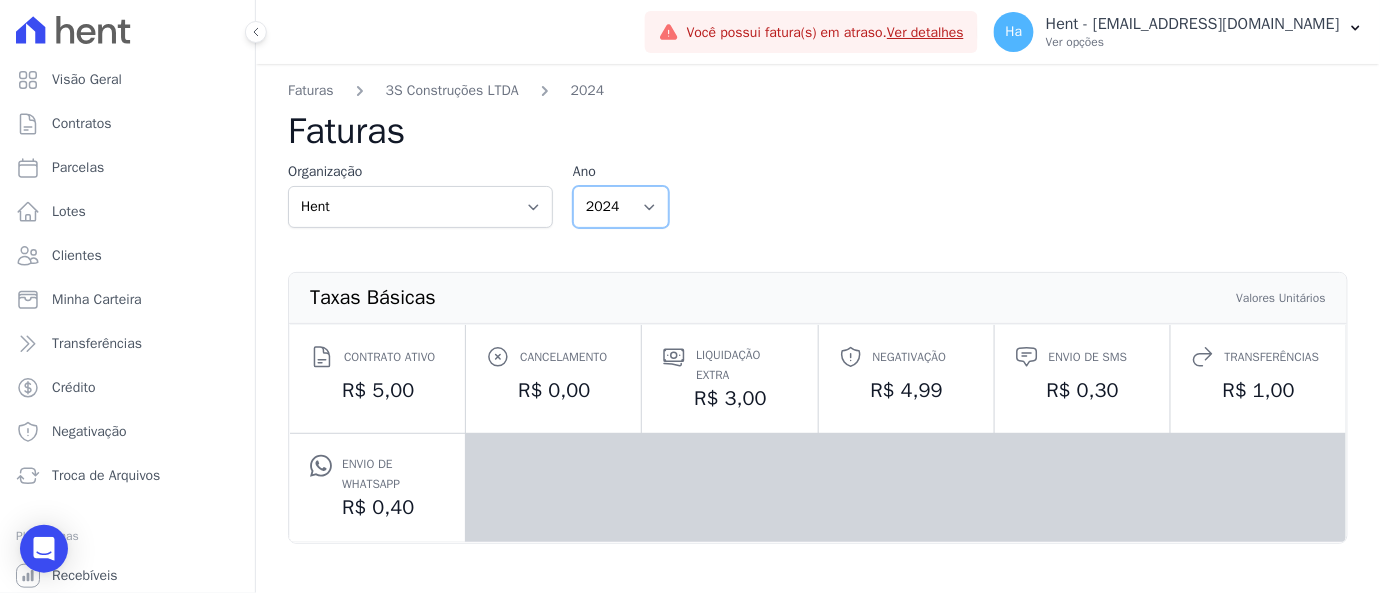 click on "2024
2023" at bounding box center [621, 207] 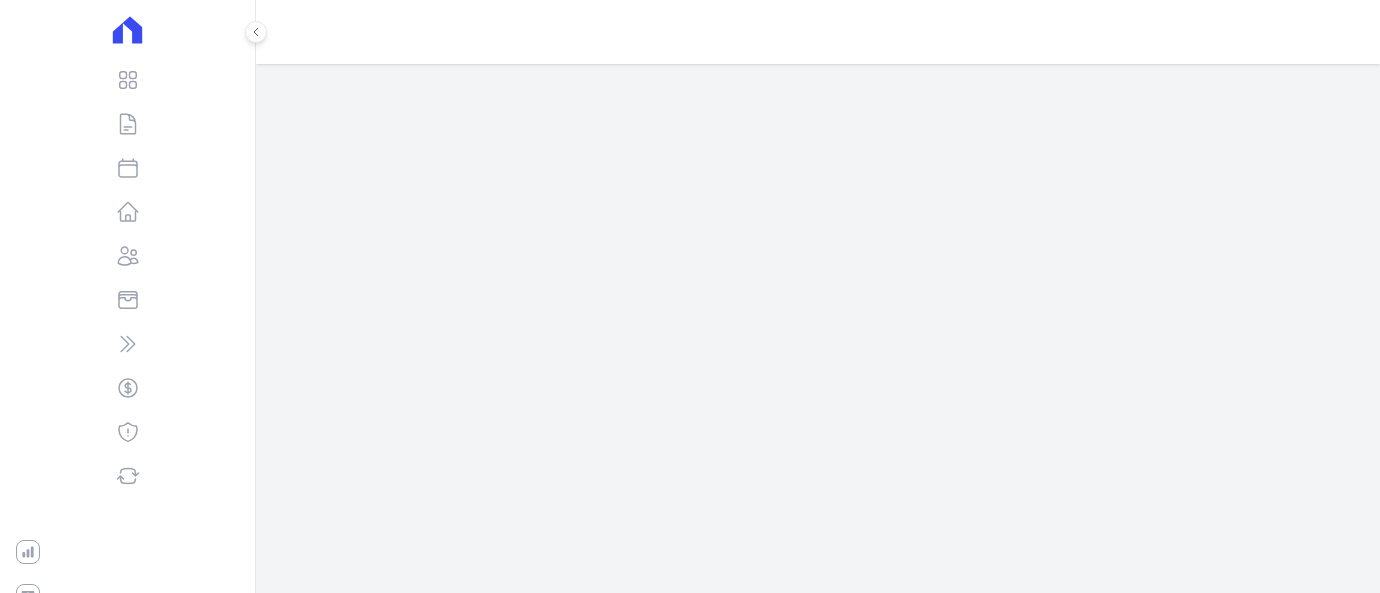 scroll, scrollTop: 0, scrollLeft: 0, axis: both 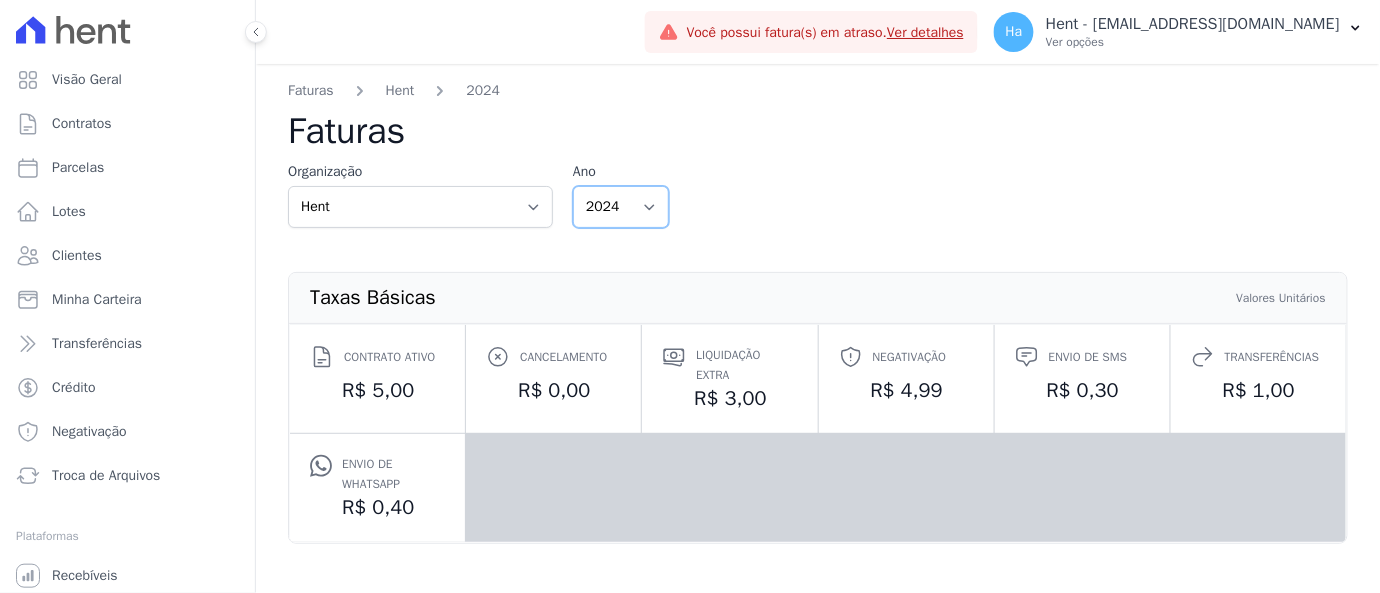 click on "2025
2024
2023
2022
2021
2020" at bounding box center [621, 207] 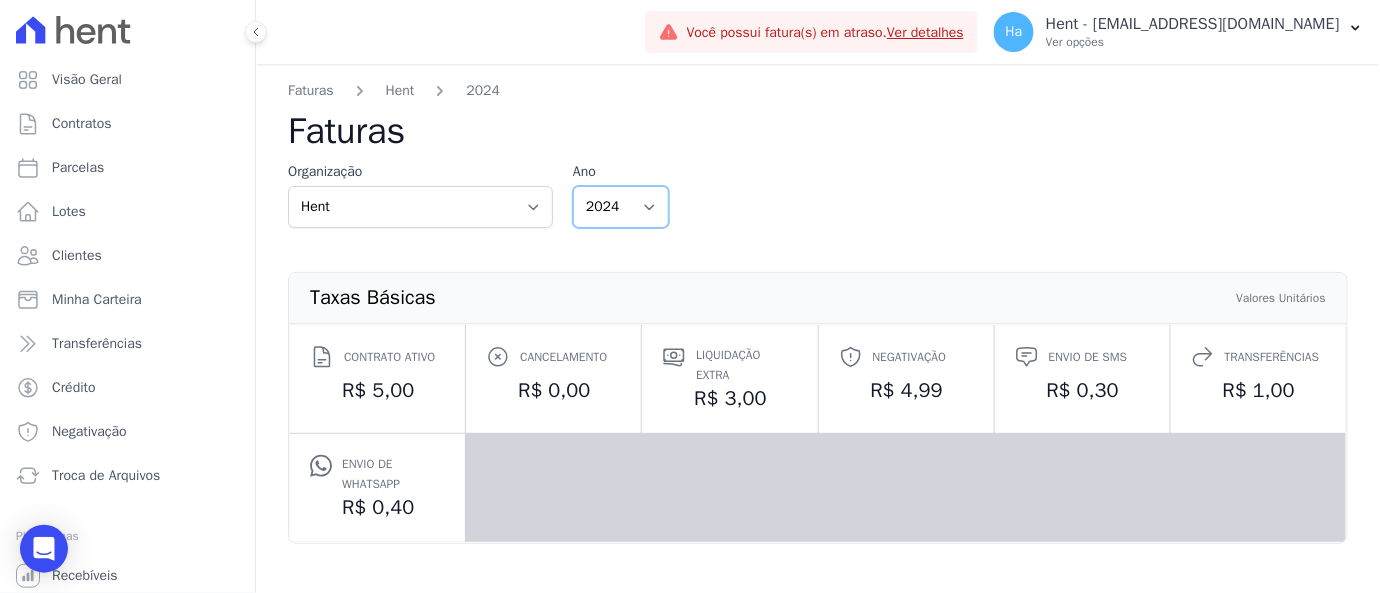 select on "2025" 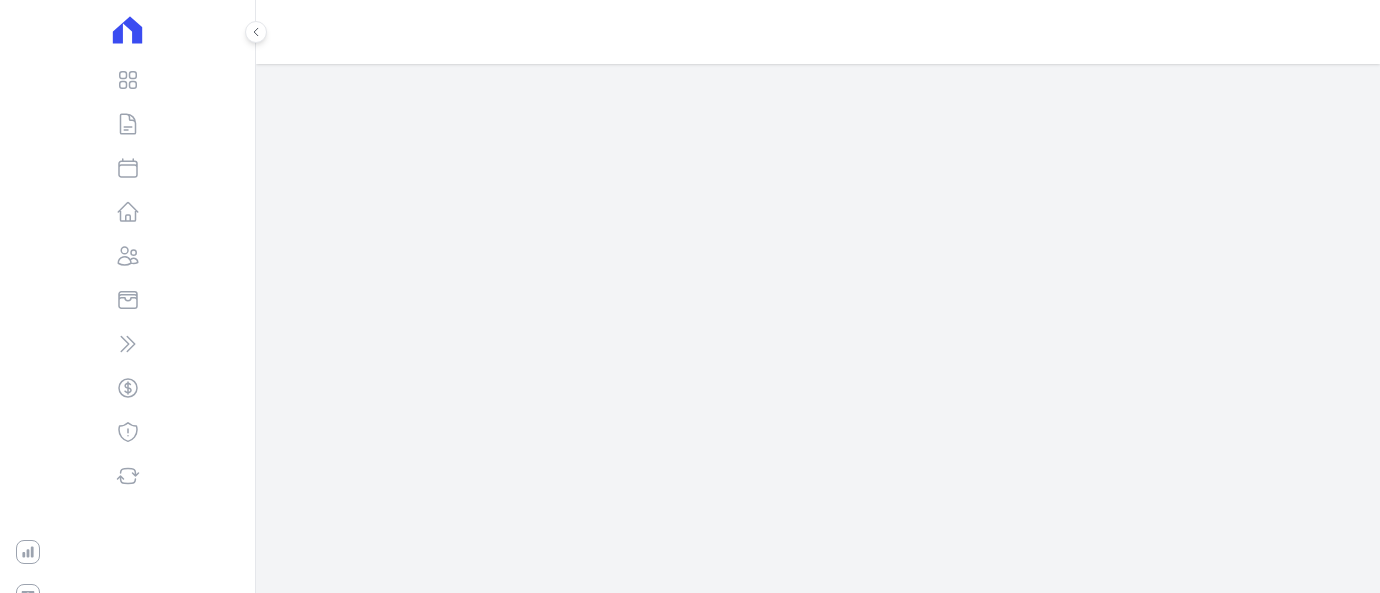 scroll, scrollTop: 0, scrollLeft: 0, axis: both 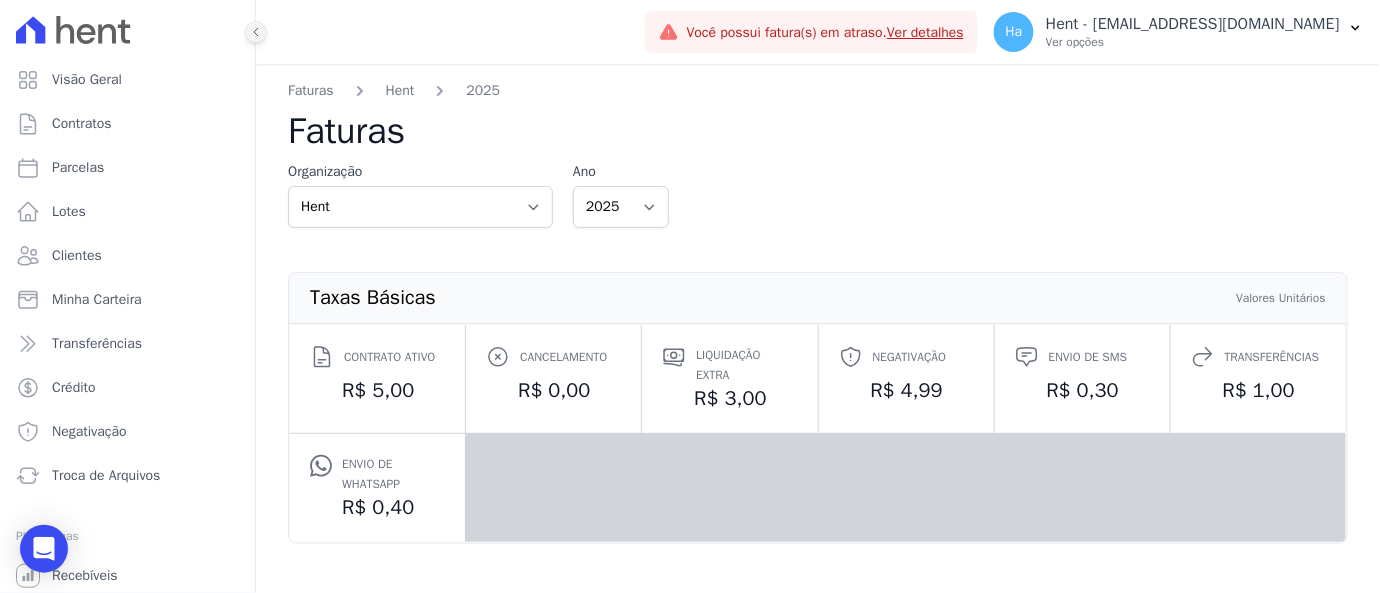 click at bounding box center (256, 32) 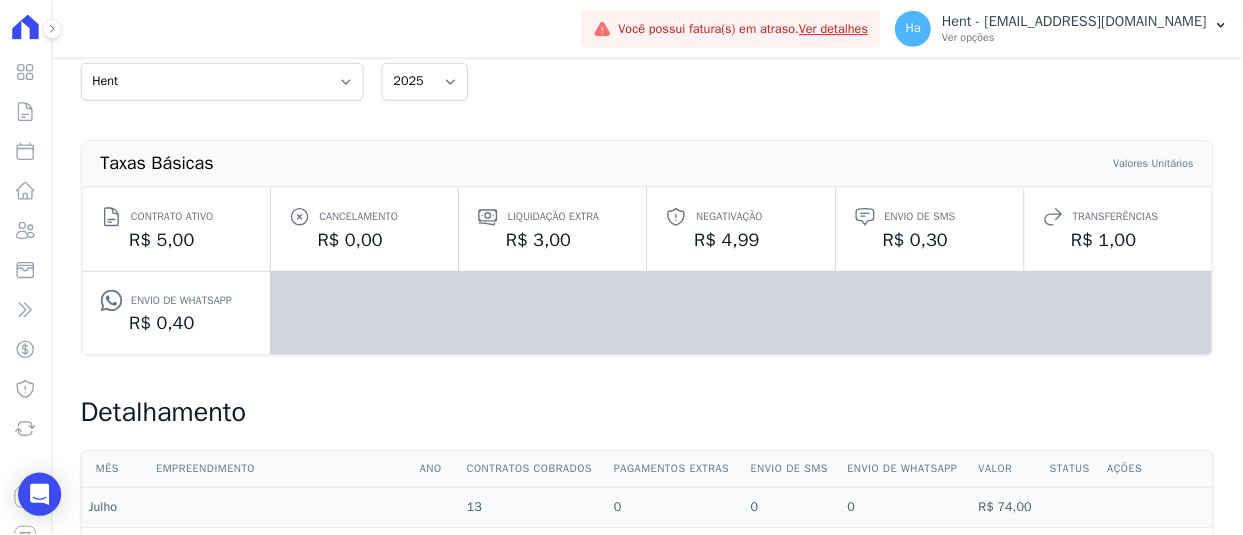 scroll, scrollTop: 444, scrollLeft: 0, axis: vertical 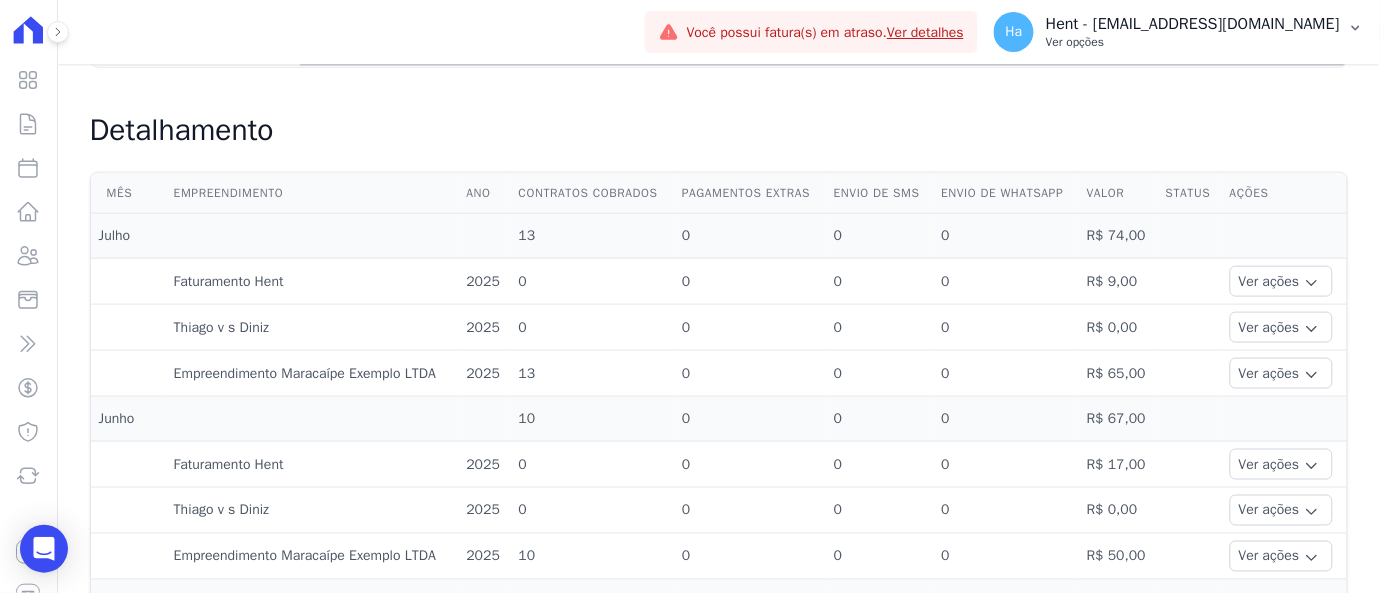 click on "Ha
Hent -  [EMAIL_ADDRESS][DOMAIN_NAME]
Ver opções" at bounding box center [1179, 32] 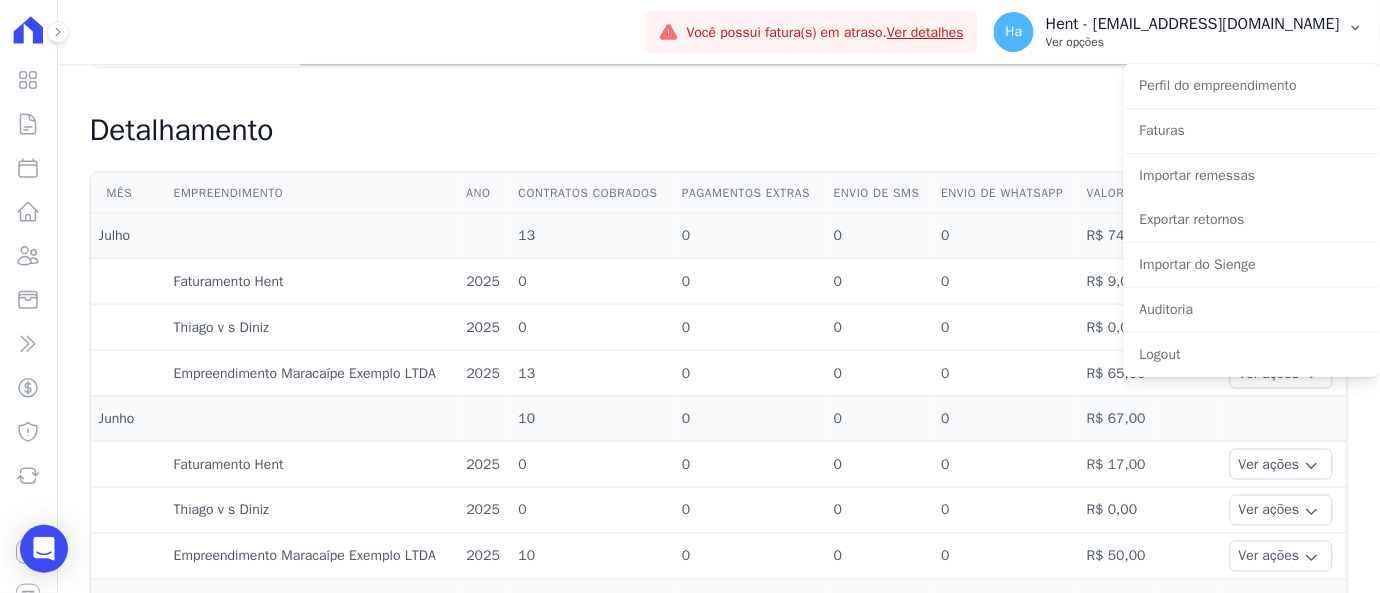type 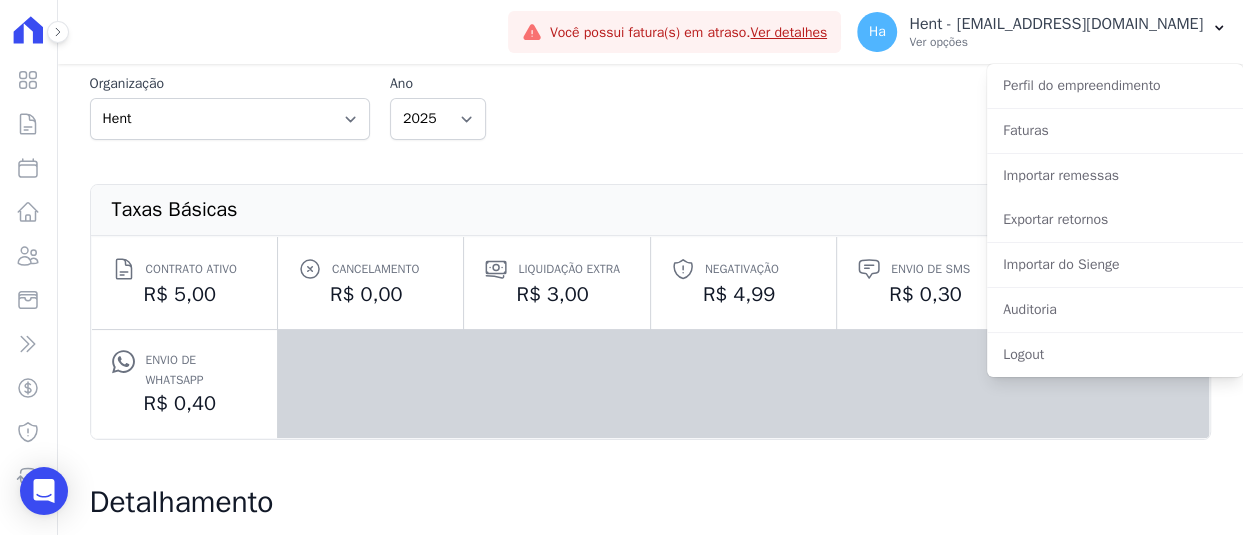 scroll, scrollTop: 0, scrollLeft: 0, axis: both 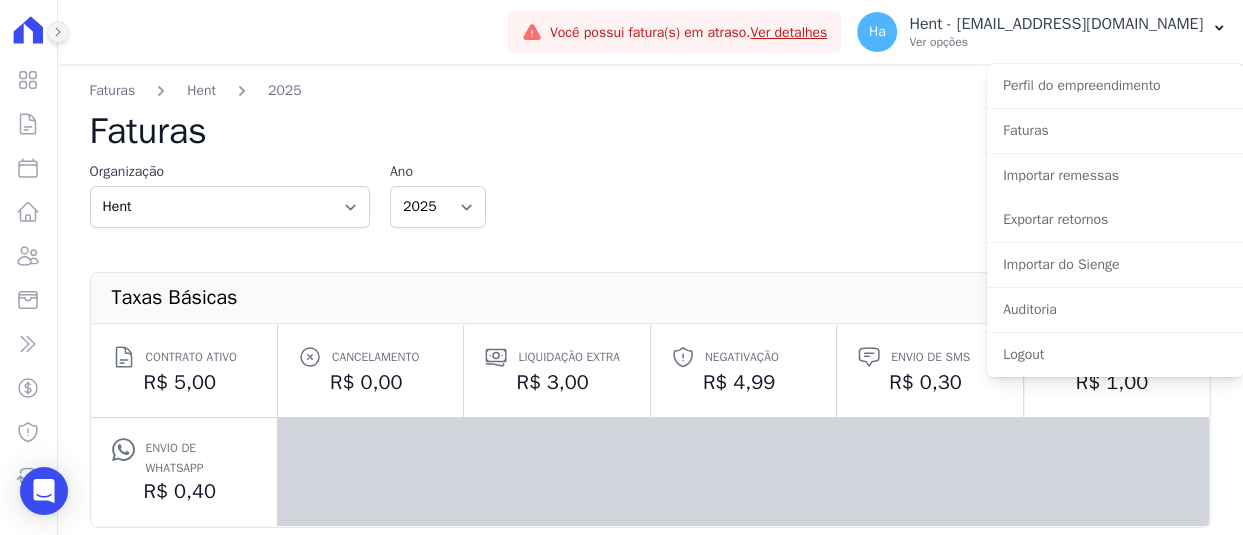 click at bounding box center (58, 32) 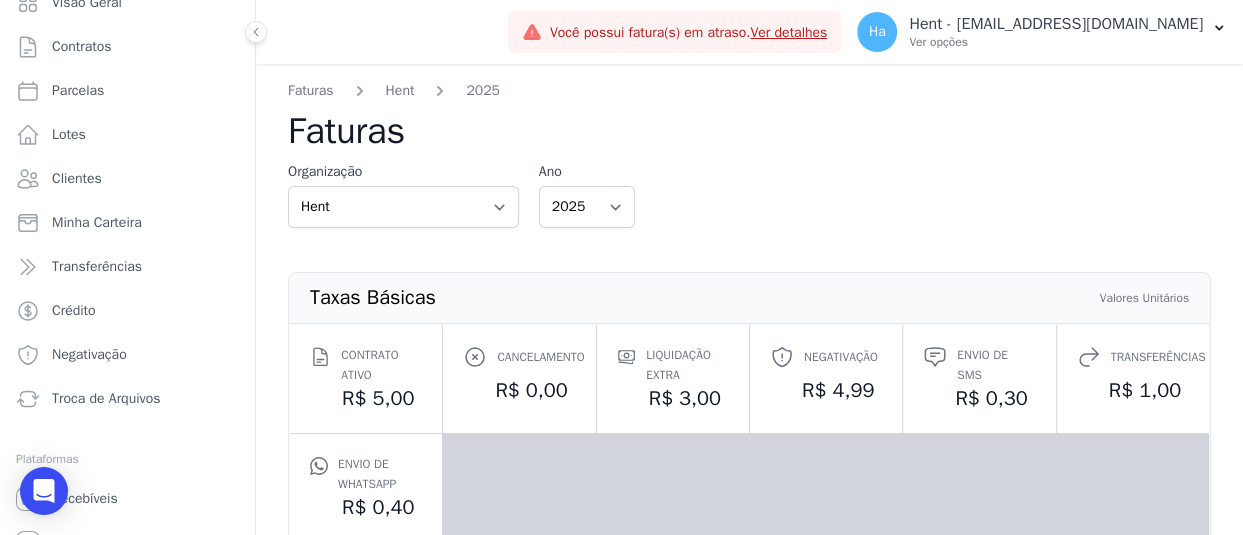 scroll, scrollTop: 149, scrollLeft: 0, axis: vertical 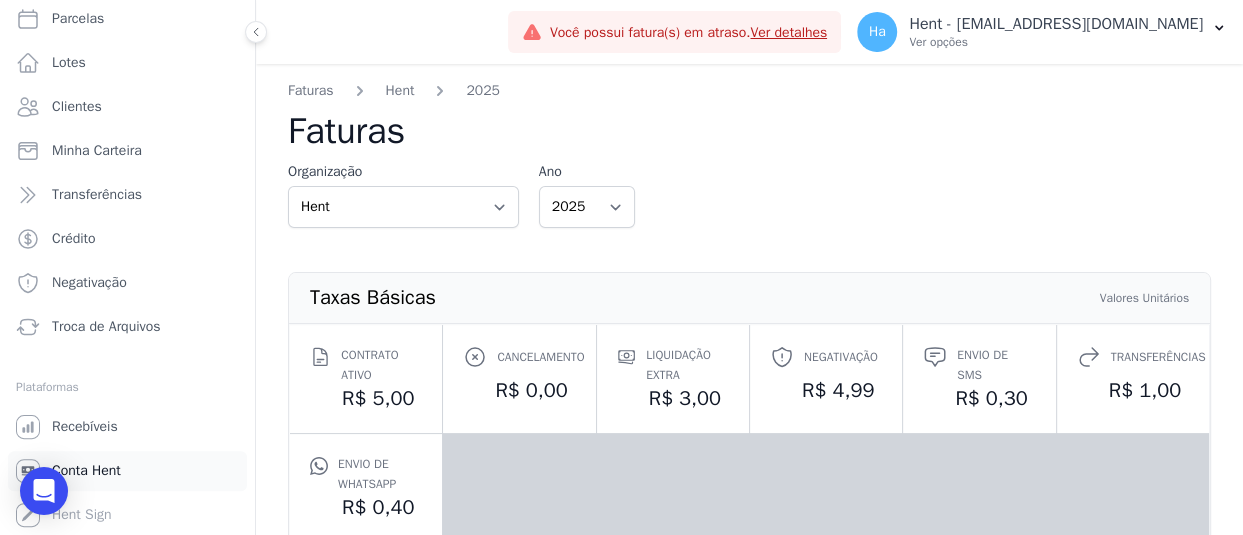 click on "Conta Hent" at bounding box center (86, 471) 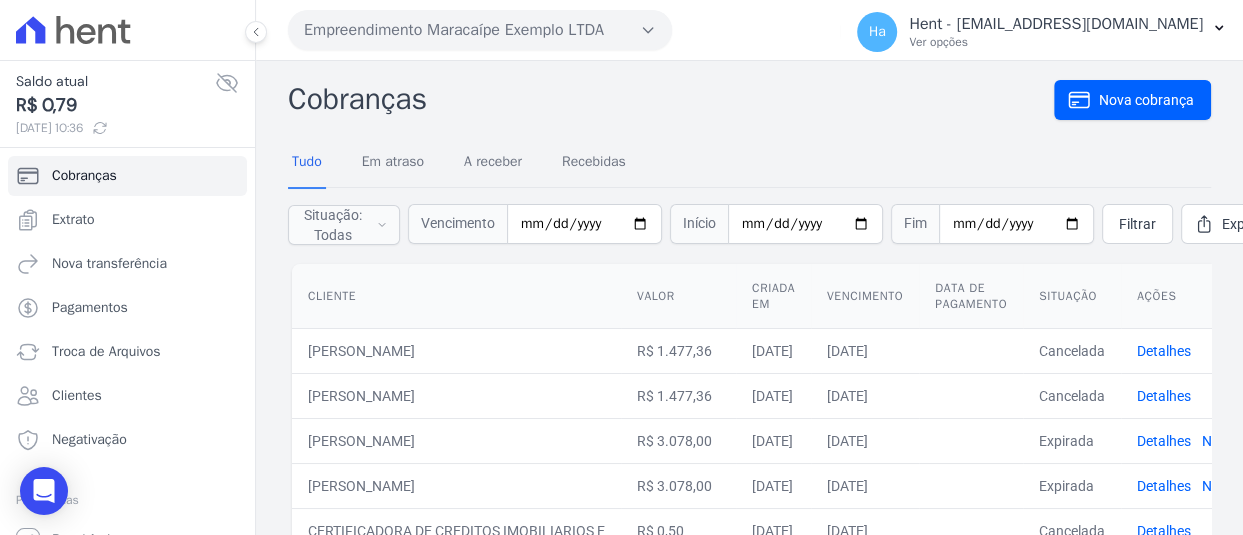 click on "Empreendimento Maracaípe Exemplo LTDA" at bounding box center [480, 30] 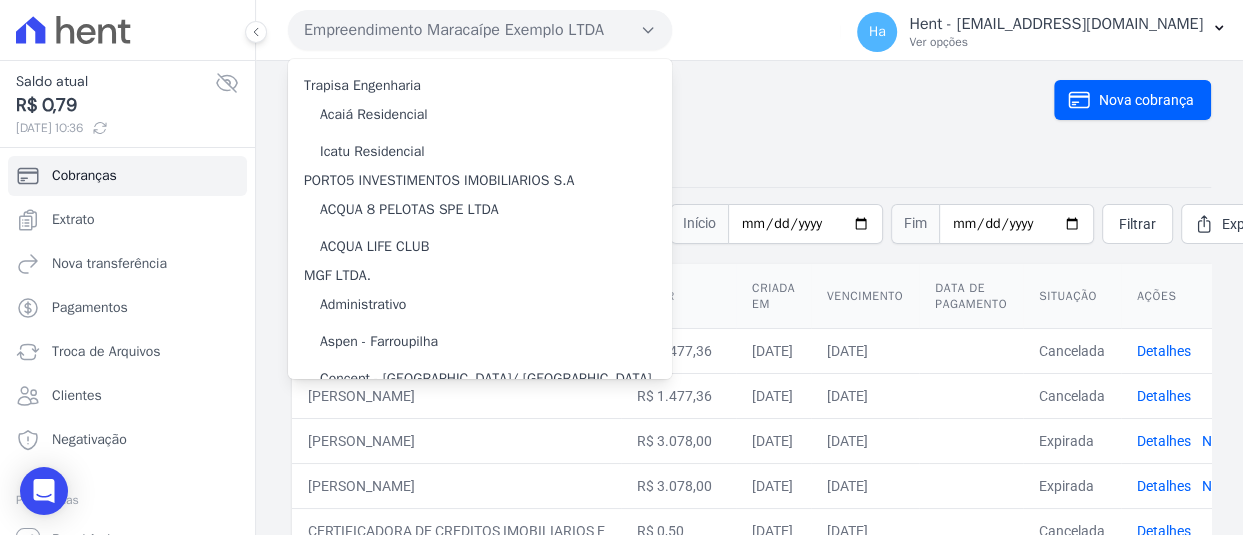 type 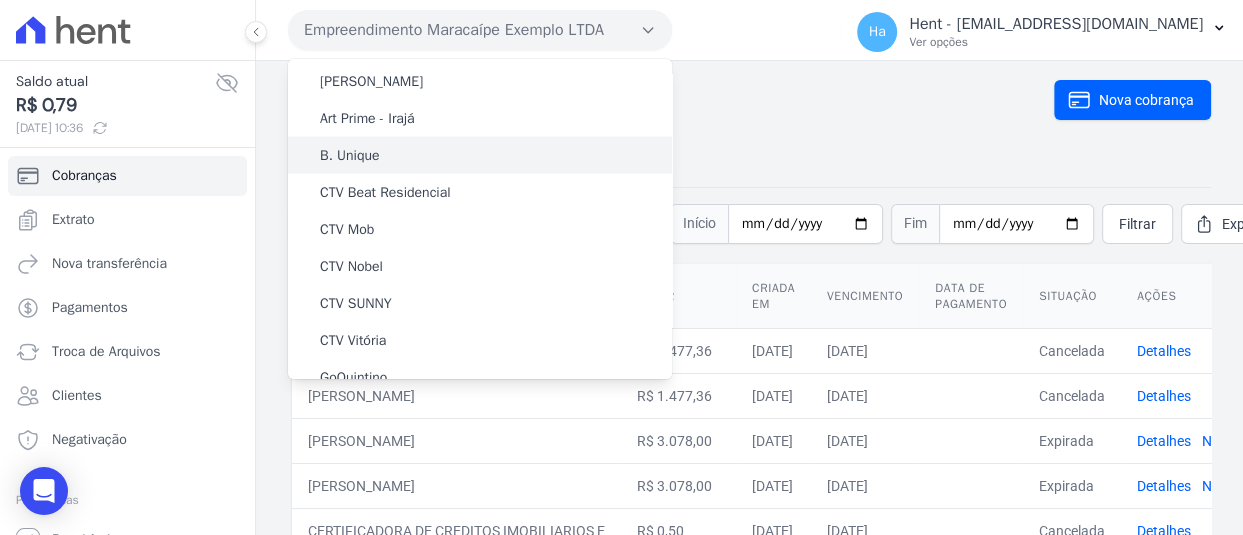 click on "B. Unique" at bounding box center (480, 155) 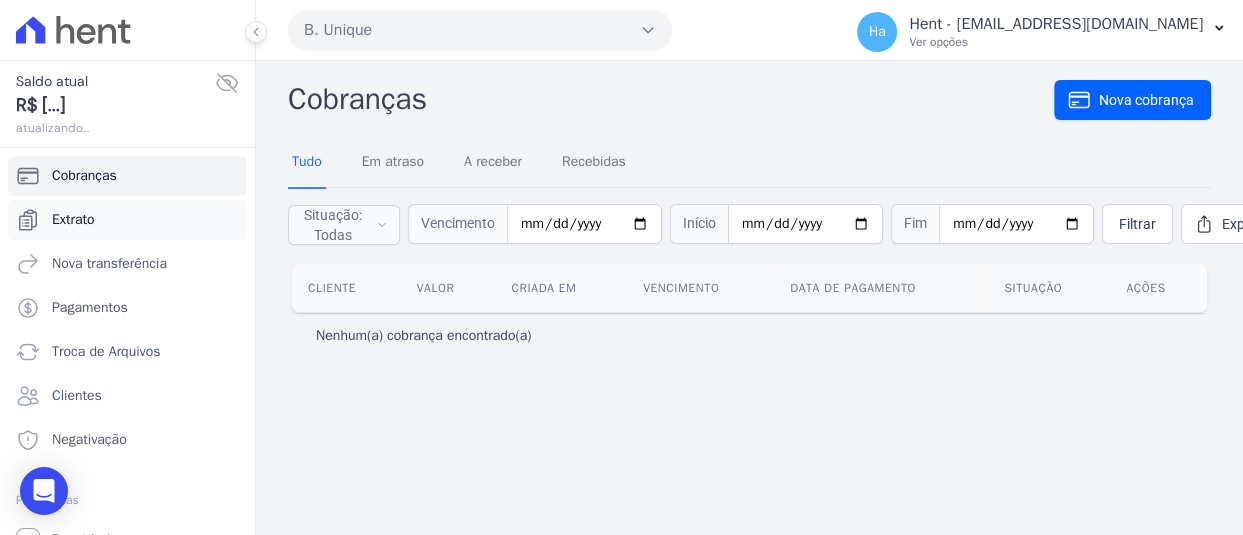 click on "Extrato" at bounding box center (73, 220) 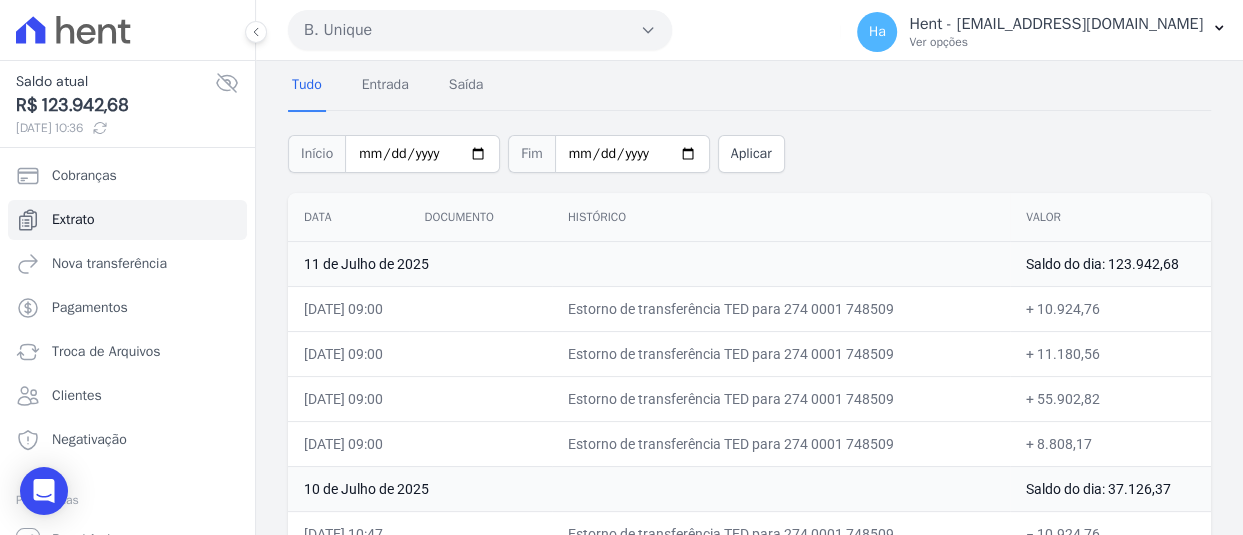 scroll, scrollTop: 200, scrollLeft: 0, axis: vertical 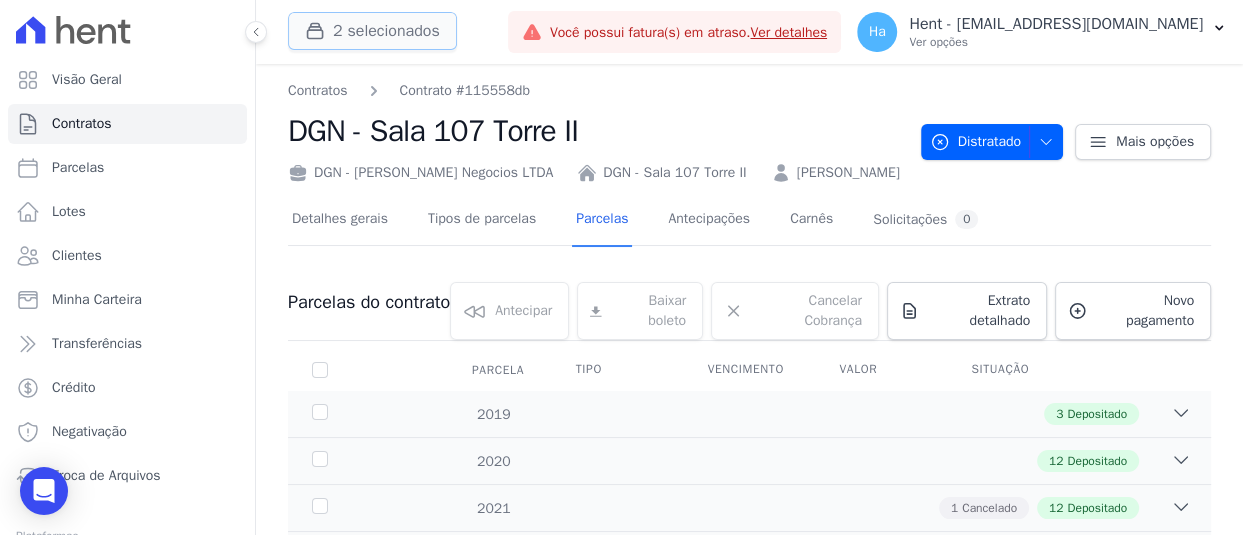 click on "2 selecionados" at bounding box center (372, 31) 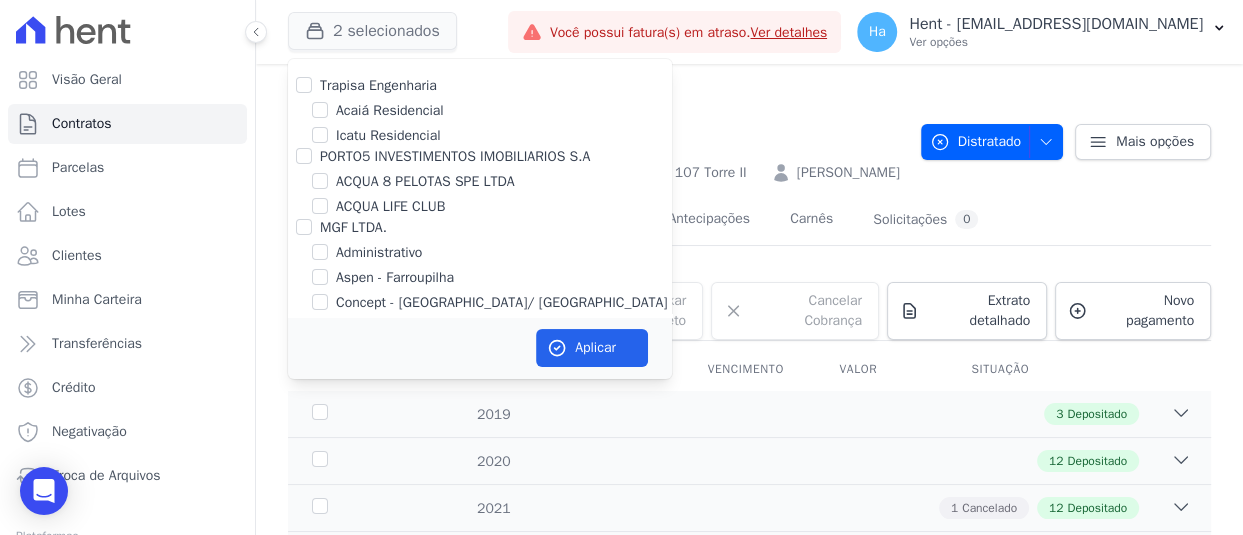 scroll, scrollTop: 12465, scrollLeft: 0, axis: vertical 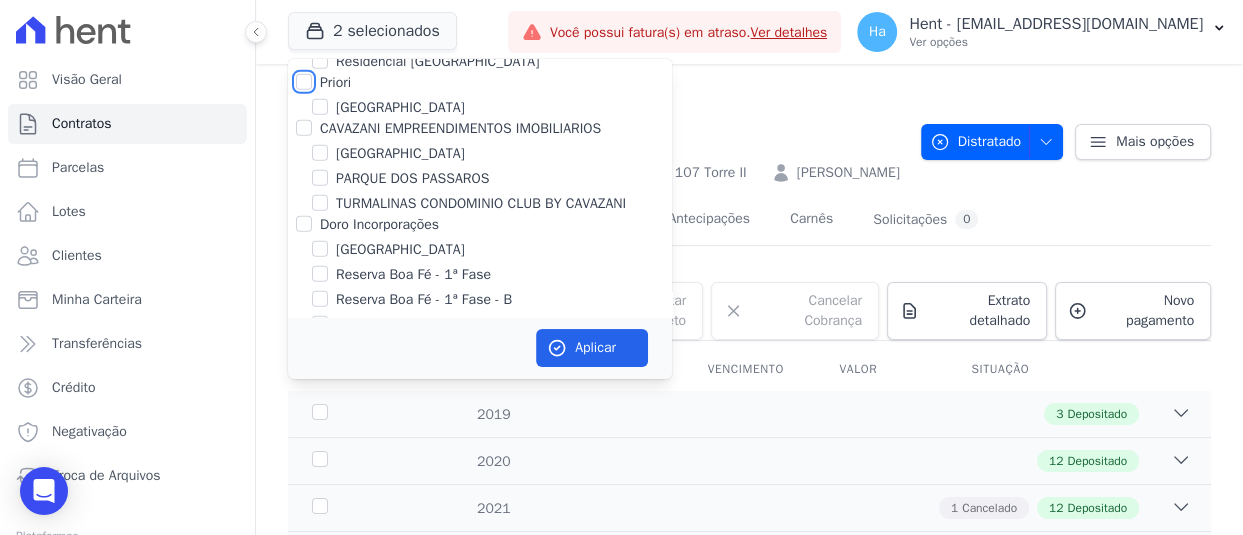 click on "Priori" at bounding box center (304, 82) 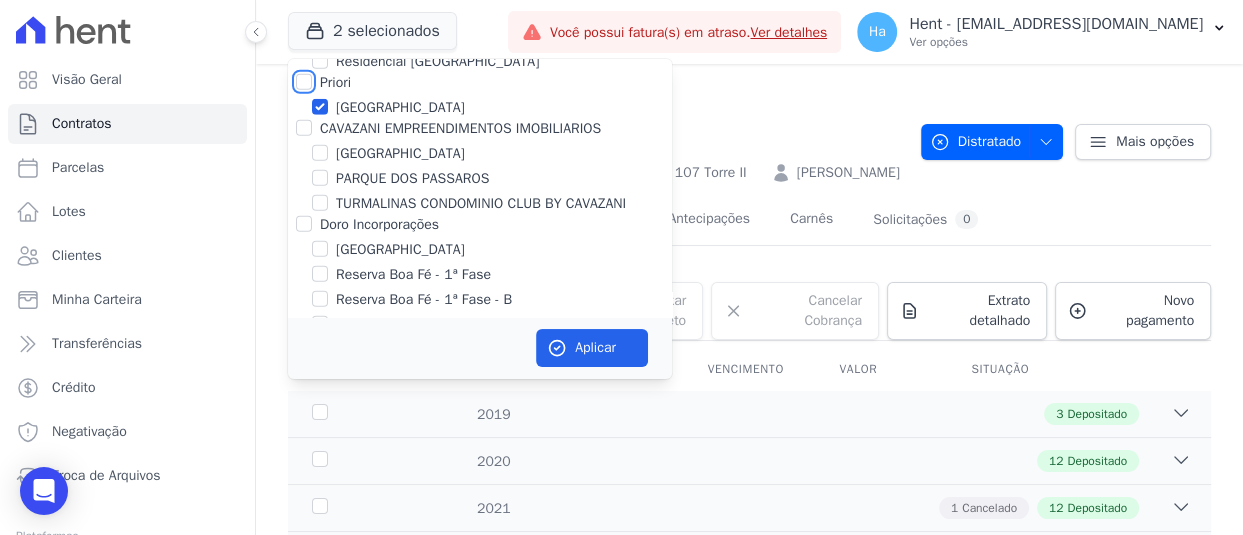 checkbox on "true" 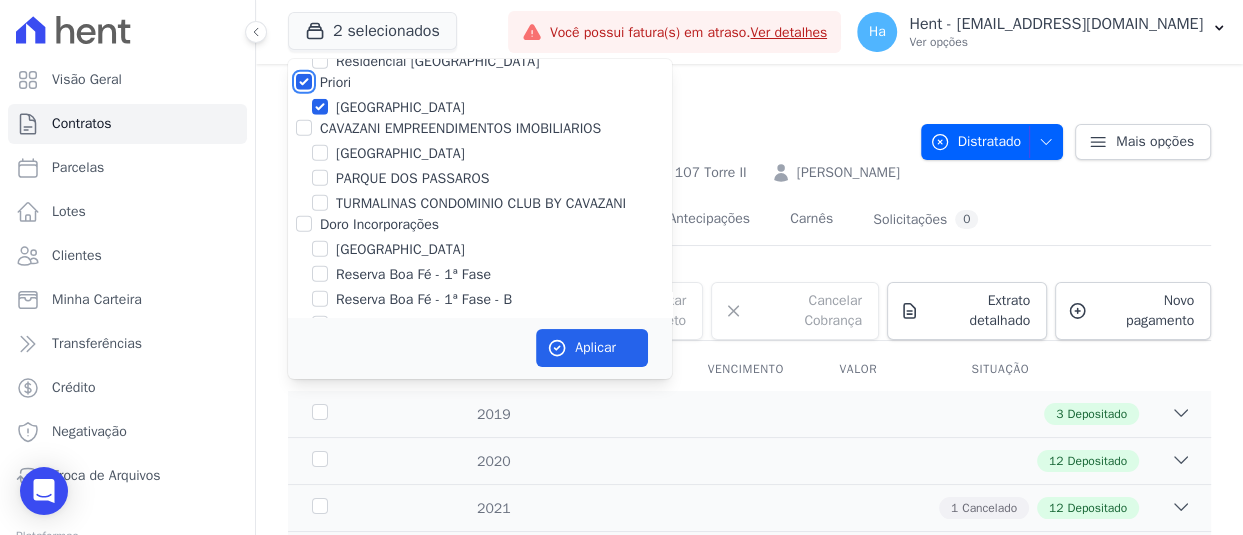 checkbox on "true" 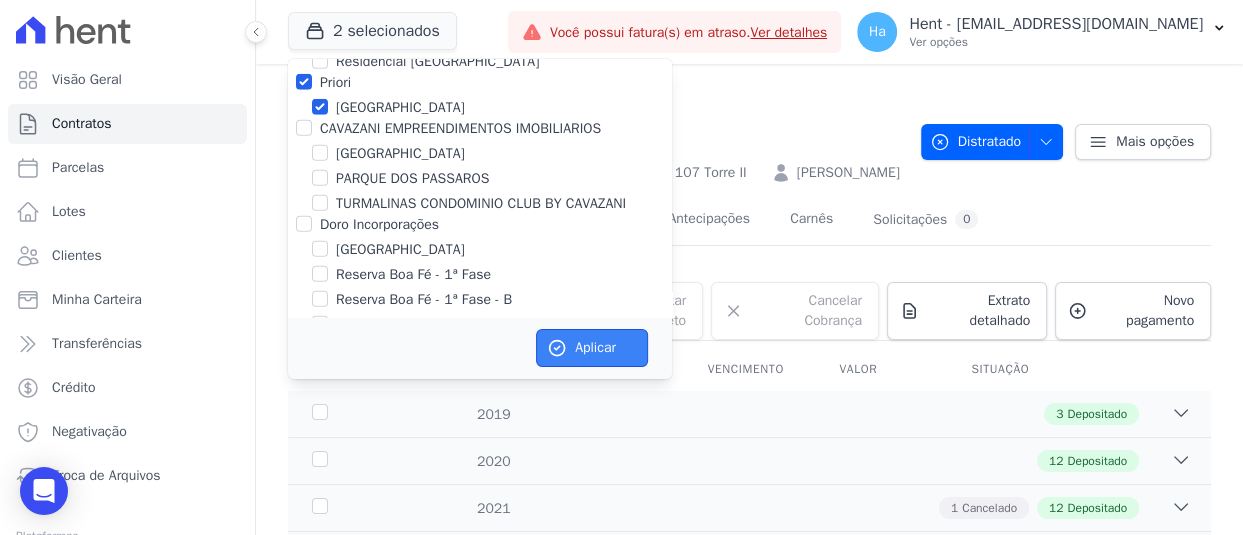click on "Aplicar" at bounding box center [592, 348] 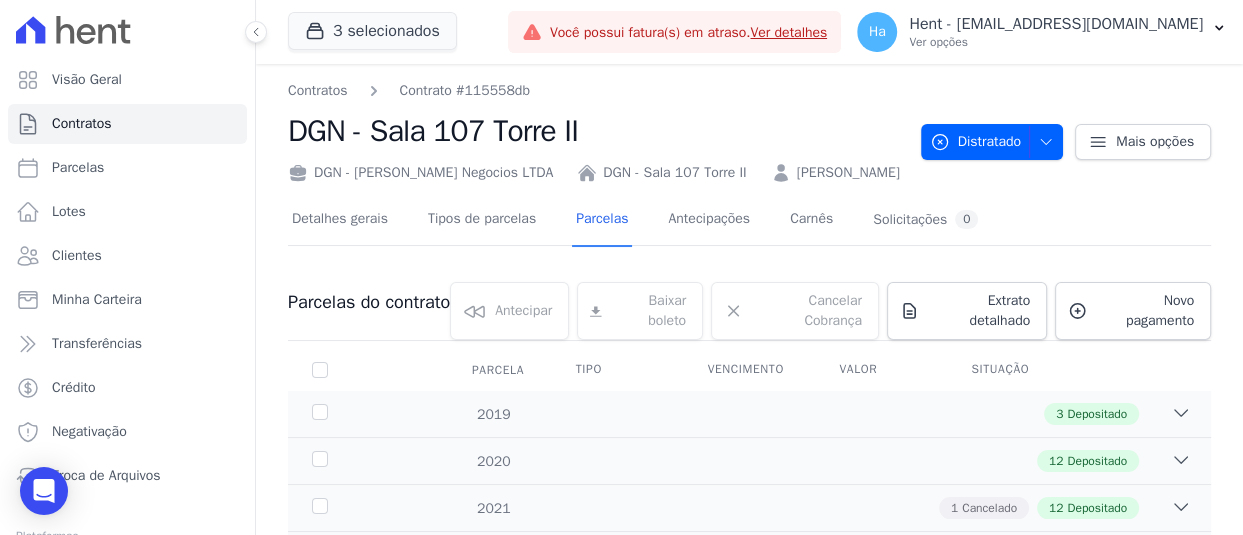 drag, startPoint x: 1143, startPoint y: 47, endPoint x: 1146, endPoint y: 79, distance: 32.140316 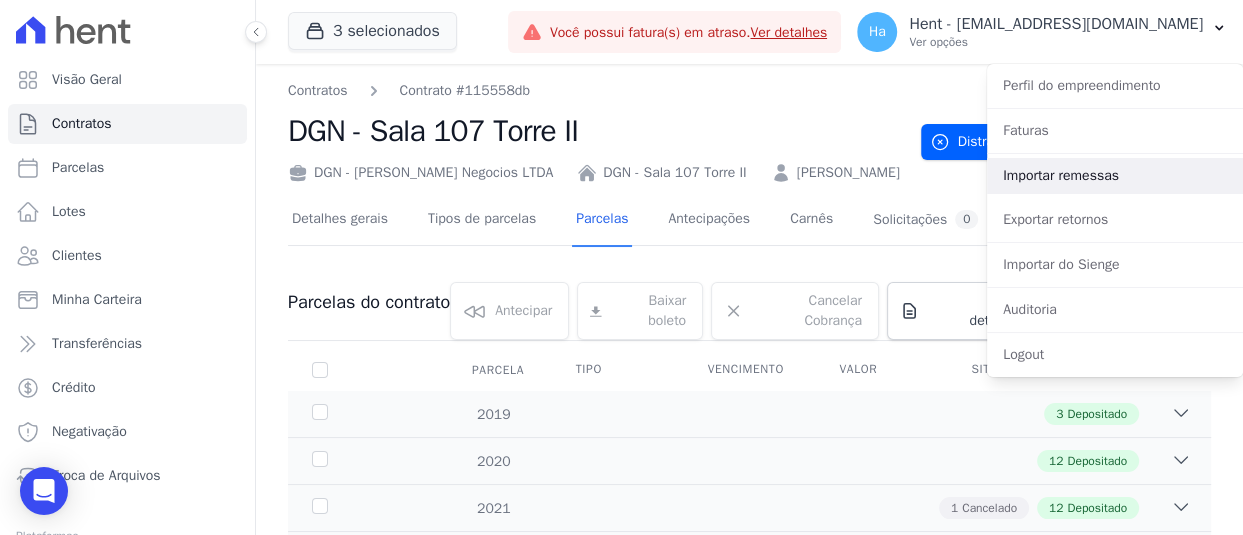 click on "Importar remessas" at bounding box center [1115, 176] 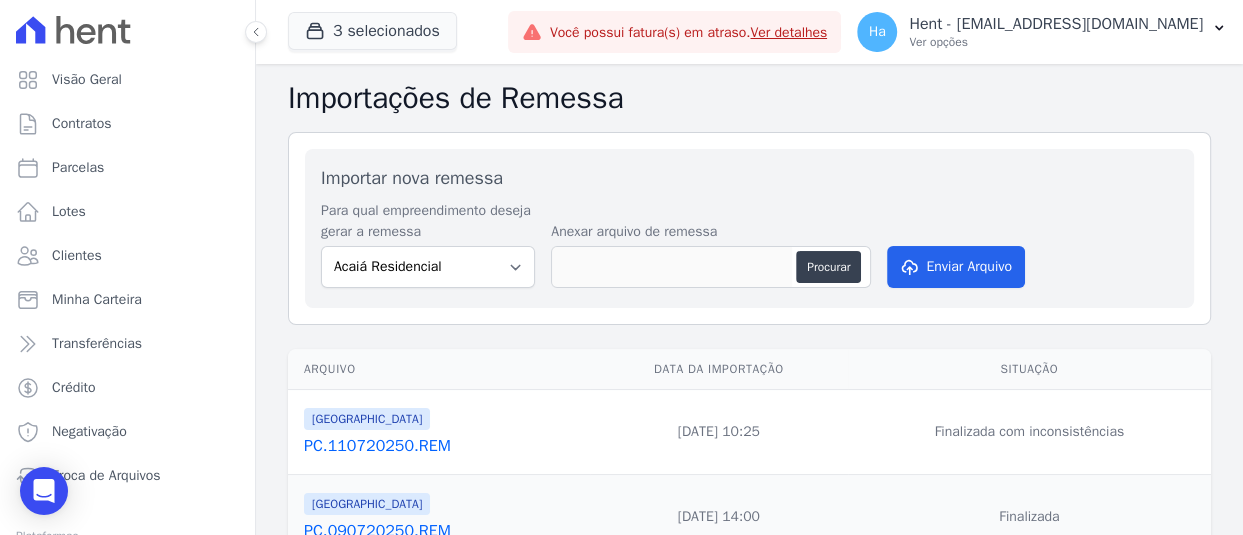 click on "PC.110720250.REM" at bounding box center [443, 446] 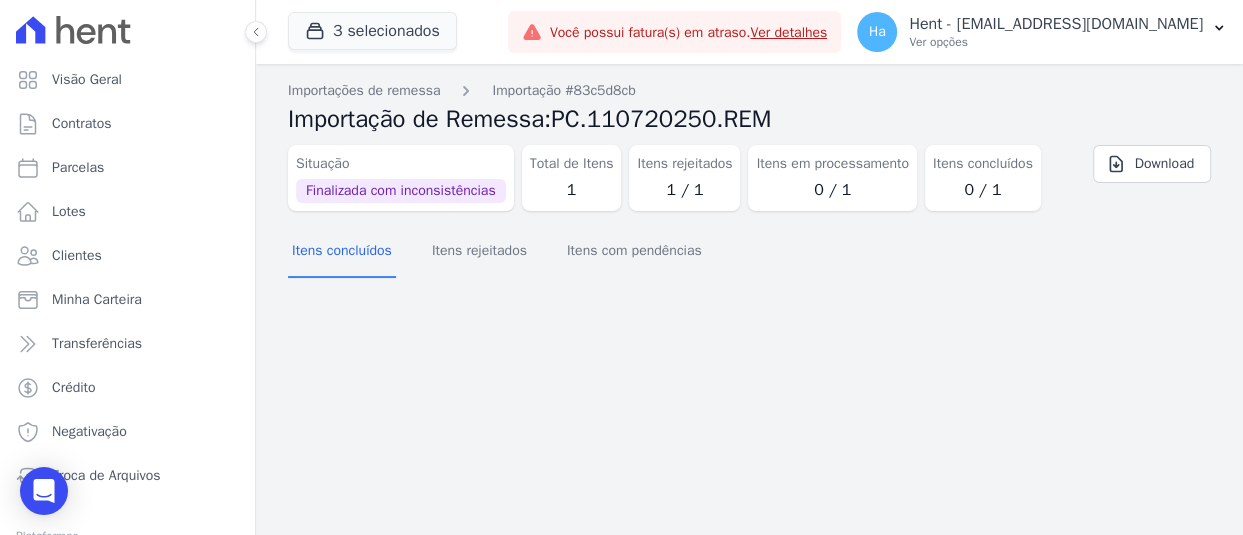 click on "Itens concluídos
Itens rejeitados
Itens com pendências" at bounding box center [497, 252] 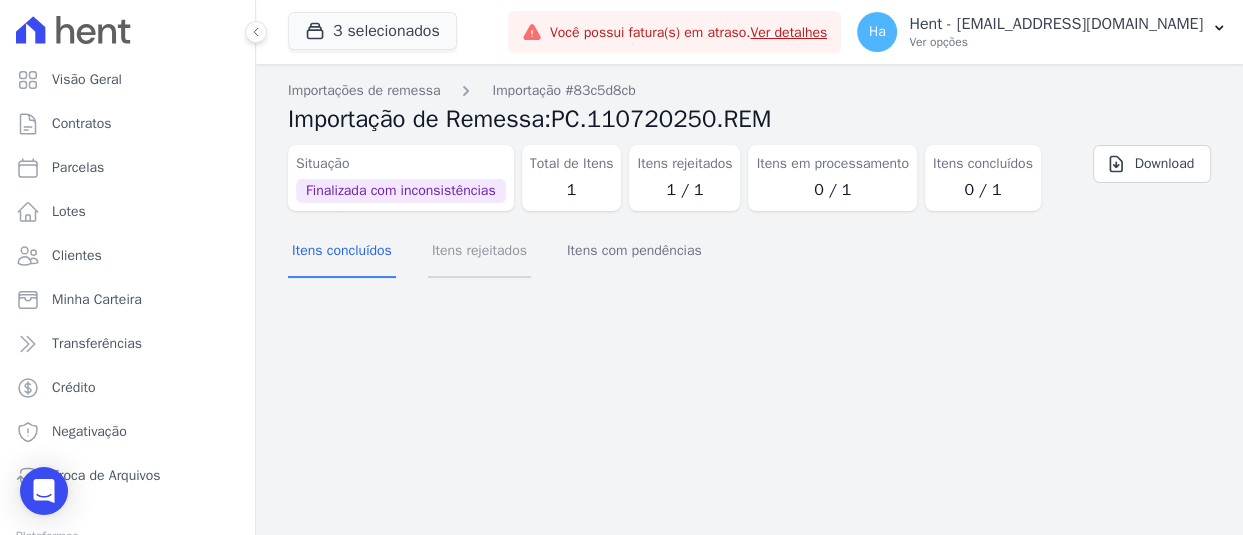 click on "Itens rejeitados" at bounding box center (479, 252) 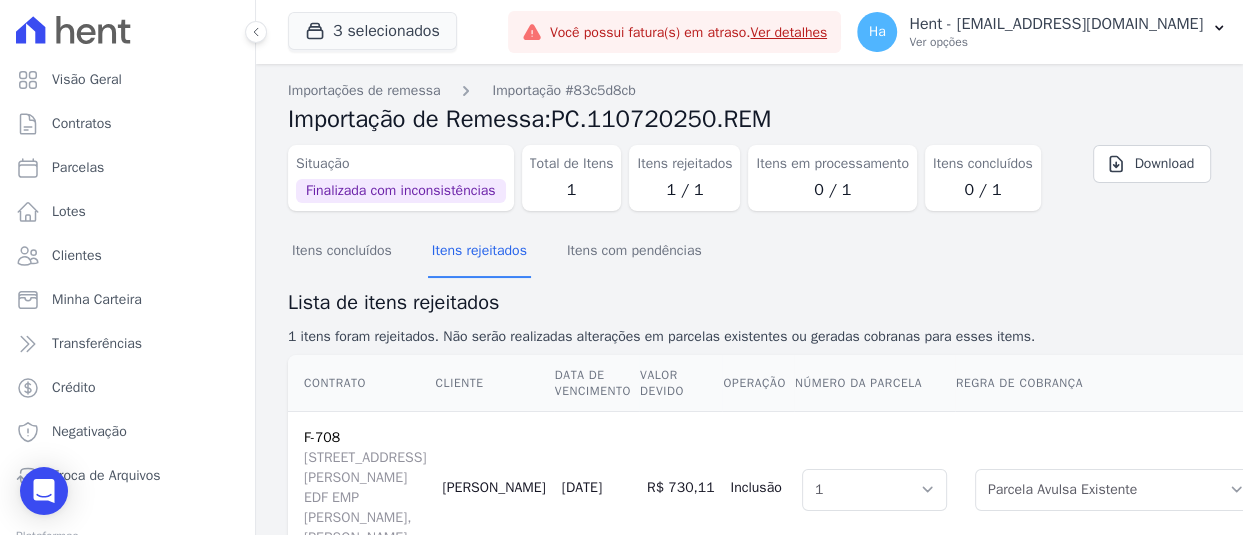 click on "Download" at bounding box center [1152, 164] 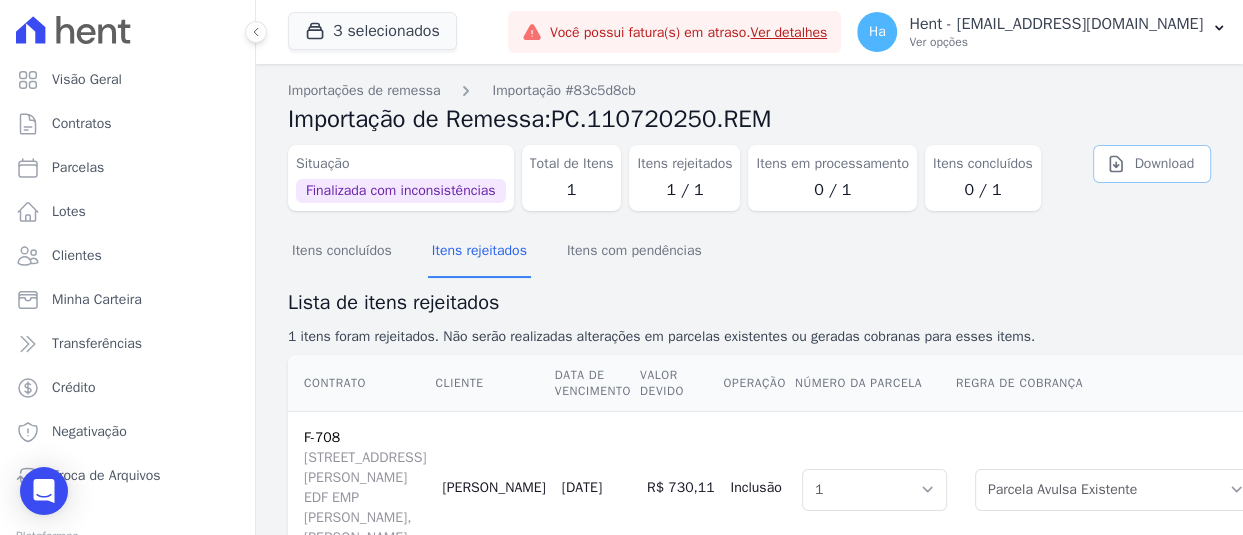 click on "Download" at bounding box center [1152, 164] 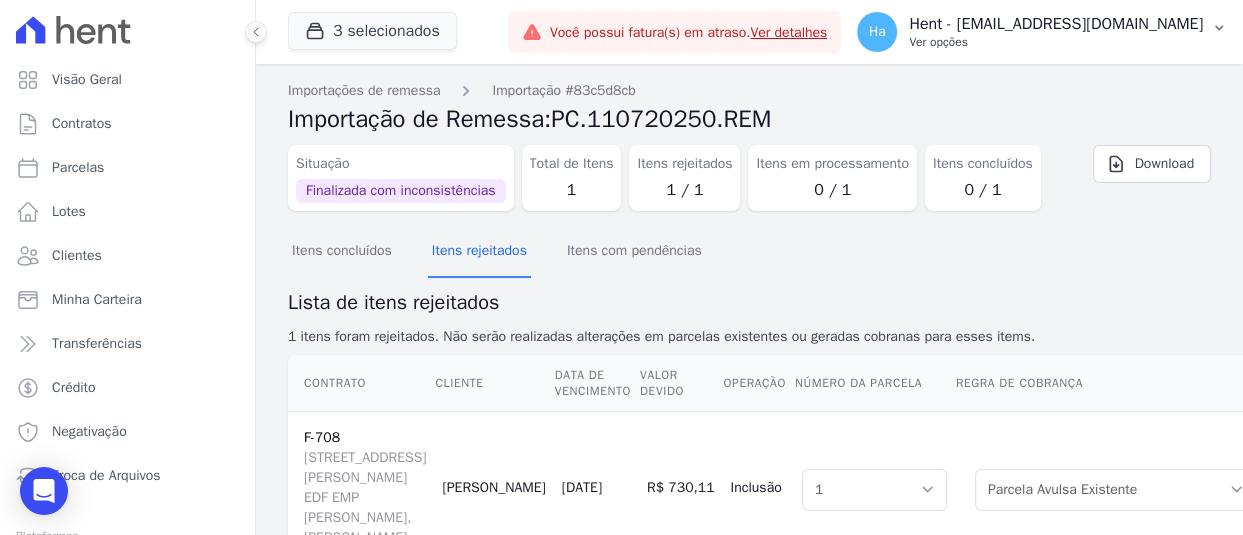 click on "Ver opções" at bounding box center (1056, 42) 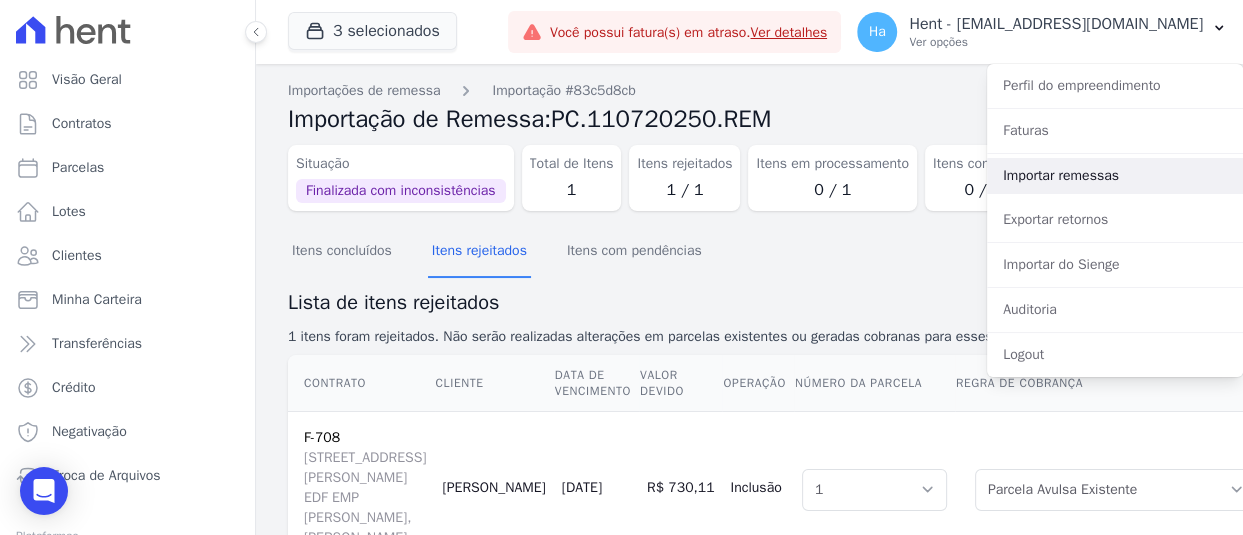click on "Importar remessas" at bounding box center [1115, 176] 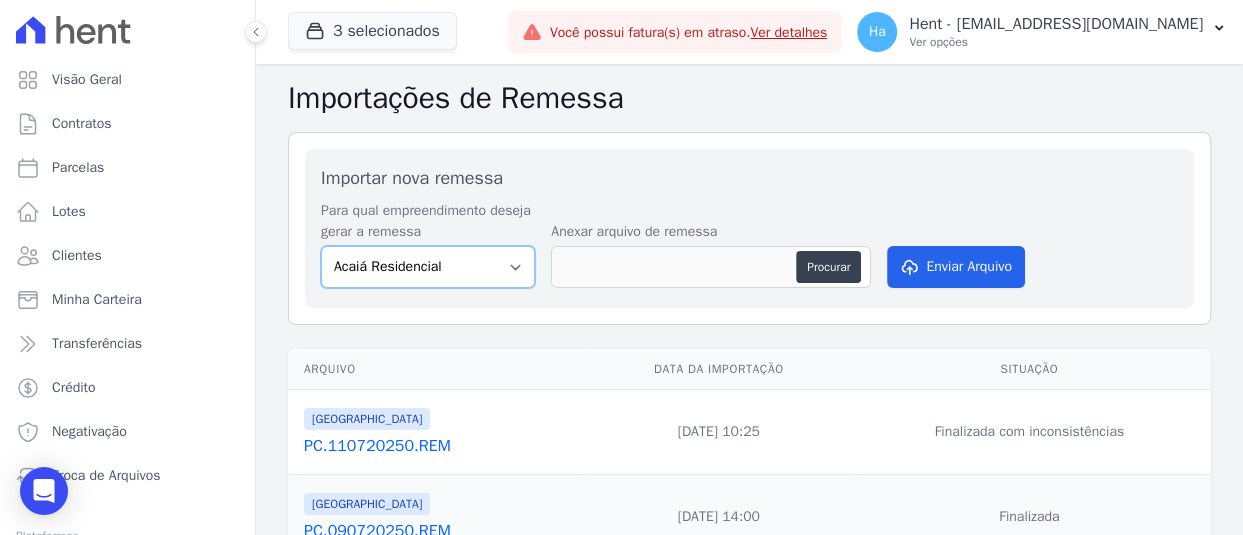 click on "Acaiá Residencial
Administrativo
AGILE ELOI MENDES SPE SA
Agile Pavican São Lourenço - Loteadores
Agile Pavican São Lourenço SPE LTDA
AGUAS DE GUANABARA INCORPORACAO IMOBILIARIA SPE LTDA
AGUAS DO ALVORADA INCORPORACAO IMOBILIARIA SPE LTDA
AJMC Empreendimentos
Alameda dos Ipês
Aldeia Smart
Alexandria Condomínios
Alfenense Negócios Imobiliários
Amaré Arpoador
Amazon Residence Construtora LTDA
ANANINDEUA 01 INCORPORACAO IMOBILIARIA SPE LTDA
AQUARELA CITY INCORPORACAO IMOBILIARIA LTDA
Areias do Planalto
Areias do Planalto - Interno
Aroka Incorporadora e Administradora LTDA.
Art Prime - Irajá
Arty Park - Gravatai
Arty Park - JPI
Aspen - Farroupilha
Audace Home Studio
Audace Mondeo
Aurora
Aurora  II - LBA
Aurora I - LBA
Aviva Monet
BAHAMAS EAST VILLAGE
Baia Formosa Parque
Be Deodoro
Be Deodoro Empreendimento Imobiliário LTDA.
Belas Artes 2º tranche
Bem Viver | Saint Raphael
Best Life Residence
Bio Residencial
Bosque Mistral" at bounding box center [428, 267] 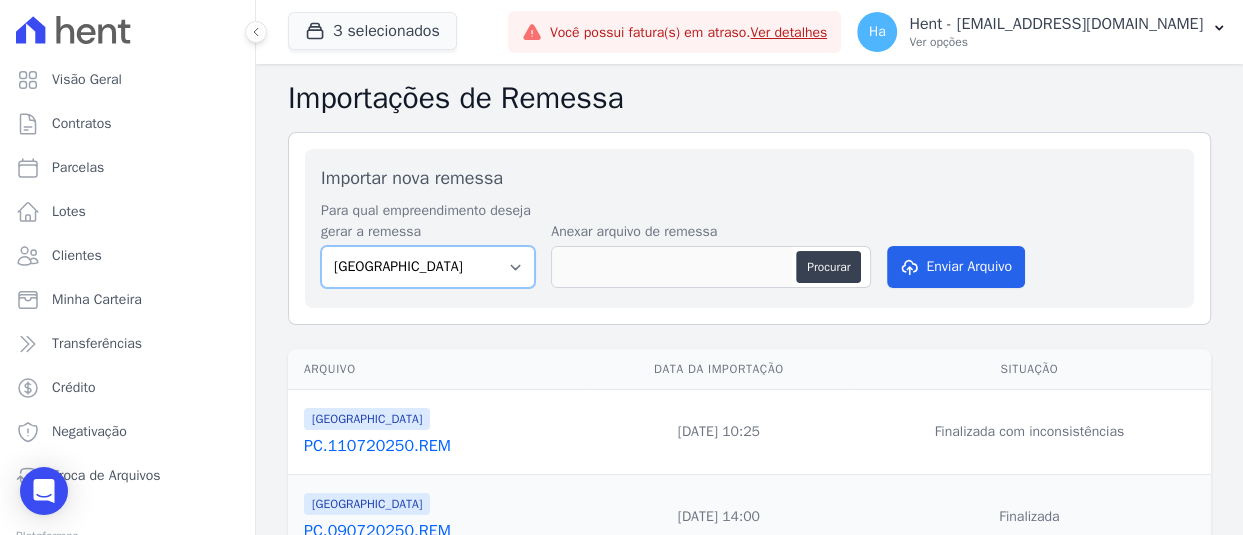 click on "Acaiá Residencial
Administrativo
AGILE ELOI MENDES SPE SA
Agile Pavican São Lourenço - Loteadores
Agile Pavican São Lourenço SPE LTDA
AGUAS DE GUANABARA INCORPORACAO IMOBILIARIA SPE LTDA
AGUAS DO ALVORADA INCORPORACAO IMOBILIARIA SPE LTDA
AJMC Empreendimentos
Alameda dos Ipês
Aldeia Smart
Alexandria Condomínios
Alfenense Negócios Imobiliários
Amaré Arpoador
Amazon Residence Construtora LTDA
ANANINDEUA 01 INCORPORACAO IMOBILIARIA SPE LTDA
AQUARELA CITY INCORPORACAO IMOBILIARIA LTDA
Areias do Planalto
Areias do Planalto - Interno
Aroka Incorporadora e Administradora LTDA.
Art Prime - Irajá
Arty Park - Gravatai
Arty Park - JPI
Aspen - Farroupilha
Audace Home Studio
Audace Mondeo
Aurora
Aurora  II - LBA
Aurora I - LBA
Aviva Monet
BAHAMAS EAST VILLAGE
Baia Formosa Parque
Be Deodoro
Be Deodoro Empreendimento Imobiliário LTDA.
Belas Artes 2º tranche
Bem Viver | Saint Raphael
Best Life Residence
Bio Residencial
Bosque Mistral" at bounding box center (428, 267) 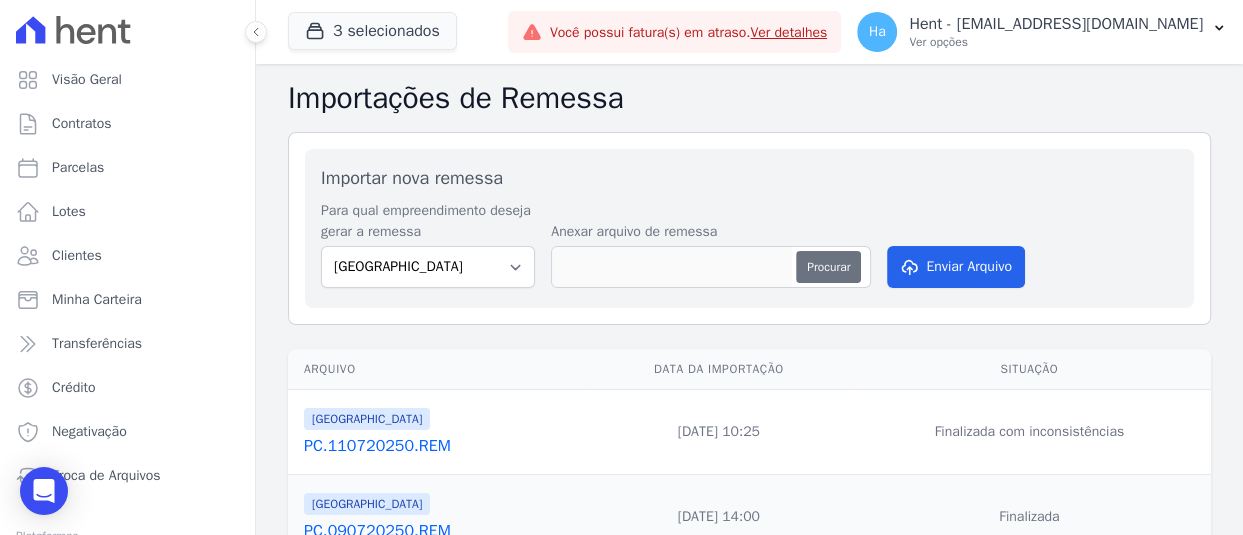 click on "Procurar" at bounding box center (828, 267) 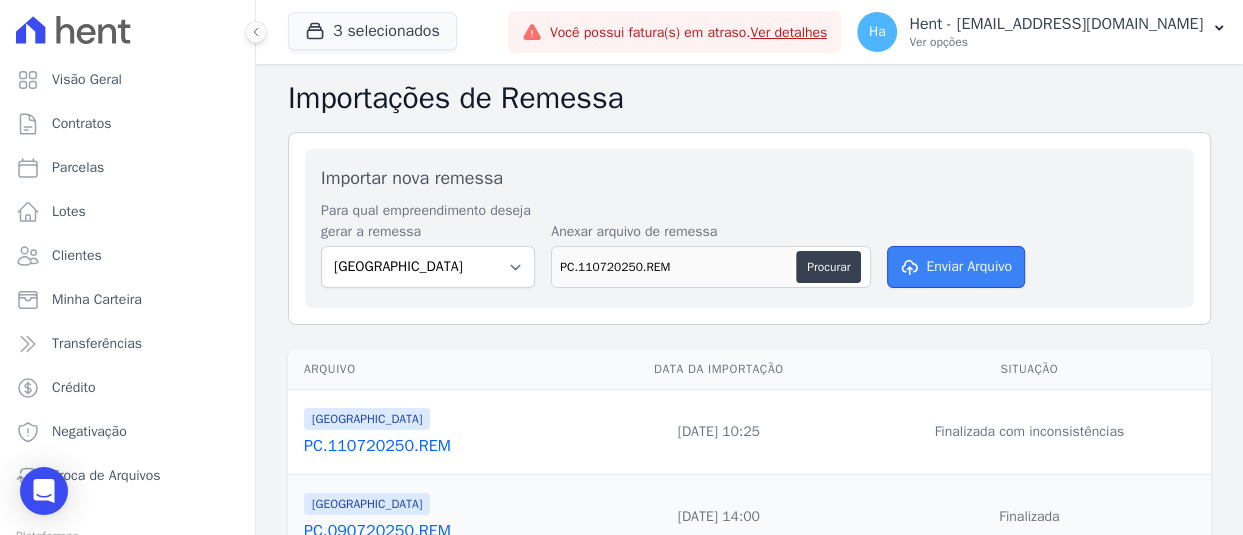 click on "Enviar Arquivo" at bounding box center [956, 267] 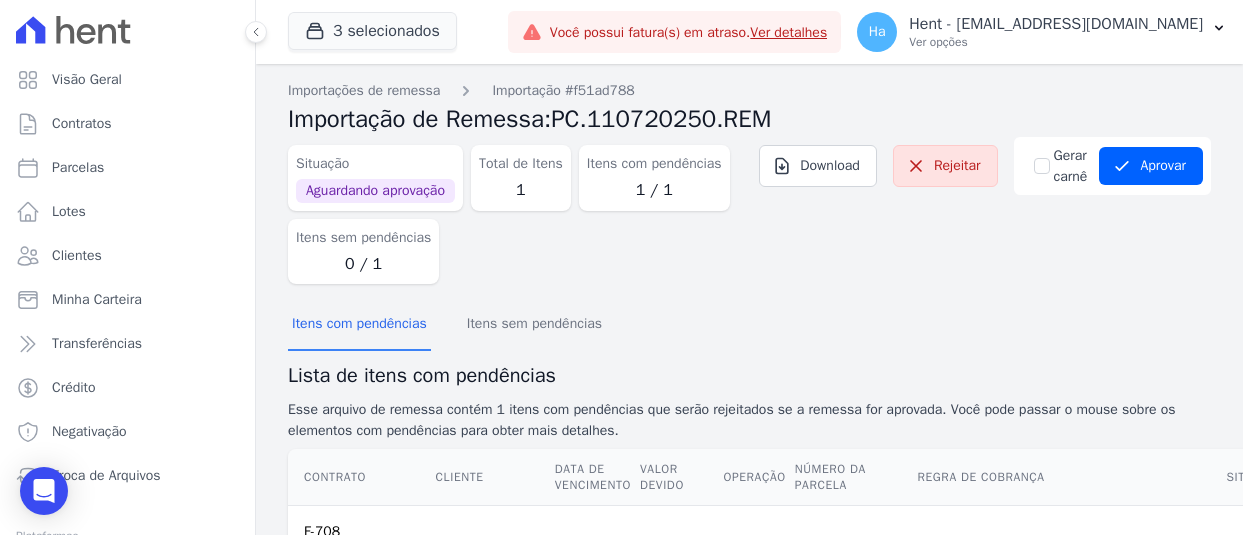 scroll, scrollTop: 0, scrollLeft: 0, axis: both 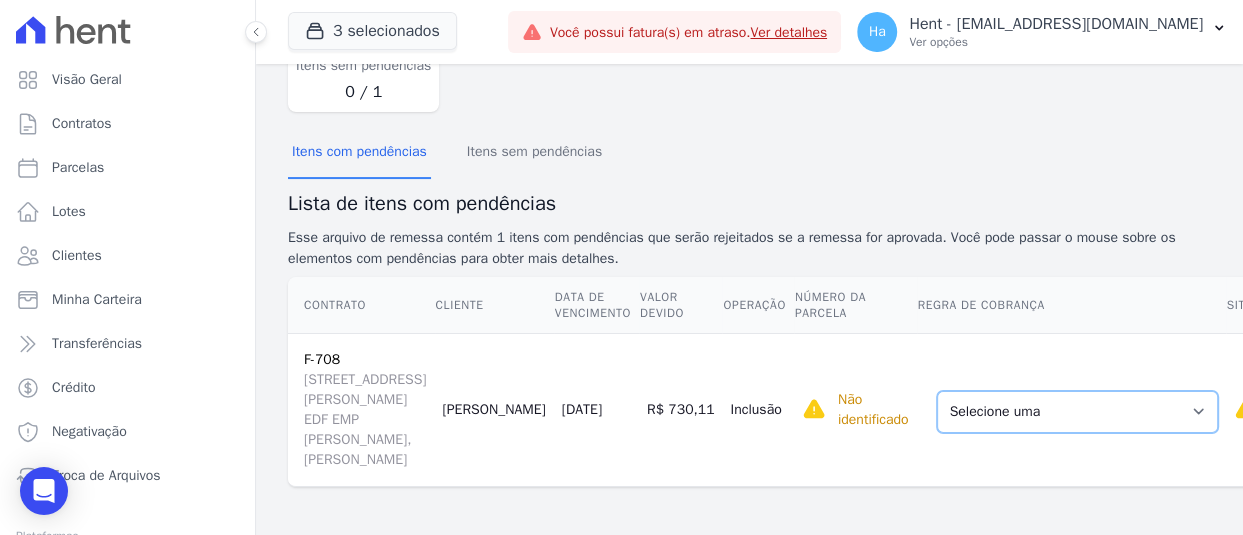 click on "Selecione uma
Nova Parcela Avulsa
Parcela Avulsa Existente
Sinal (1 X R$ 15.440,04)
[GEOGRAPHIC_DATA] (2 X R$ 158.469,00)
[GEOGRAPHIC_DATA] (8 X R$ 825,25)
Outros (1 X R$ 158.397,00)
[GEOGRAPHIC_DATA] (1 X R$ 730,11)" at bounding box center [1077, 412] 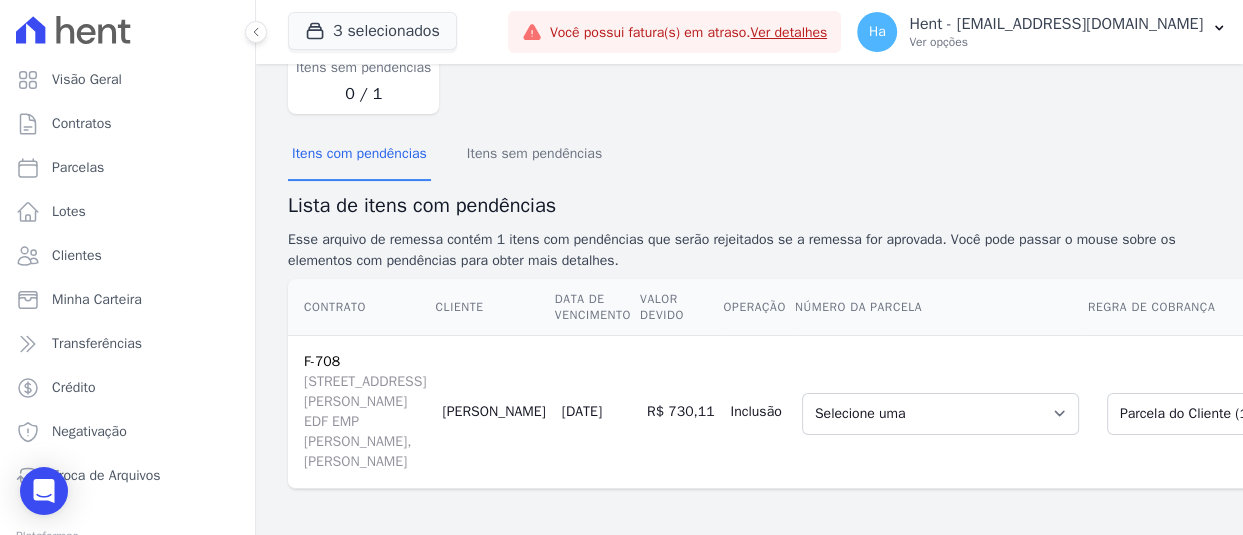 scroll, scrollTop: 200, scrollLeft: 0, axis: vertical 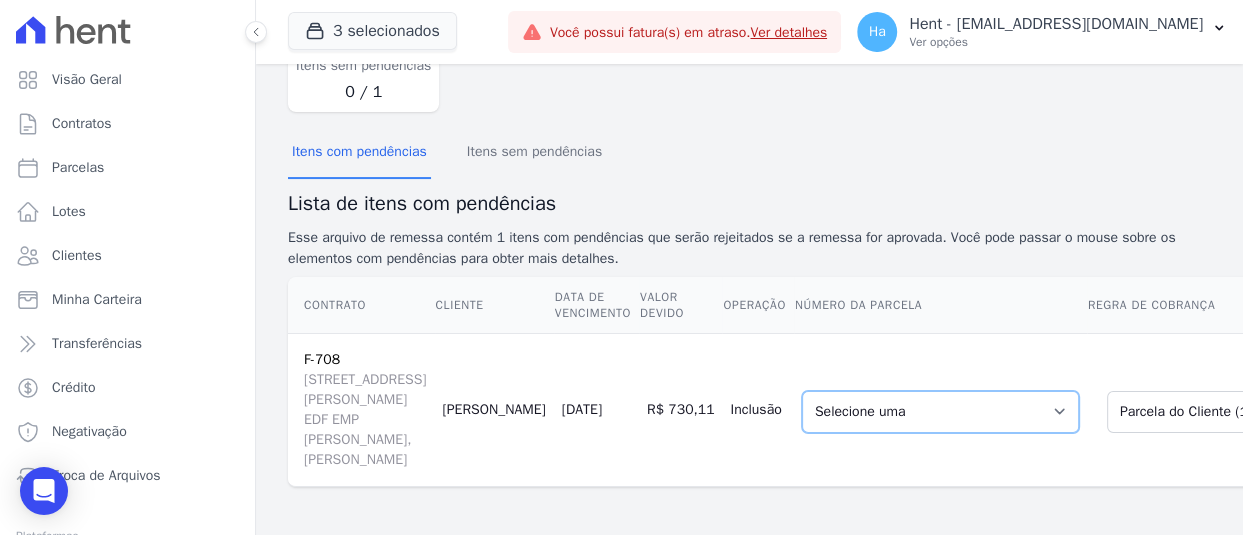 click on "Selecione uma
5 - 30/12/2024 - R$ 1.098,21 - Vencido
7 - 21/02/2025 - R$ 730,11 - Agendado
8 - 28/02/2025 - R$ 730,11 - Agendado
- 21/05/2025 - R$ 730,11 - Vencido
14 - 21/08/2025 - R$ 730,11 - Agendado
15 - 21/09/2025 - R$ 730,11 - Agendado" at bounding box center [940, 412] 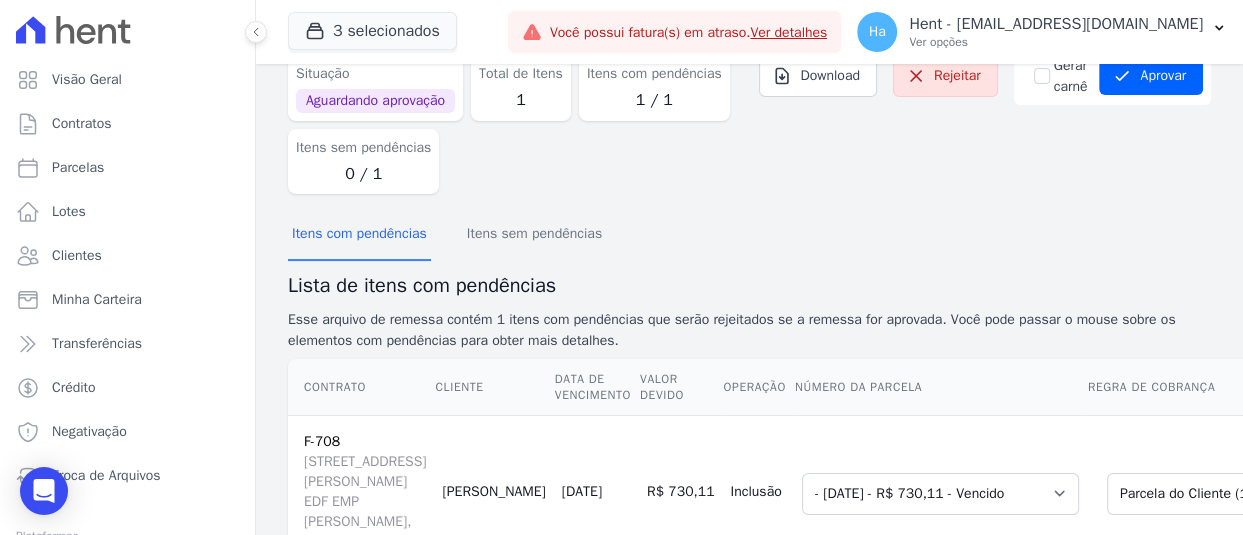 scroll, scrollTop: 200, scrollLeft: 0, axis: vertical 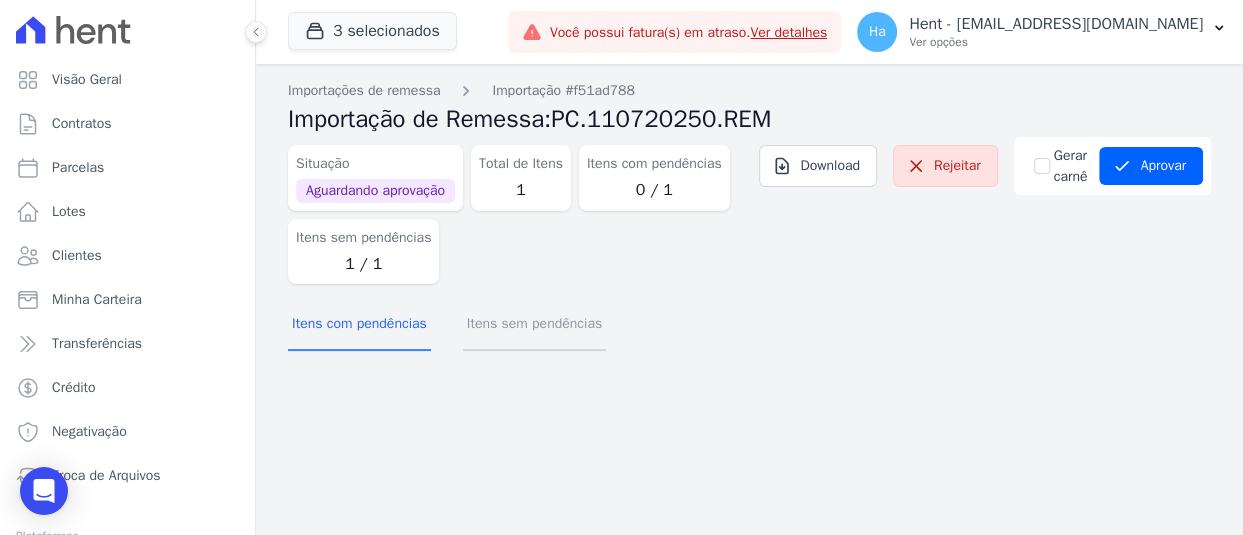 click on "Itens sem pendências" at bounding box center (534, 325) 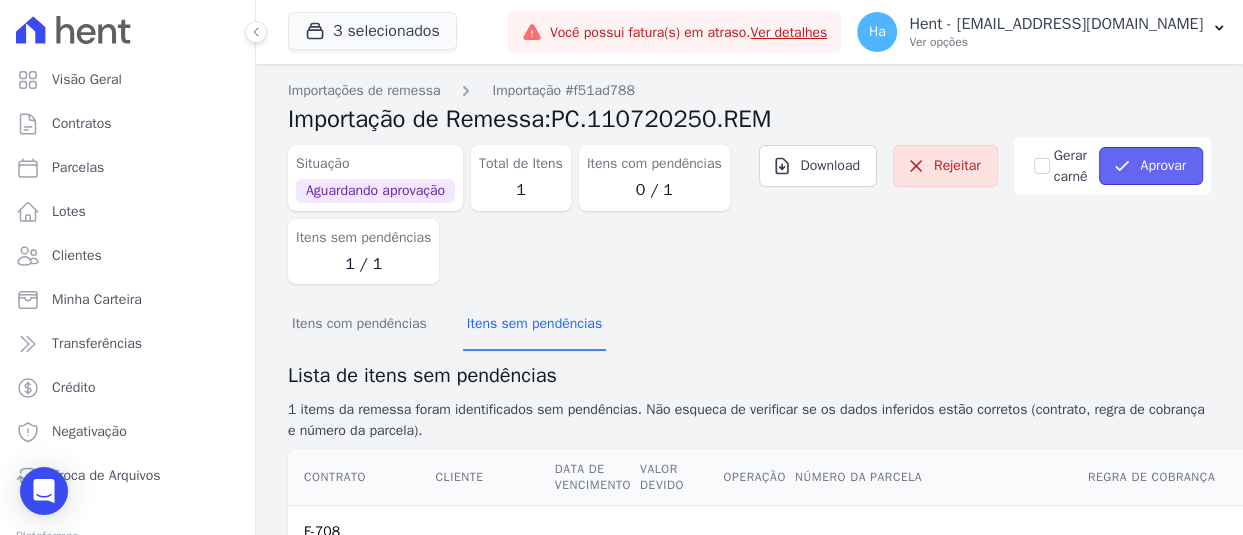 click on "Aprovar" at bounding box center [1151, 166] 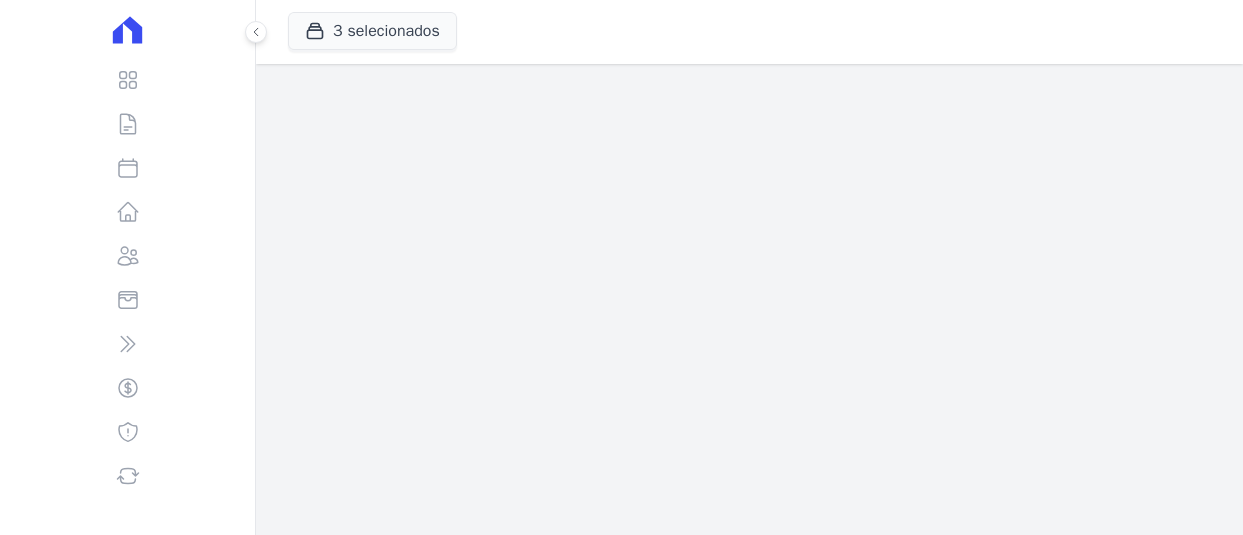 scroll, scrollTop: 0, scrollLeft: 0, axis: both 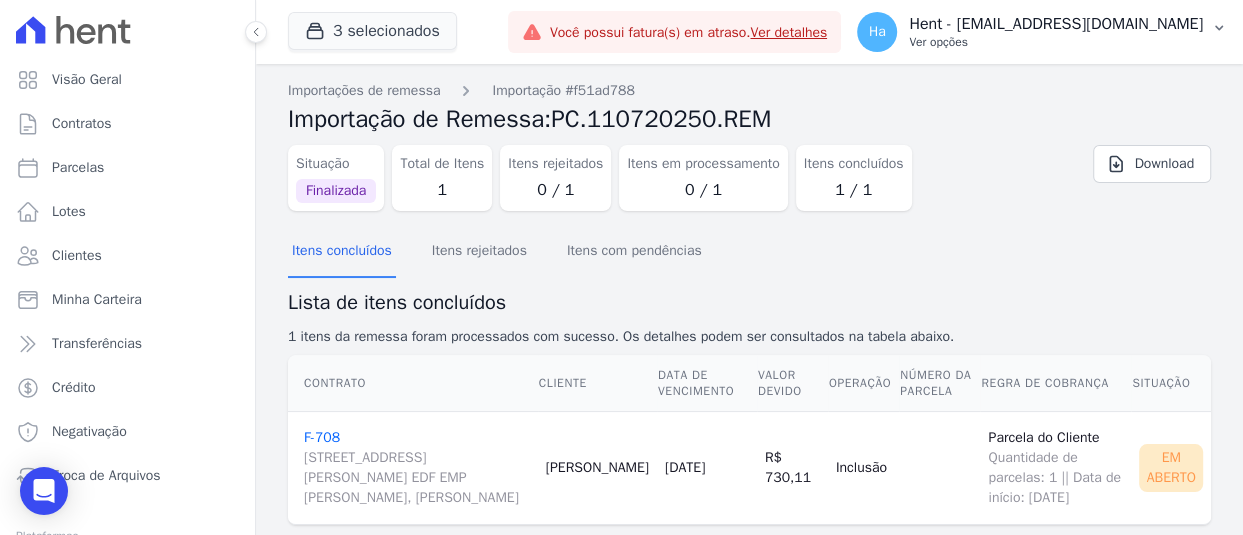 click on "Ver opções" at bounding box center (1056, 42) 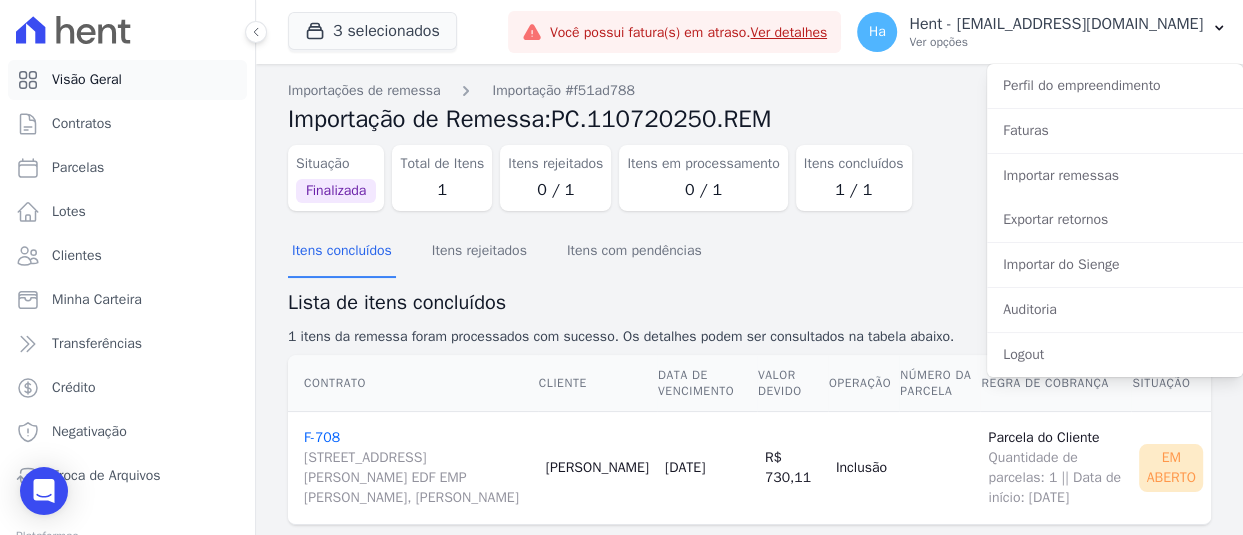 click on "Visão Geral" at bounding box center [87, 80] 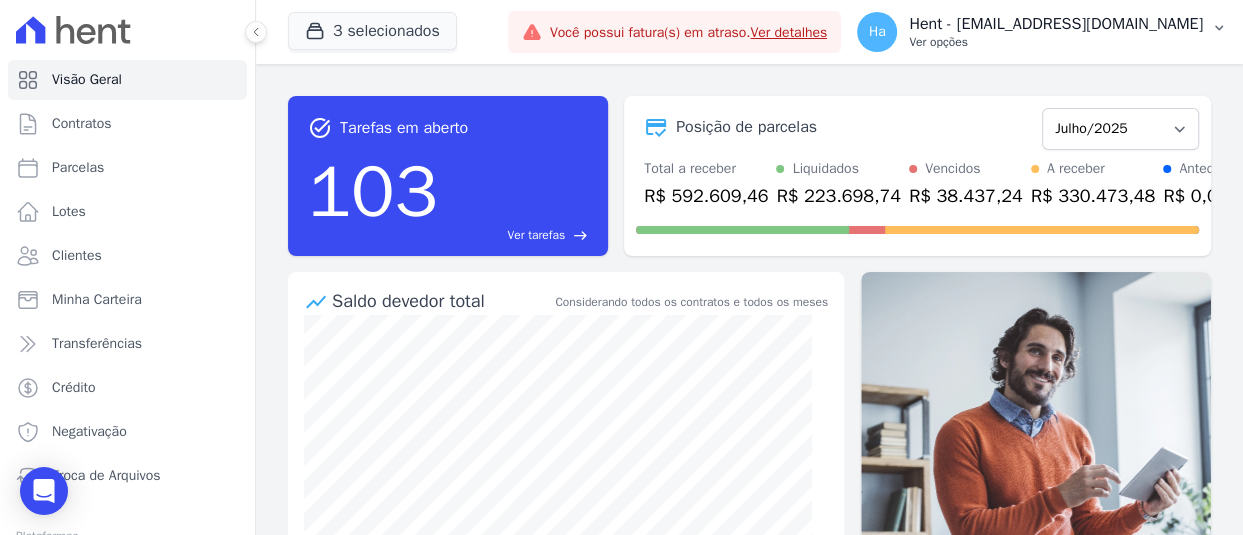 click on "Ha
Hent -  adriane.brito@hent.com.br
Ver opções" at bounding box center [1042, 32] 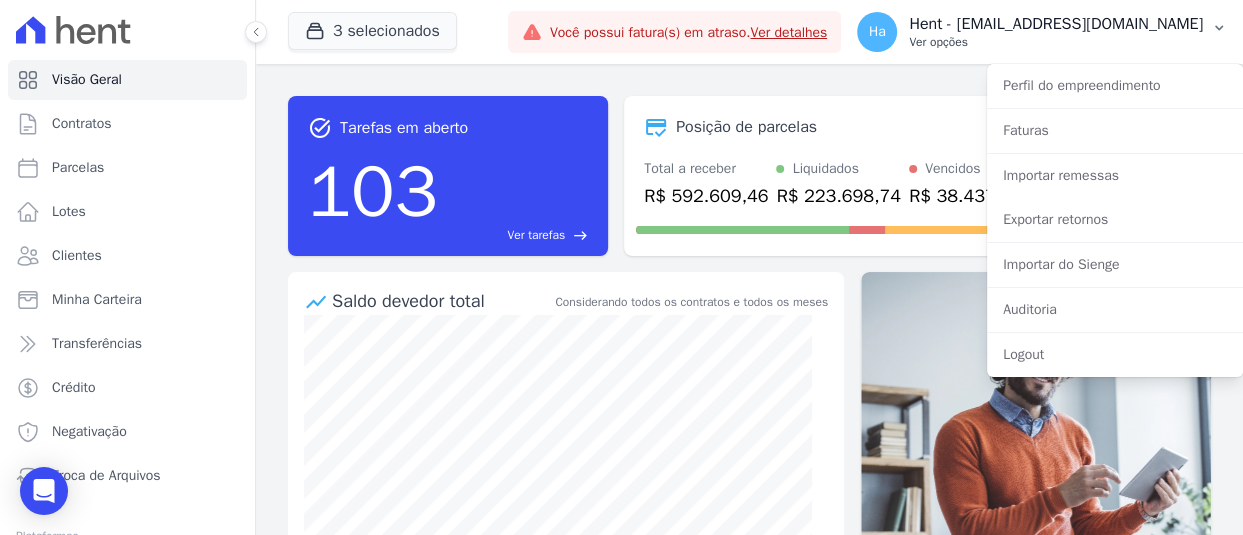 type 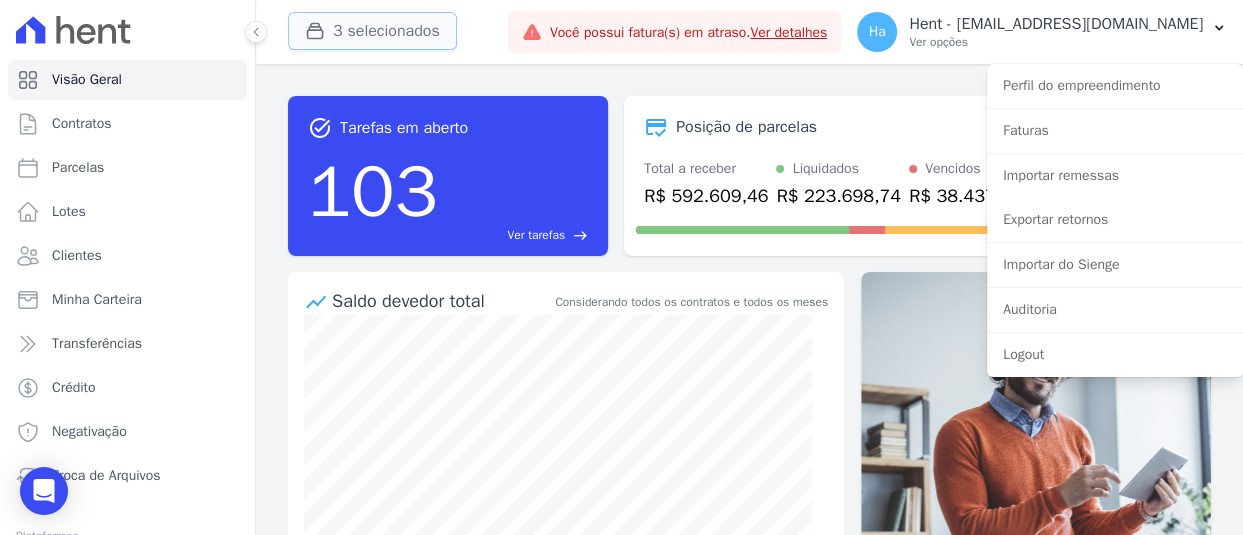 click on "3 selecionados" at bounding box center [372, 31] 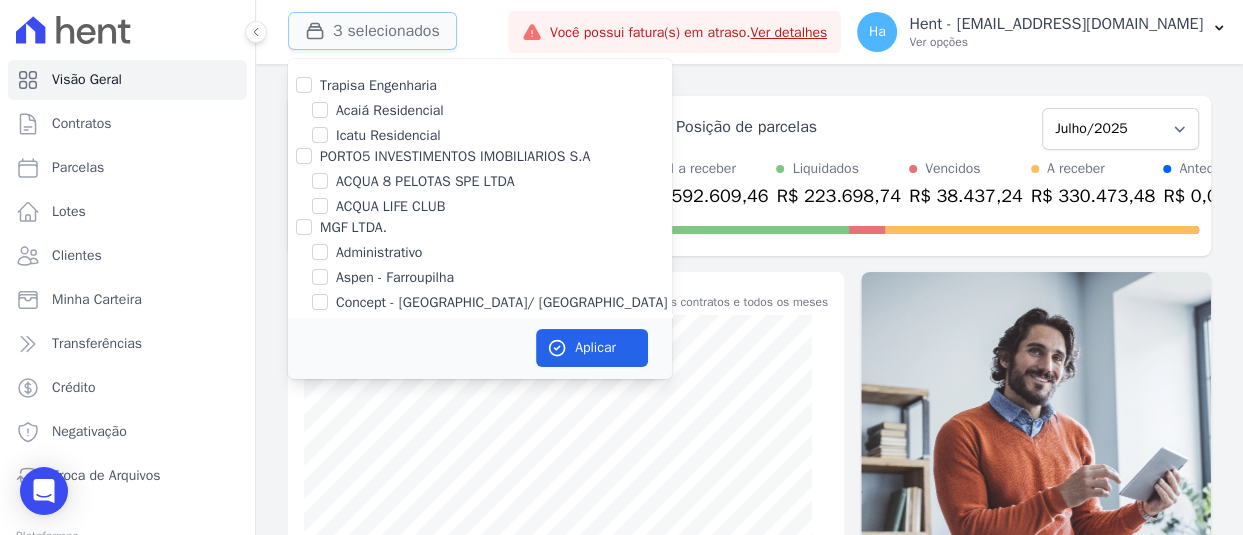 type 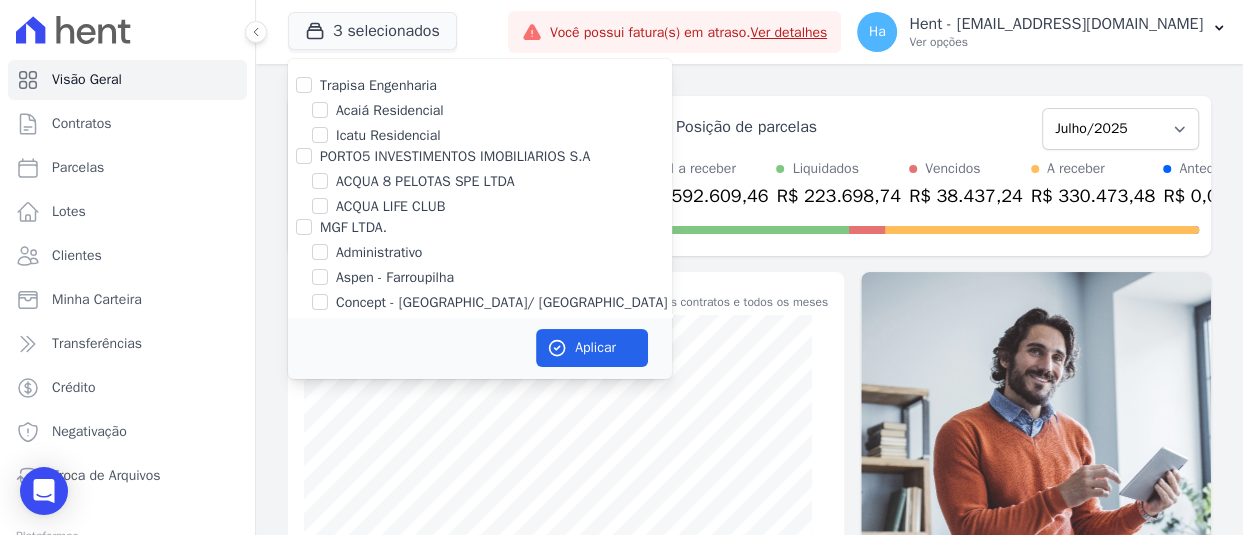 scroll, scrollTop: 2239, scrollLeft: 0, axis: vertical 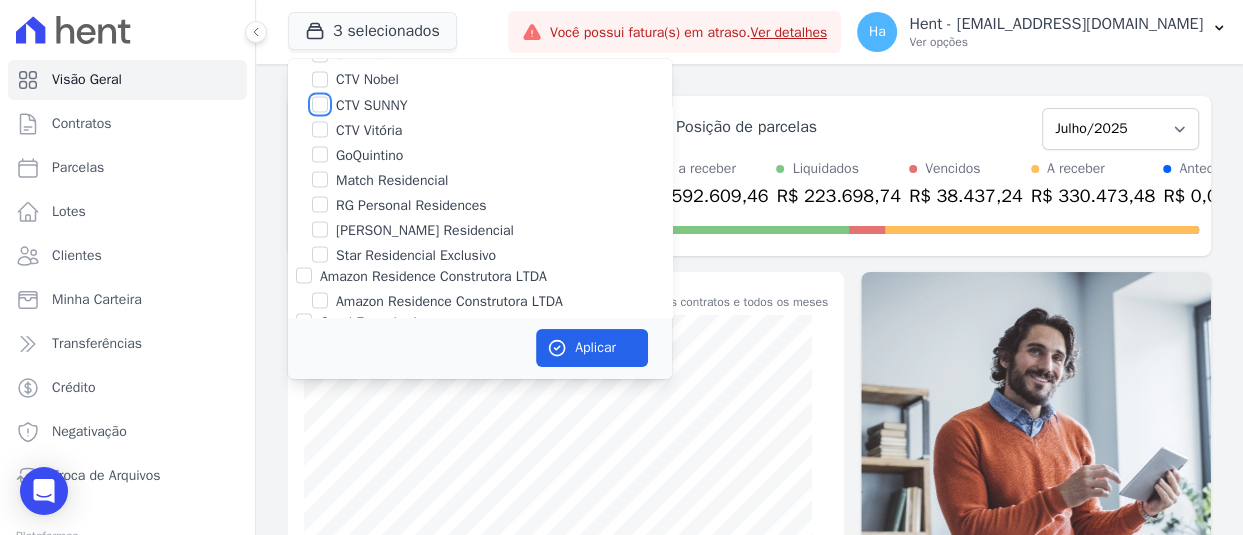 click on "CTV SUNNY" at bounding box center [320, 104] 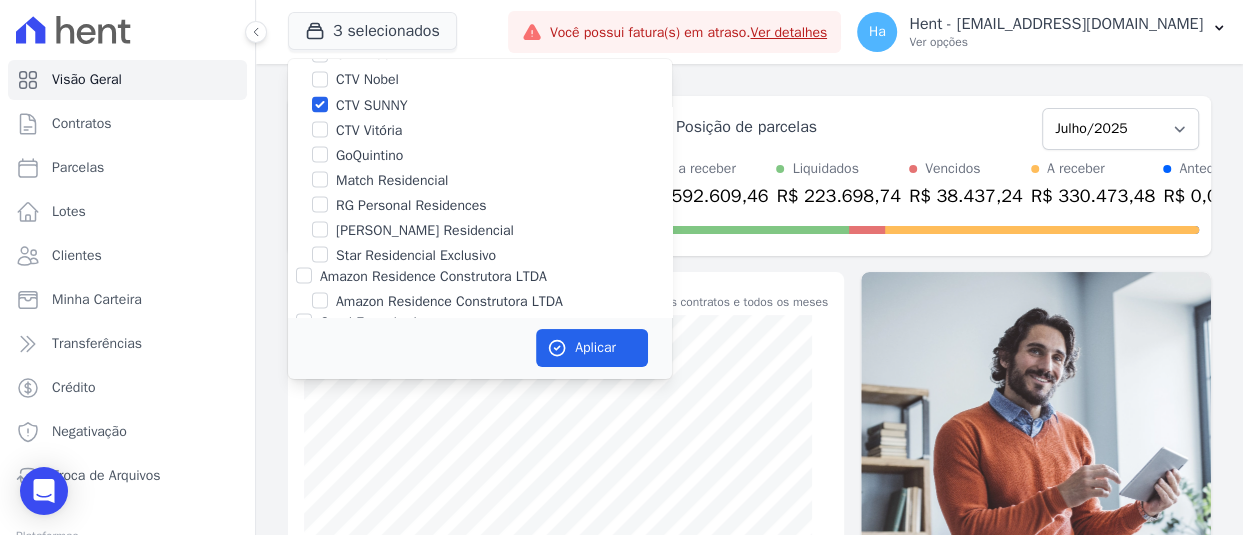 click on "B. Unique" at bounding box center (320, 4) 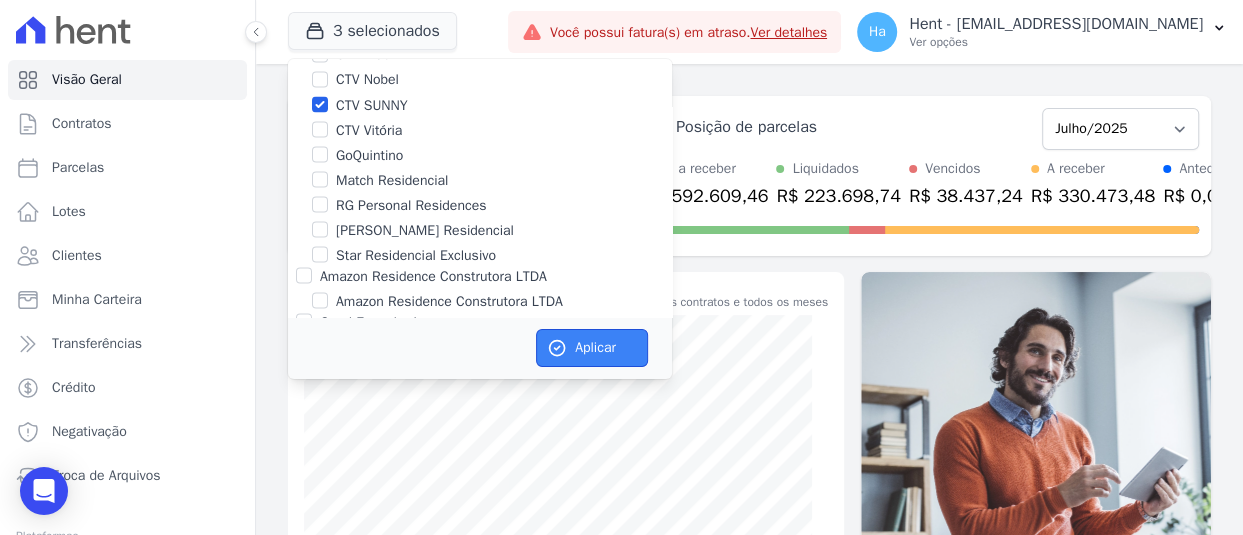 click on "Aplicar" at bounding box center (592, 348) 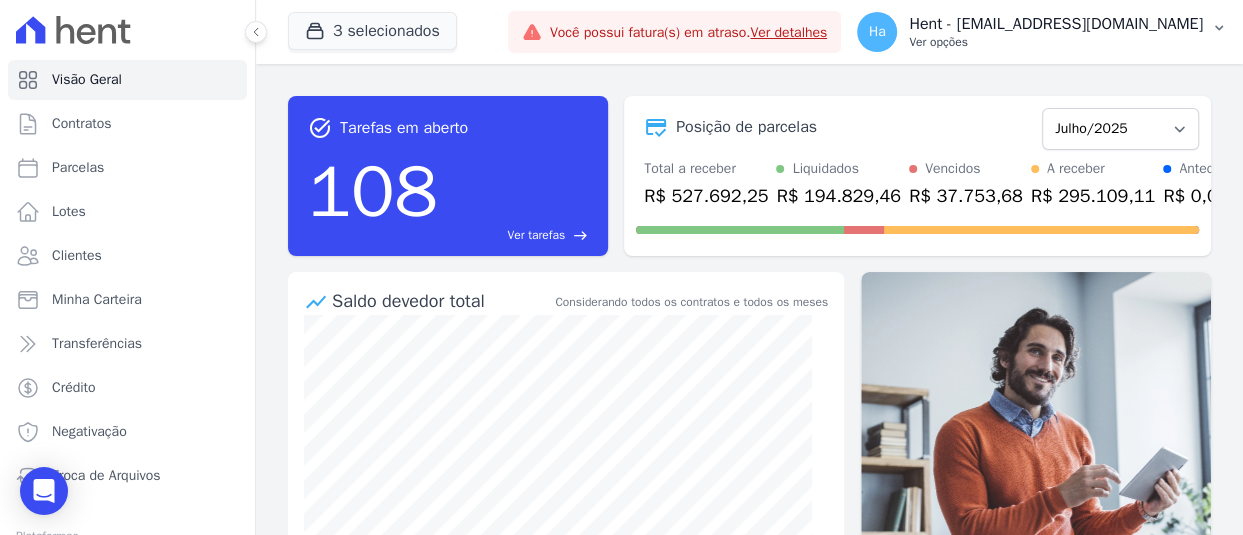 click on "Ver opções" at bounding box center (1056, 42) 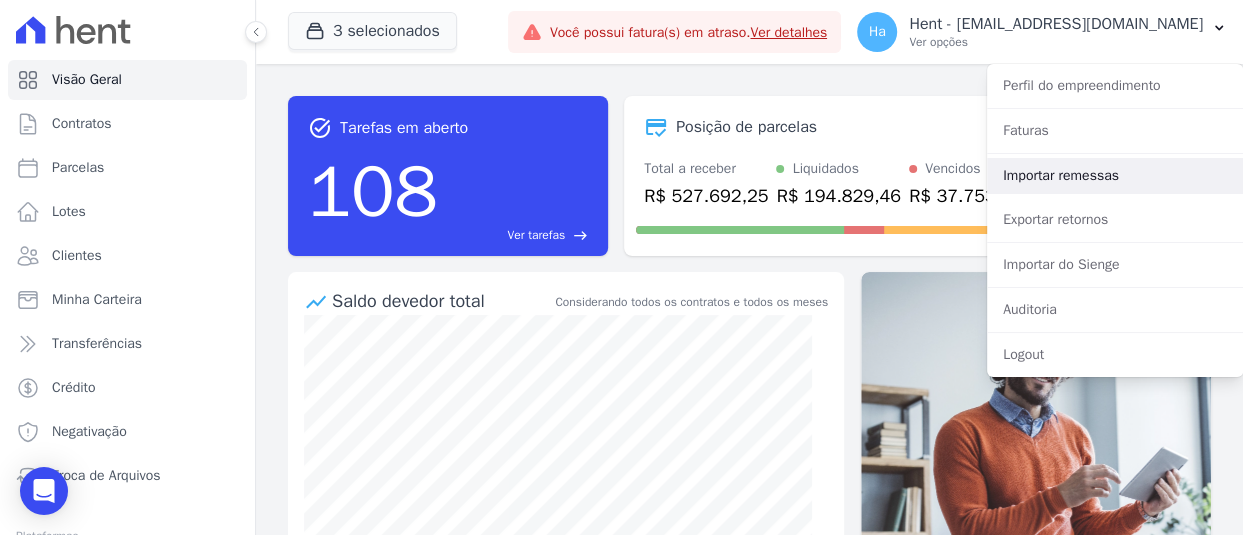 click on "Importar remessas" at bounding box center [1115, 176] 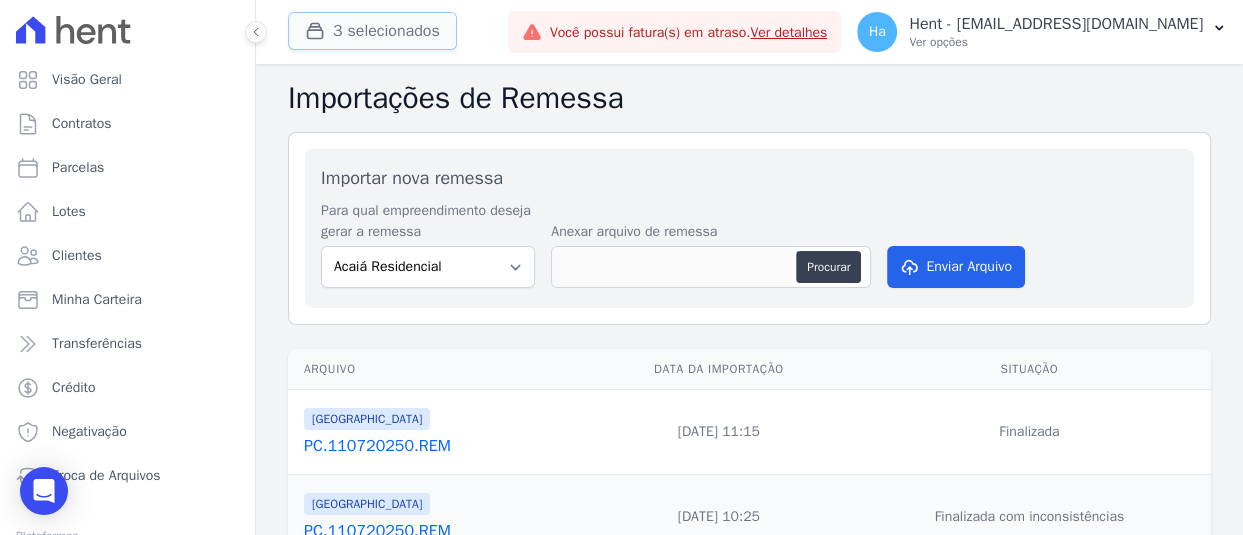 click on "3 selecionados" at bounding box center [372, 31] 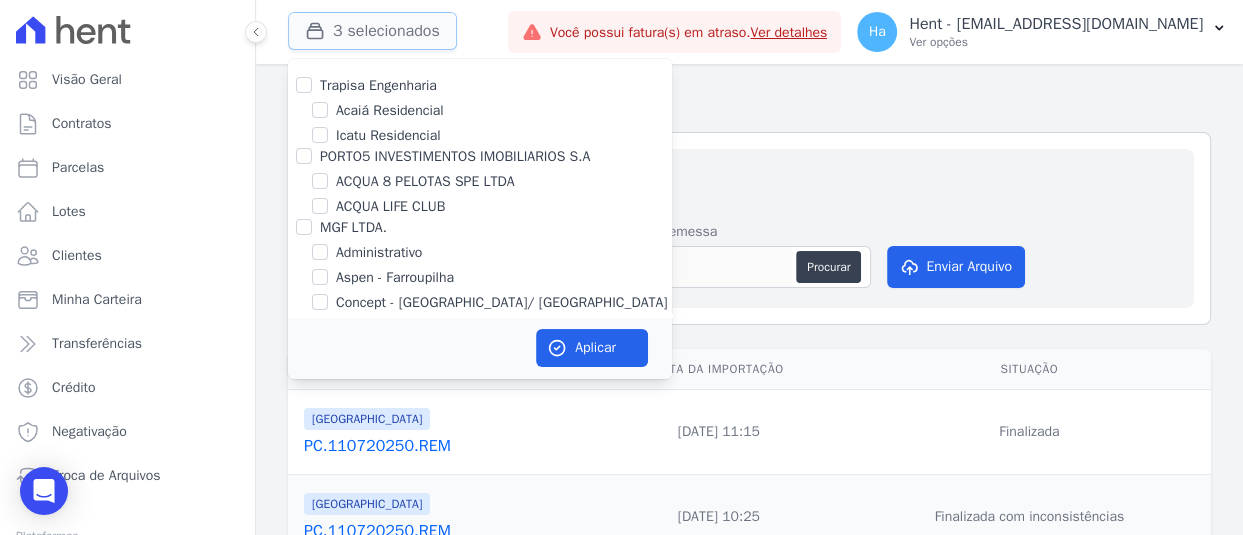 type 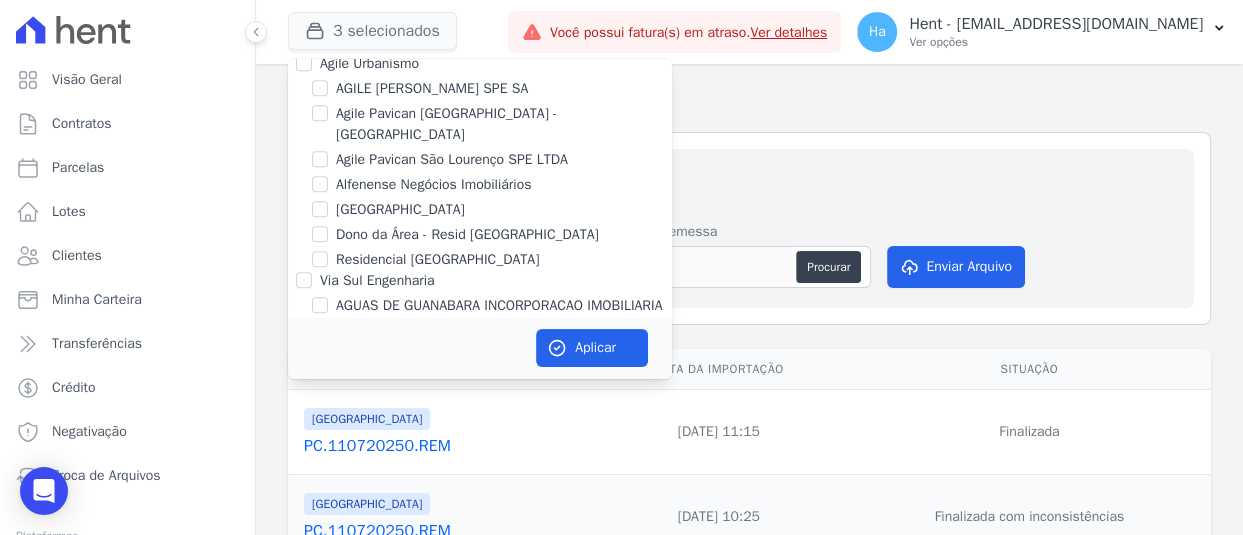 scroll, scrollTop: 12490, scrollLeft: 0, axis: vertical 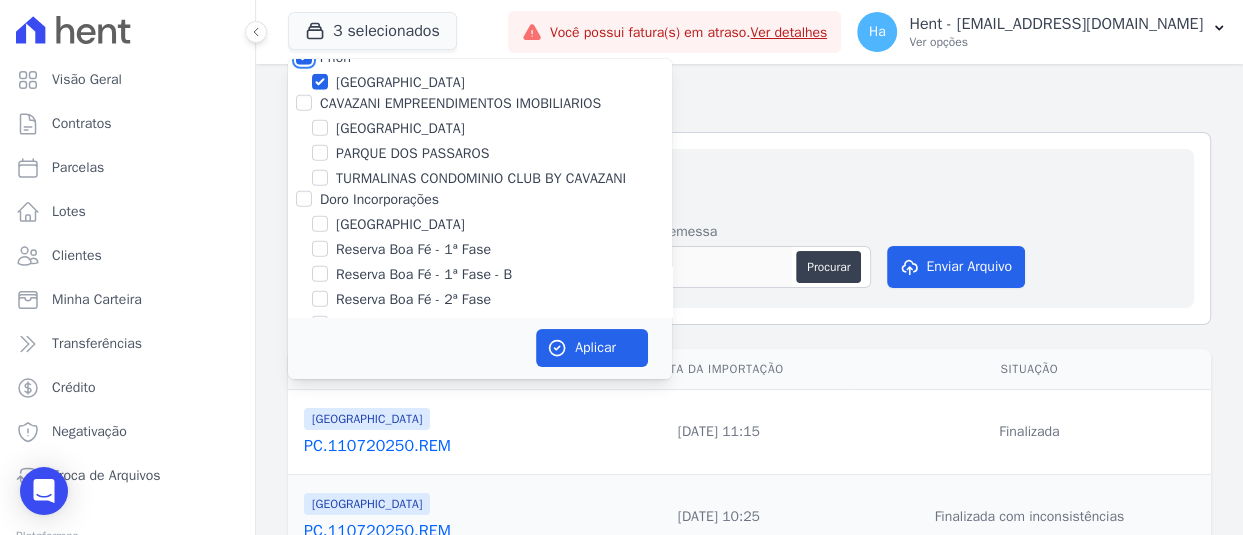 click on "Priori" at bounding box center (304, 57) 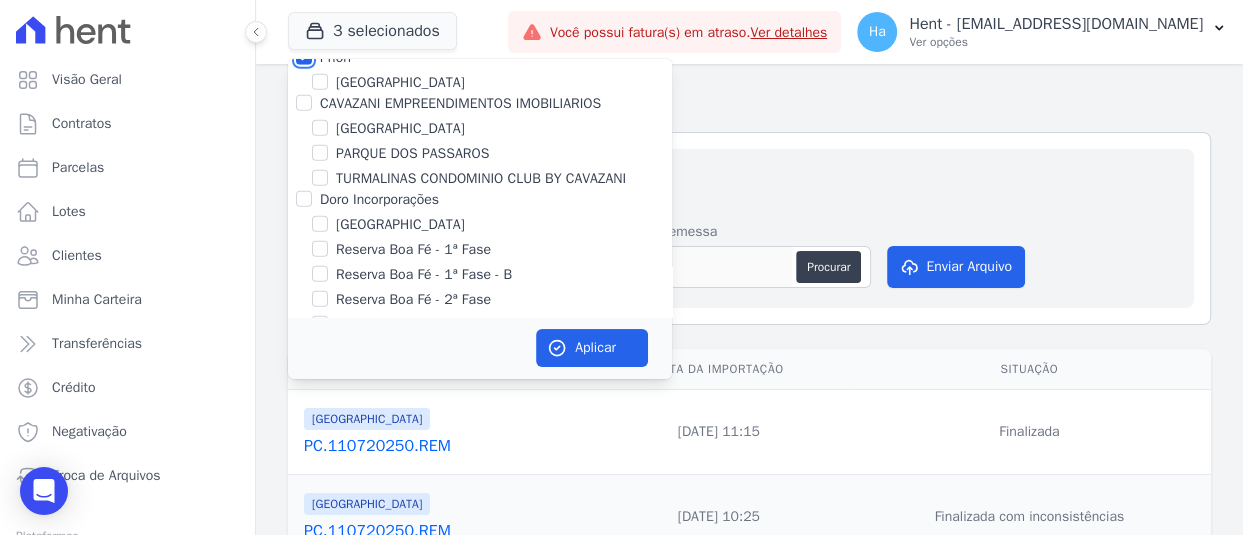 checkbox on "false" 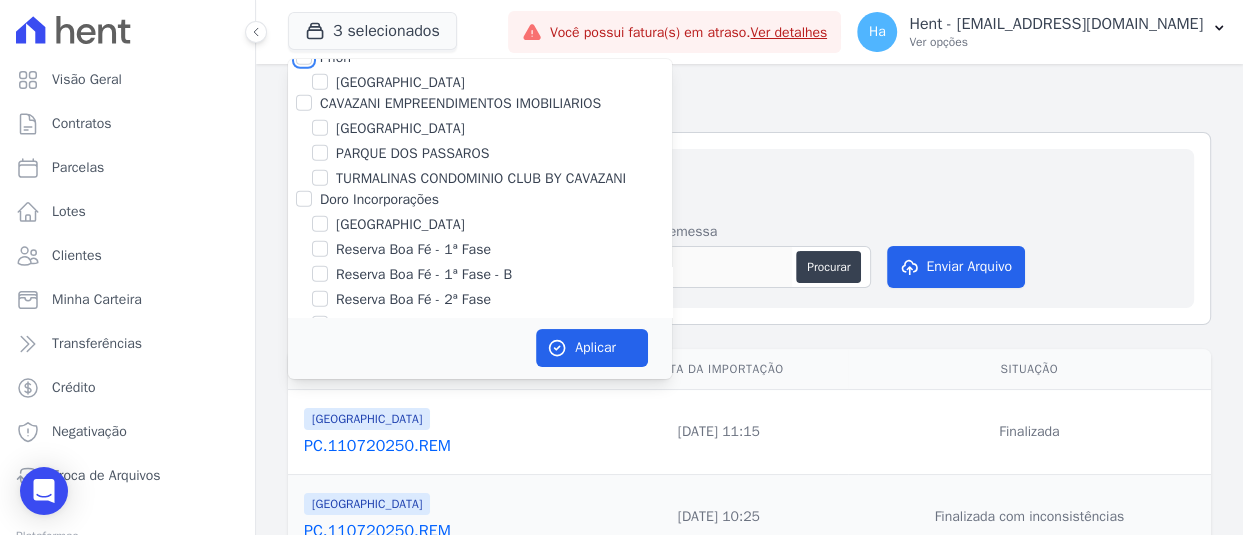 checkbox on "false" 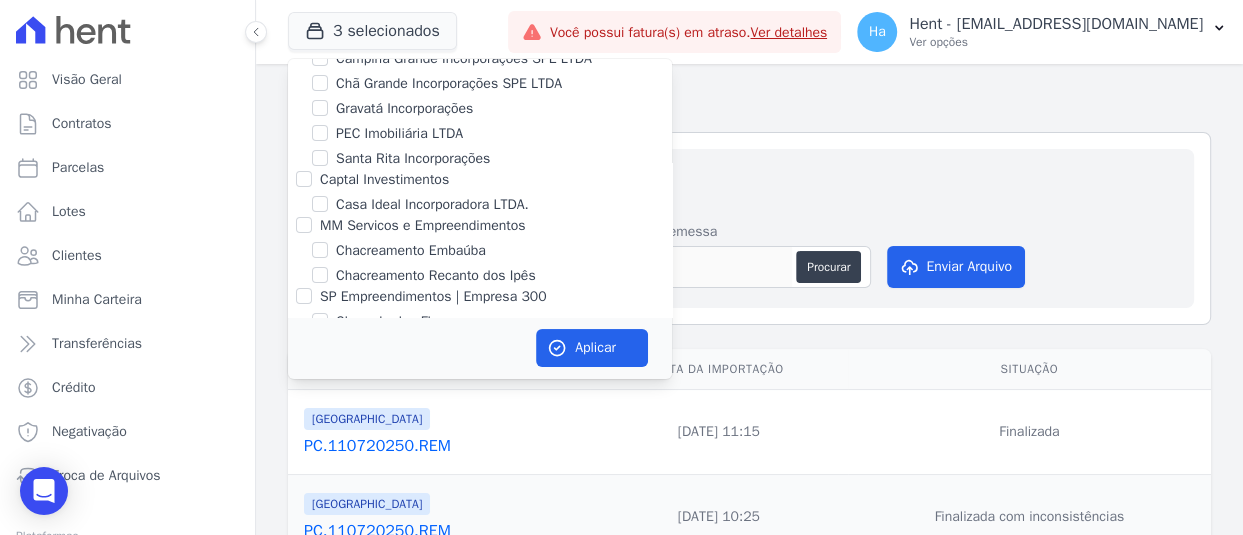 scroll, scrollTop: 4890, scrollLeft: 0, axis: vertical 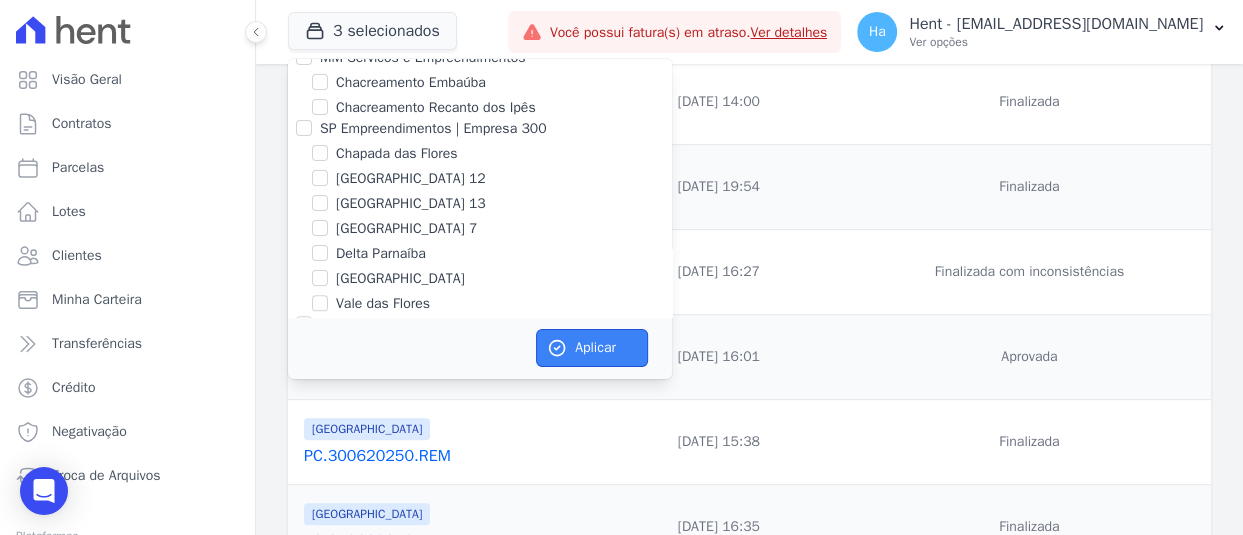 click on "Aplicar" at bounding box center [592, 348] 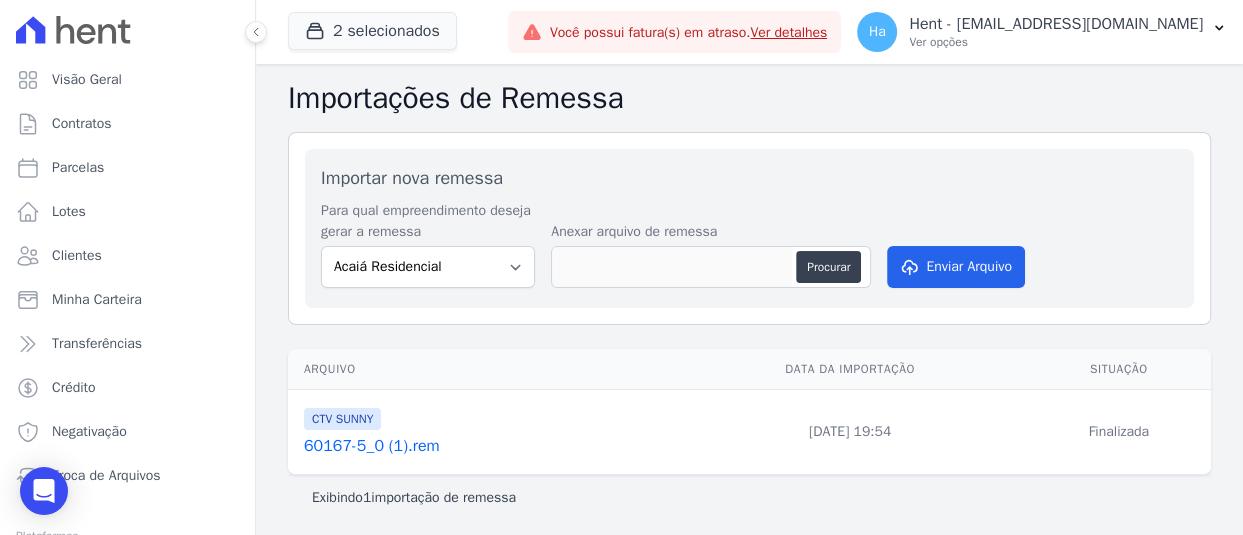 click on "60167-5_0 (1).rem" at bounding box center (485, 446) 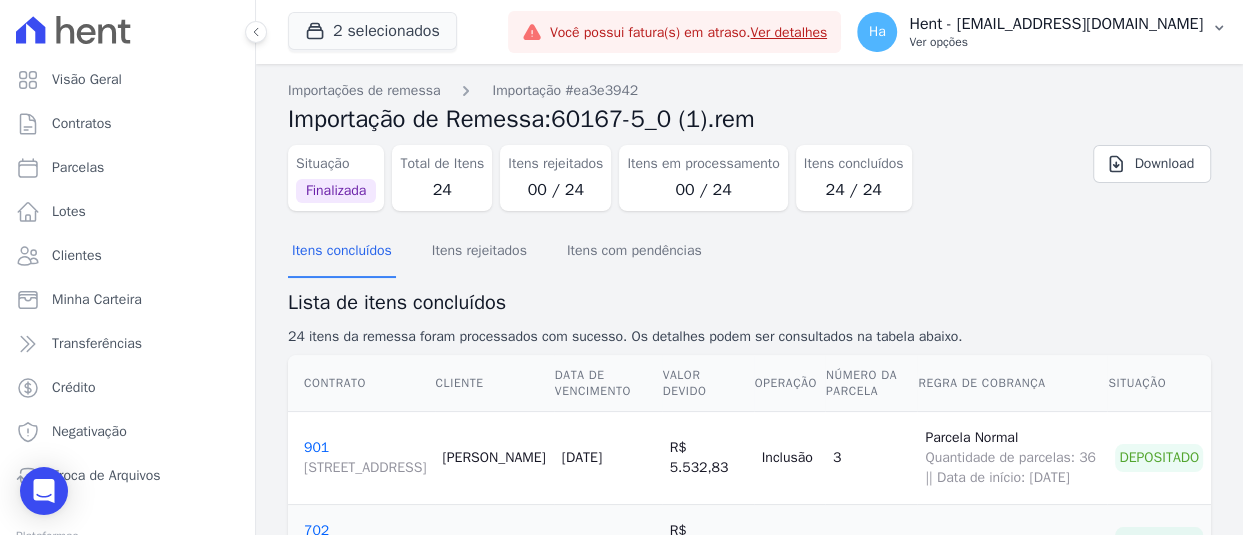 click on "Hent -  [EMAIL_ADDRESS][DOMAIN_NAME]" at bounding box center (1056, 24) 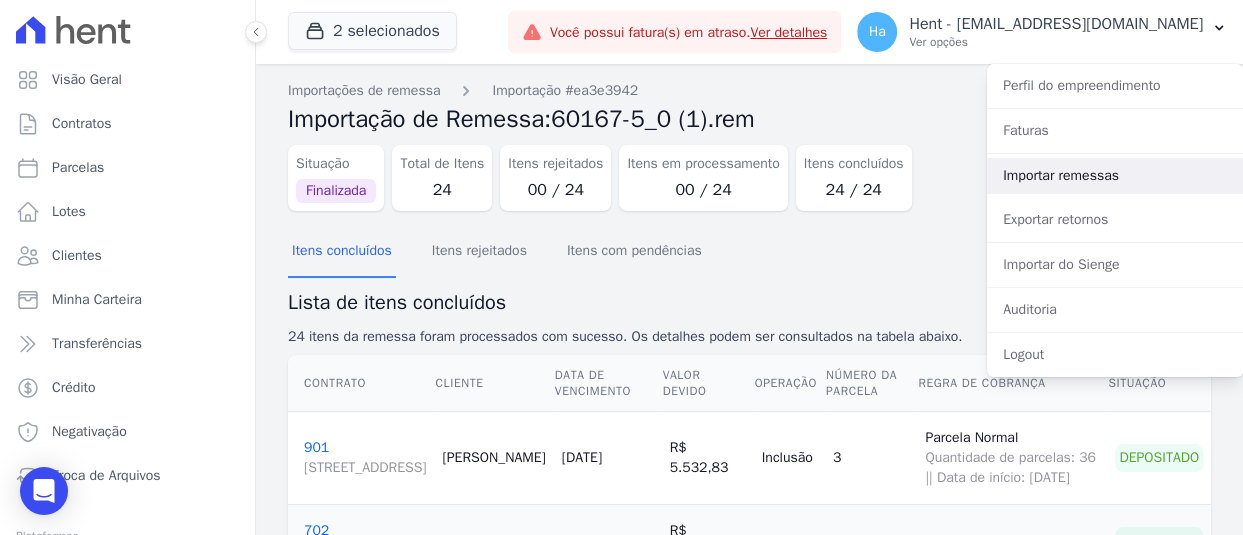 click on "Importar remessas" at bounding box center (1115, 176) 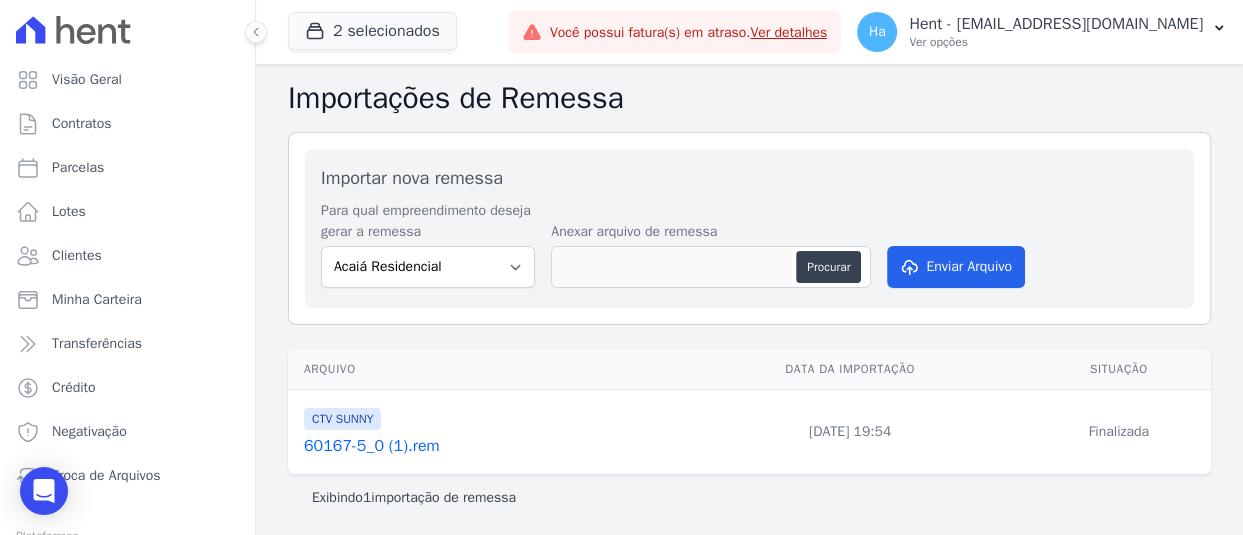 scroll, scrollTop: 0, scrollLeft: 0, axis: both 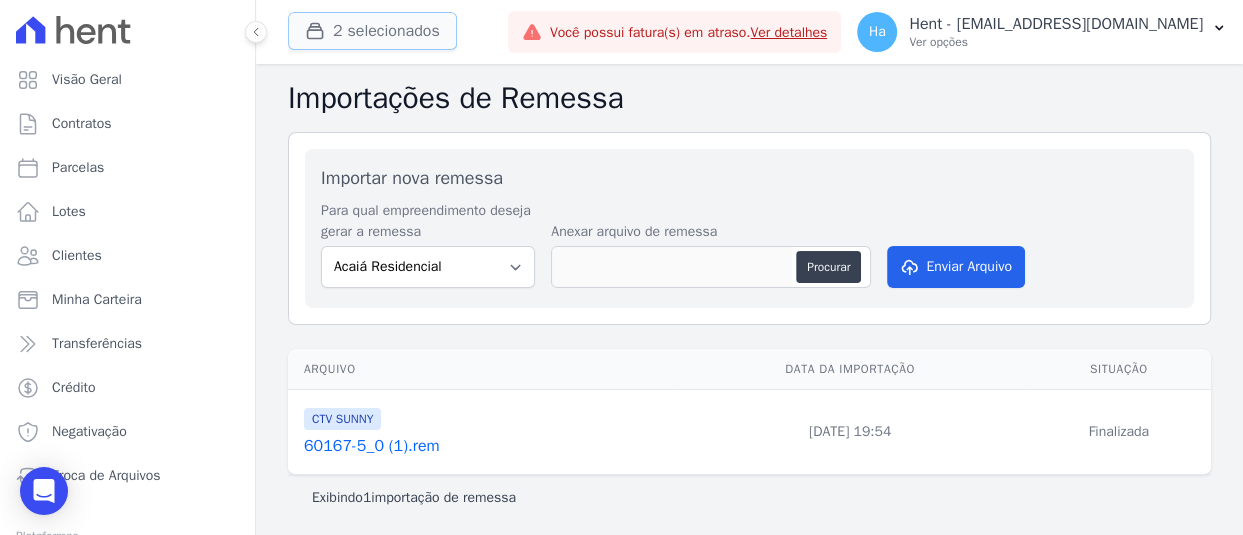 click on "2 selecionados" at bounding box center [372, 31] 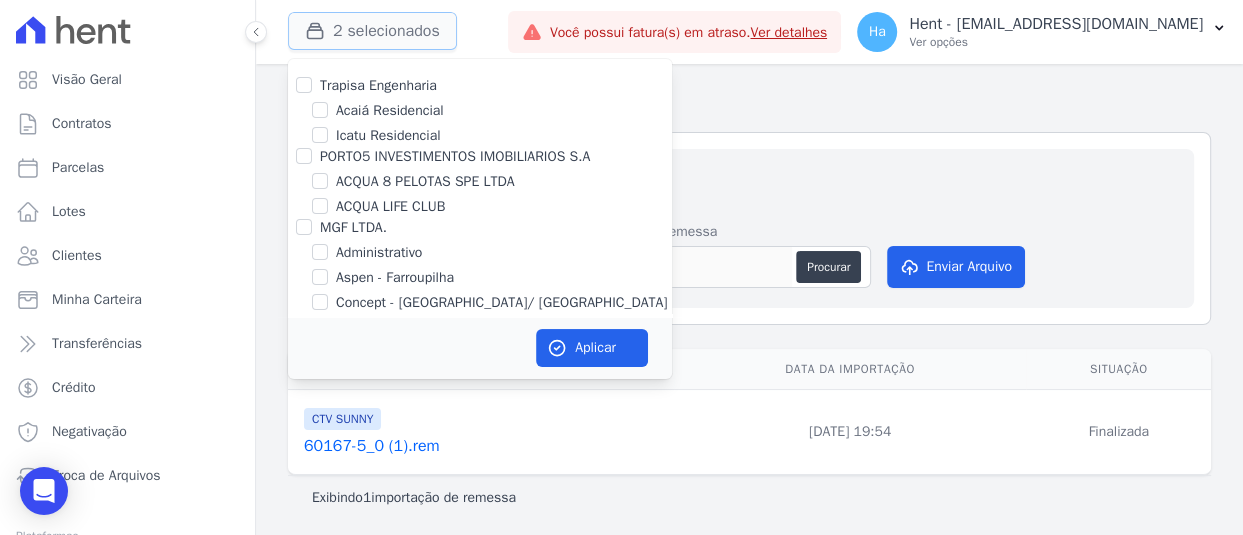type 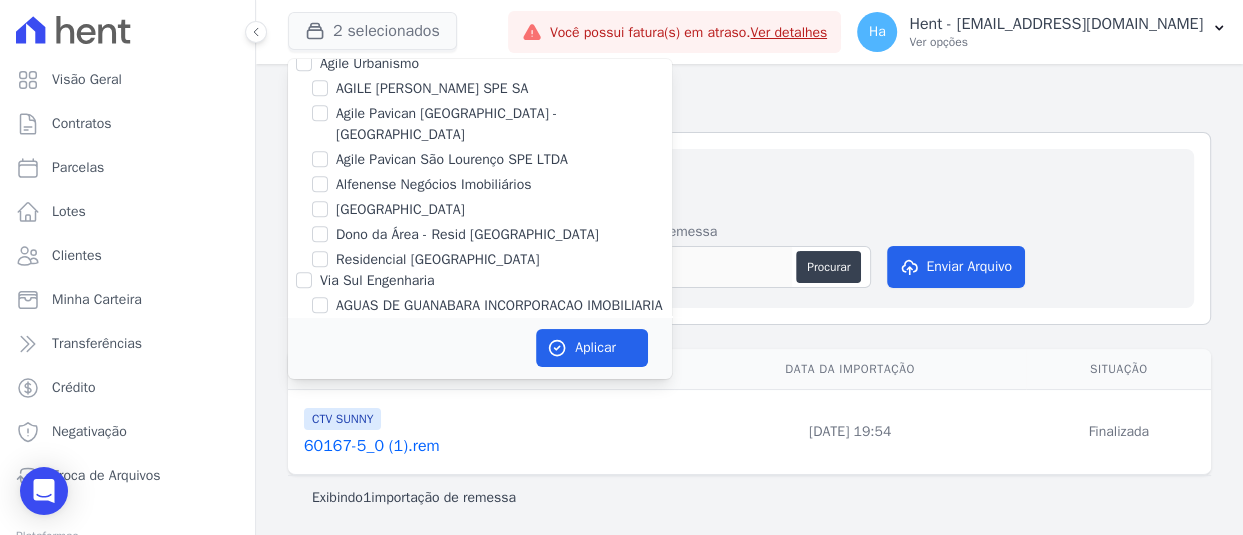 scroll, scrollTop: 12490, scrollLeft: 0, axis: vertical 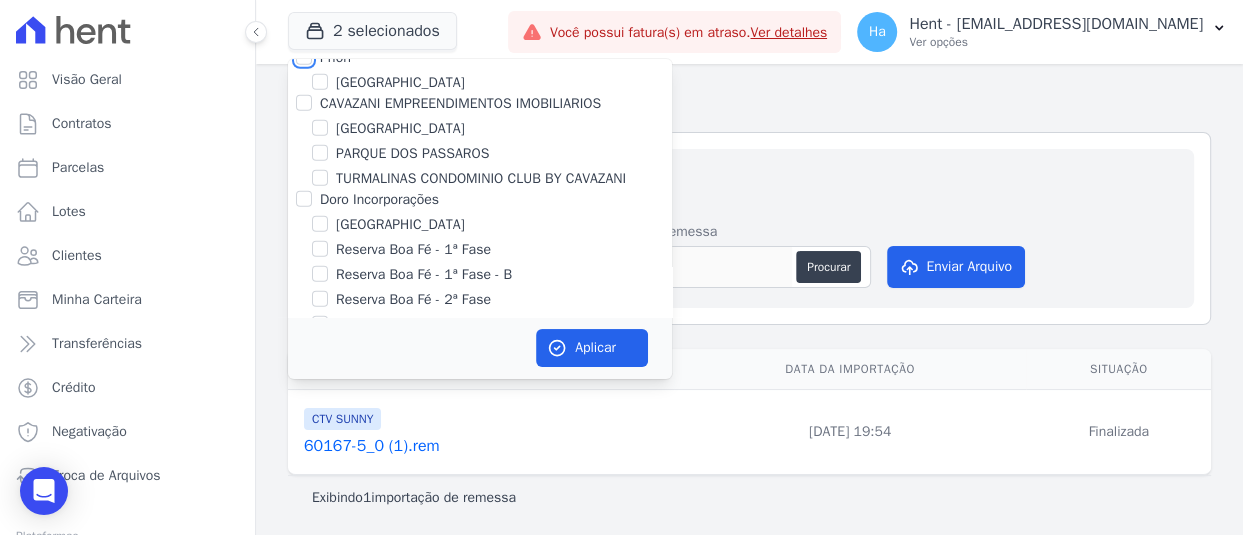 click on "Priori" at bounding box center [304, 57] 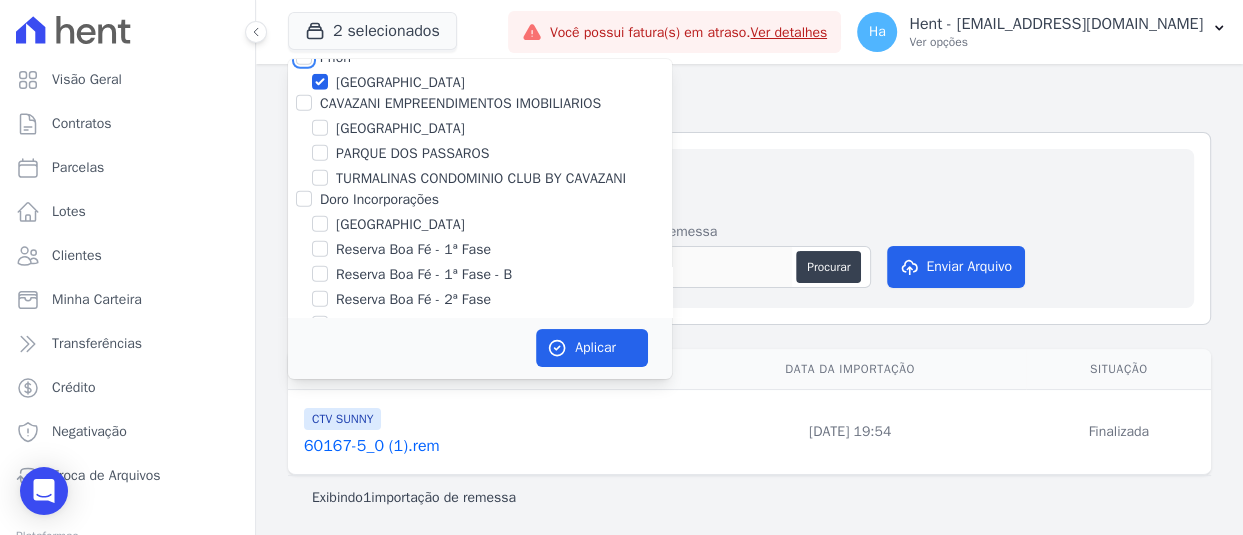 checkbox on "true" 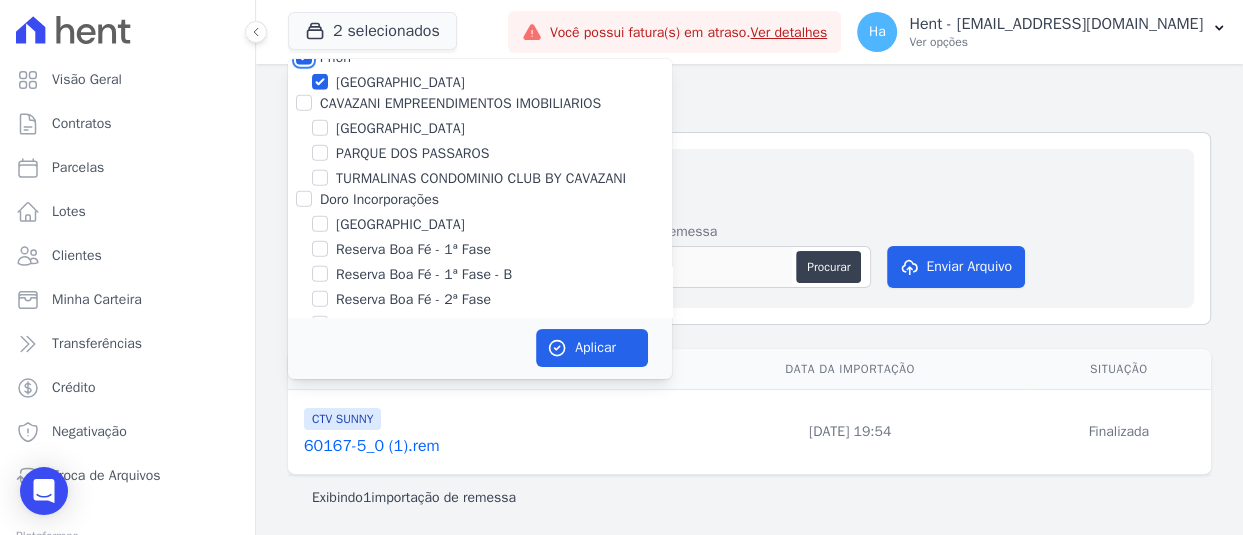 checkbox on "true" 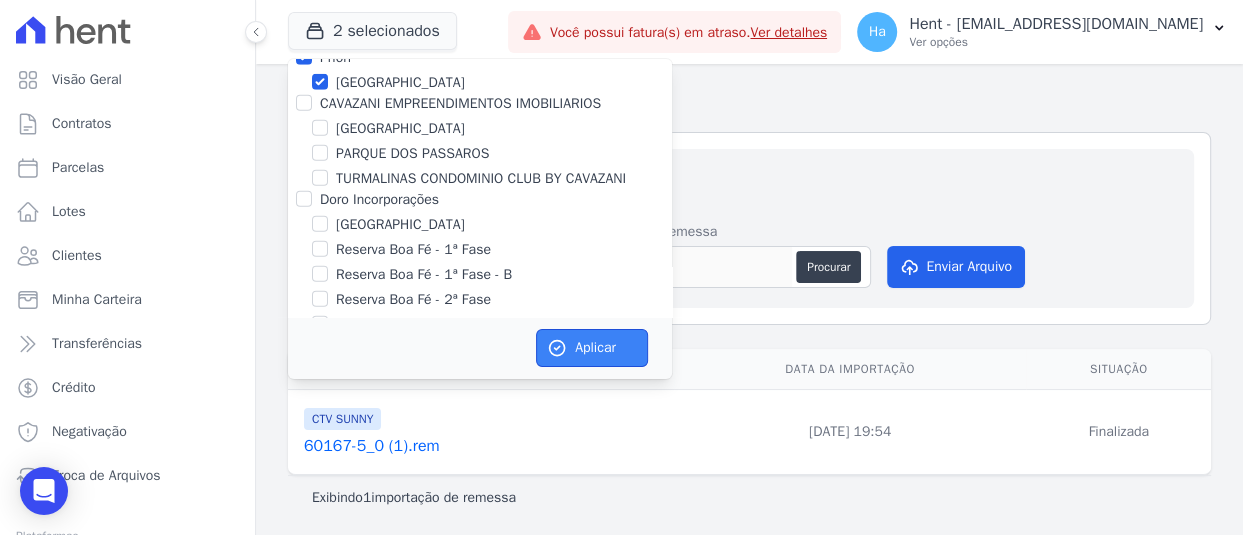 click on "Aplicar" at bounding box center (592, 348) 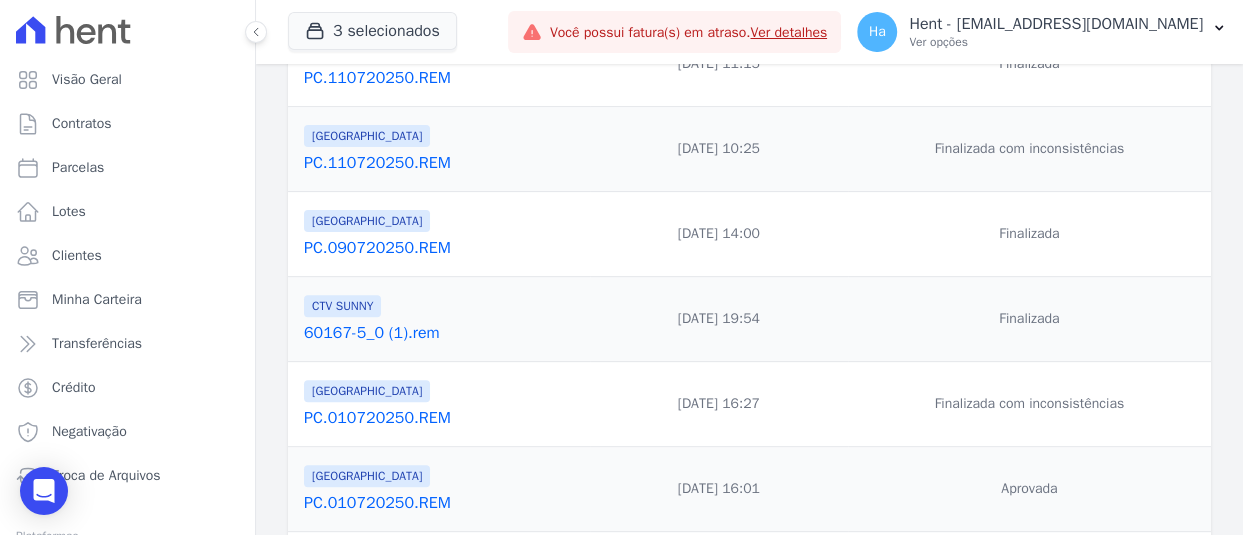 scroll, scrollTop: 95, scrollLeft: 0, axis: vertical 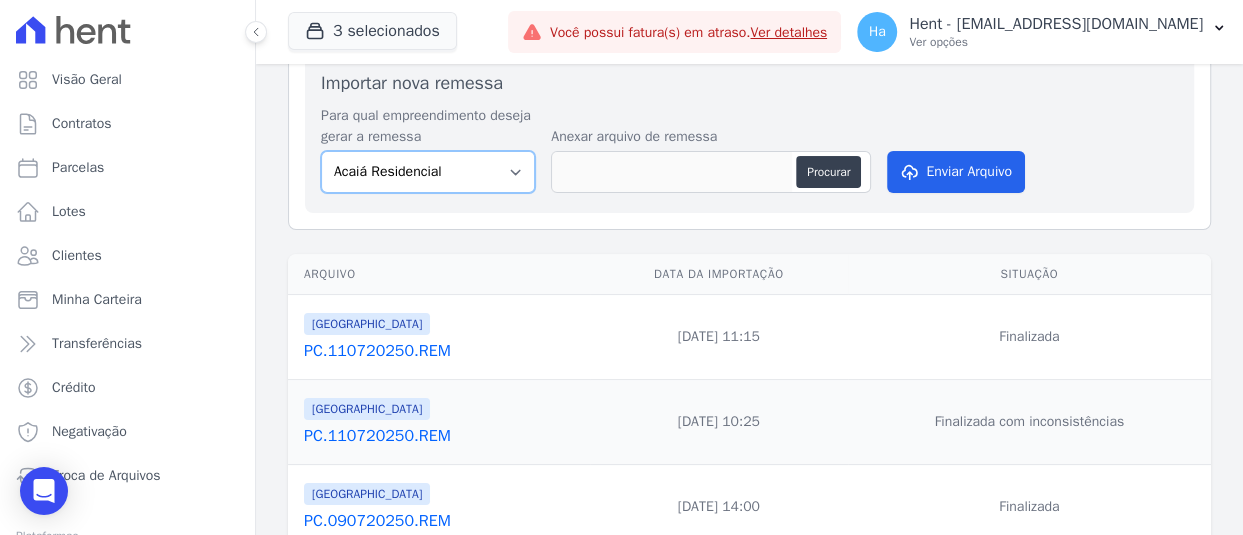 drag, startPoint x: 476, startPoint y: 189, endPoint x: 452, endPoint y: 169, distance: 31.241 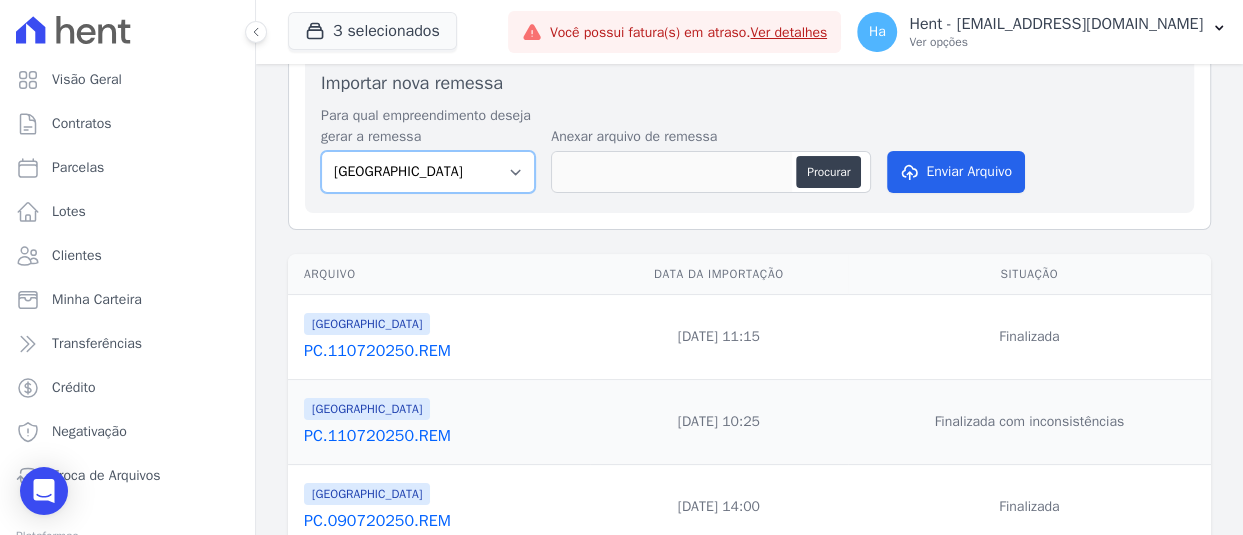 click on "Acaiá Residencial
Administrativo
AGILE ELOI MENDES SPE SA
Agile Pavican São Lourenço - Loteadores
Agile Pavican São Lourenço SPE LTDA
AGUAS DE GUANABARA INCORPORACAO IMOBILIARIA SPE LTDA
AGUAS DO ALVORADA INCORPORACAO IMOBILIARIA SPE LTDA
AJMC Empreendimentos
Alameda dos Ipês
Aldeia Smart
Alexandria Condomínios
Alfenense Negócios Imobiliários
Amaré Arpoador
Amazon Residence Construtora LTDA
ANANINDEUA 01 INCORPORACAO IMOBILIARIA SPE LTDA
AQUARELA CITY INCORPORACAO IMOBILIARIA LTDA
Areias do Planalto
Areias do Planalto - Interno
Aroka Incorporadora e Administradora LTDA.
Art Prime - Irajá
Arty Park - Gravatai
Arty Park - JPI
Aspen - Farroupilha
Audace Home Studio
Audace Mondeo
Aurora
Aurora  II - LBA
Aurora I - LBA
Aviva Monet
BAHAMAS EAST VILLAGE
Baia Formosa Parque
Be Deodoro
Be Deodoro Empreendimento Imobiliário LTDA.
Belas Artes 2º tranche
Bem Viver | Saint Raphael
Best Life Residence
Bio Residencial
Bosque Mistral" at bounding box center (428, 172) 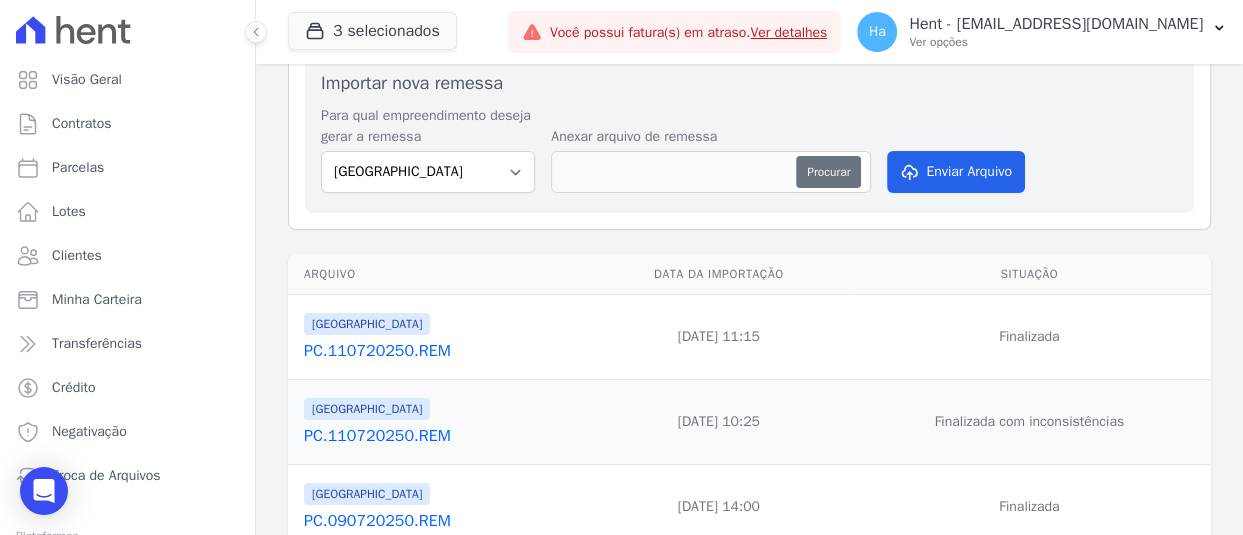 click on "Procurar" at bounding box center (828, 172) 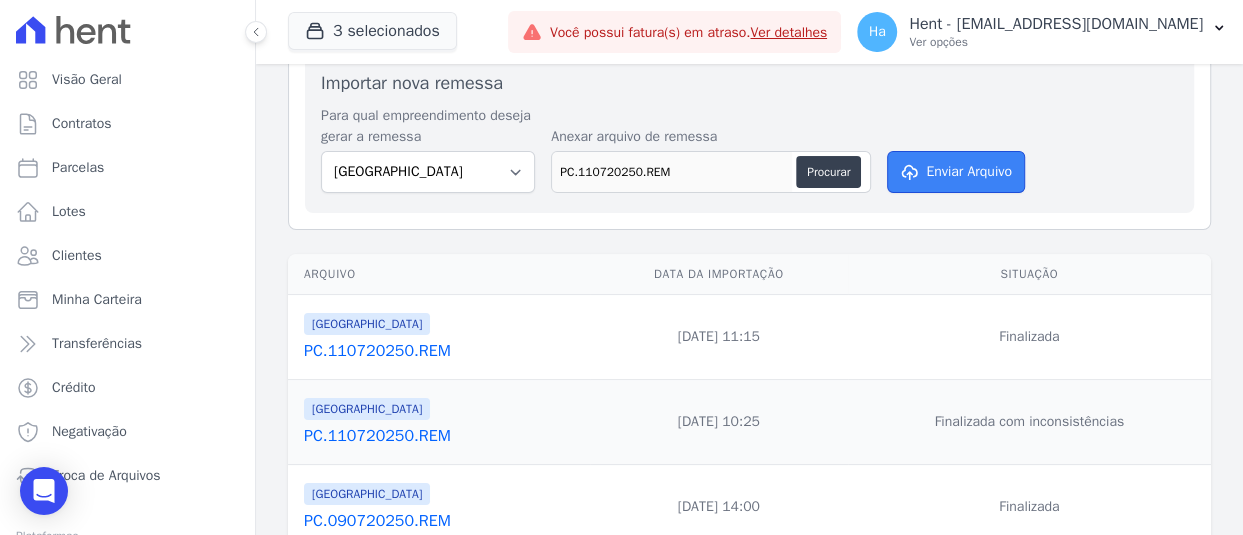 click on "Enviar Arquivo" at bounding box center [956, 172] 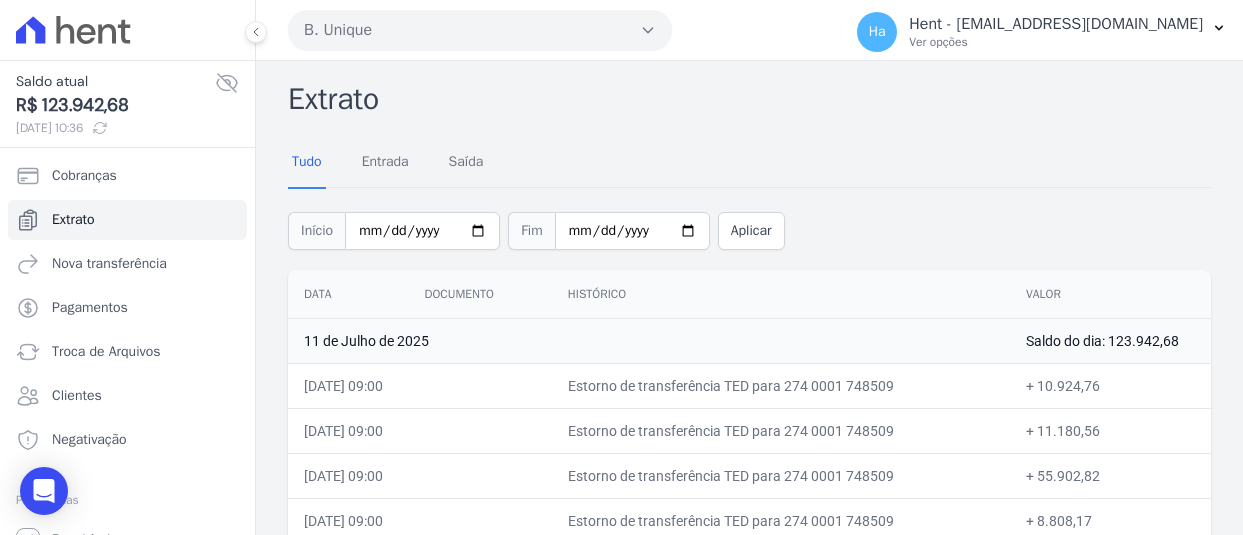 scroll, scrollTop: 0, scrollLeft: 0, axis: both 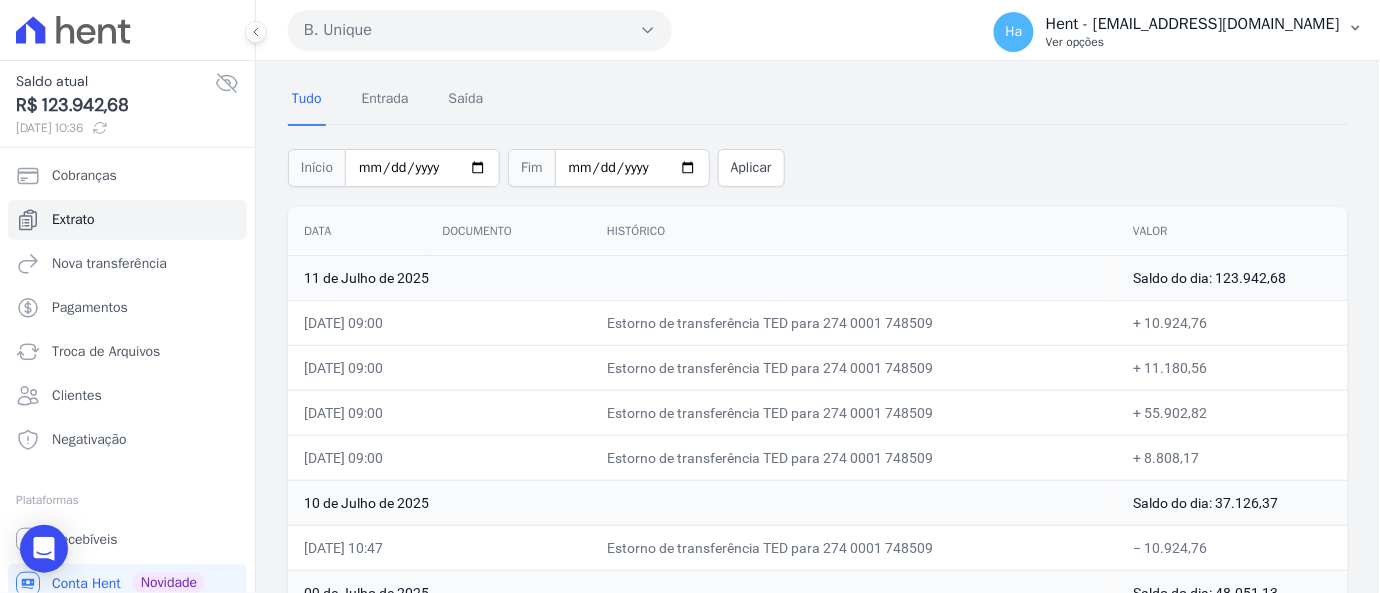 click on "Ver opções" at bounding box center [1193, 42] 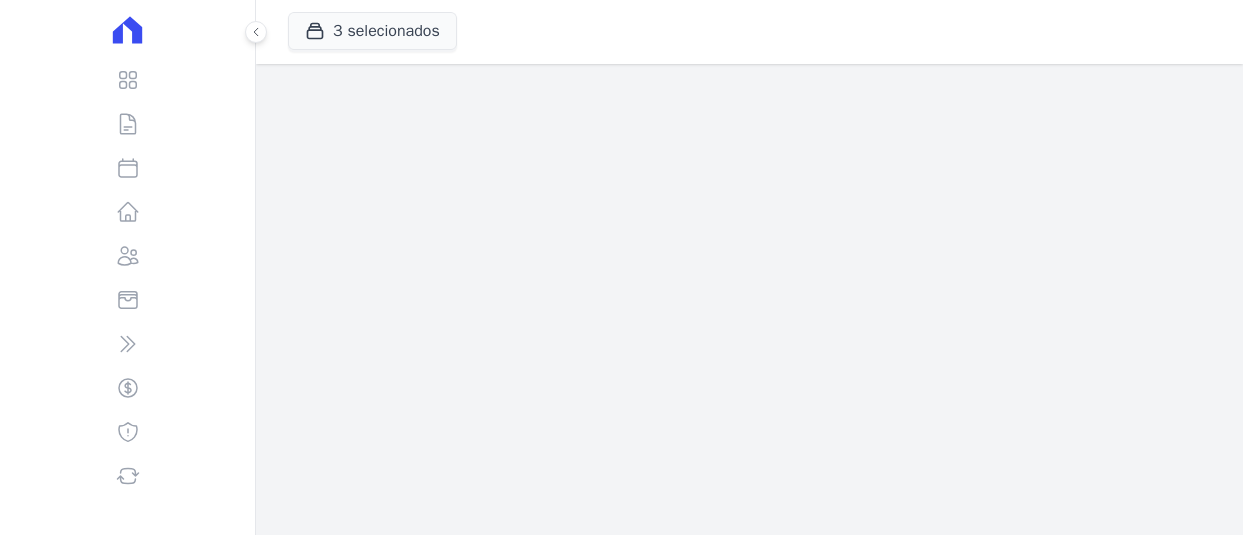 scroll, scrollTop: 0, scrollLeft: 0, axis: both 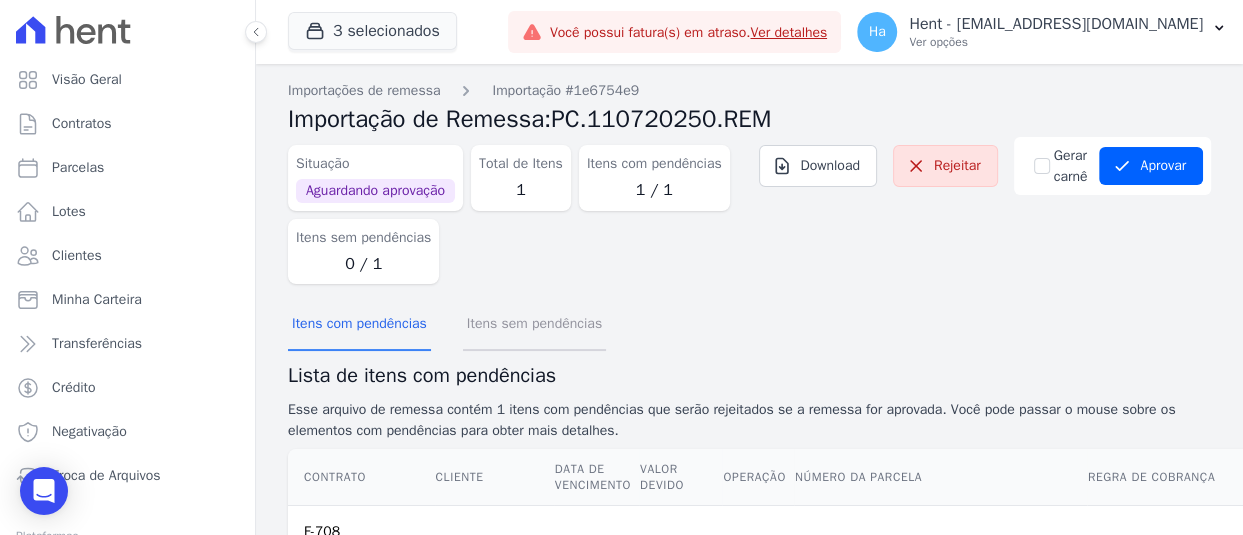 click on "Itens sem pendências" at bounding box center (534, 325) 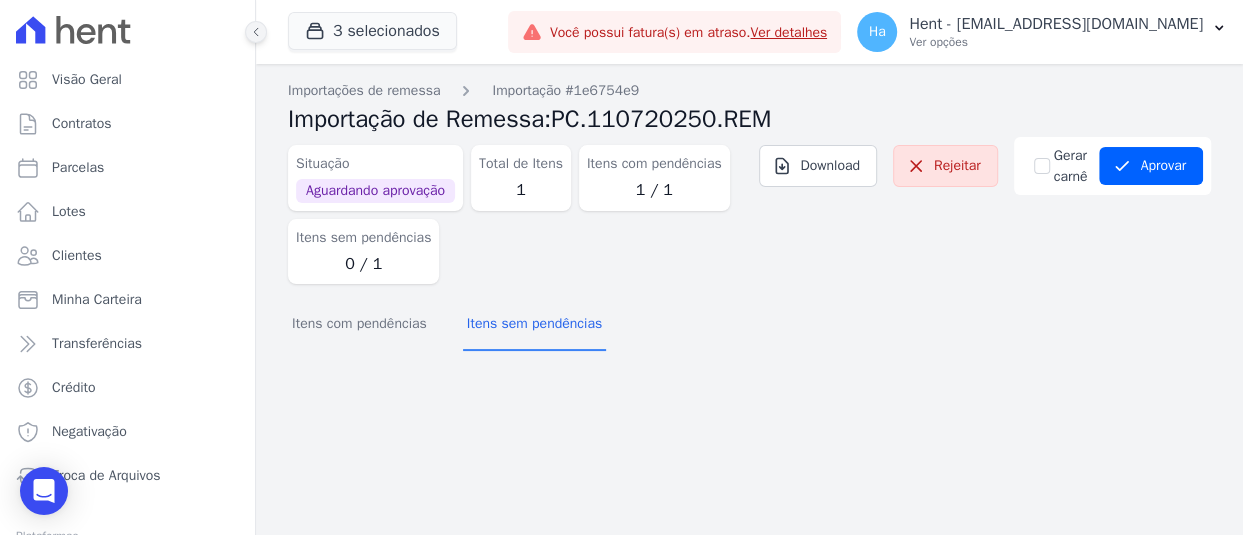 click 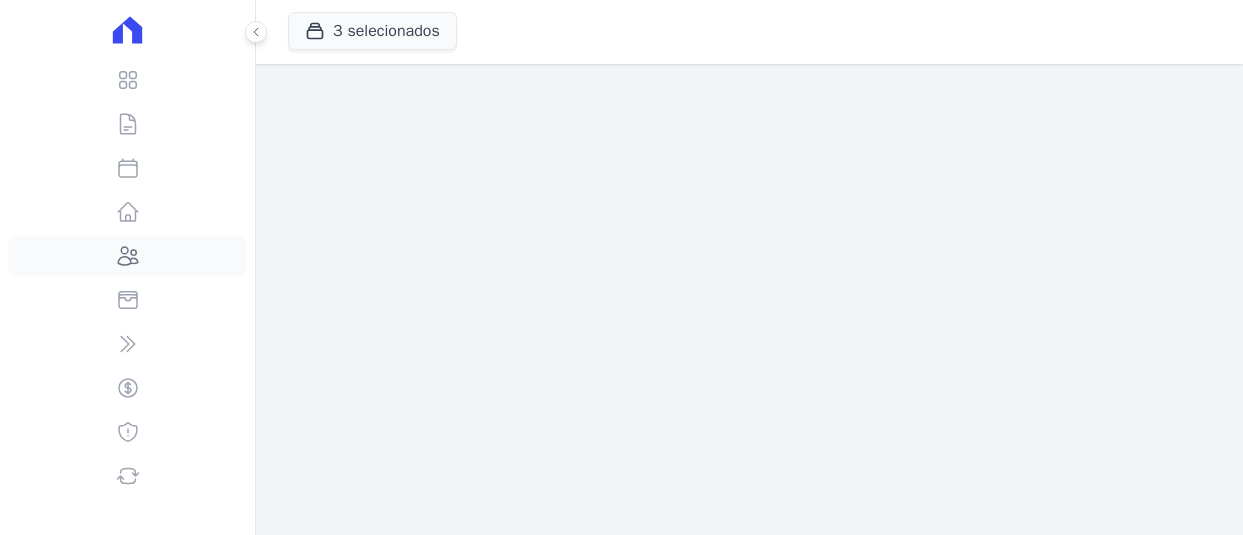 scroll, scrollTop: 0, scrollLeft: 0, axis: both 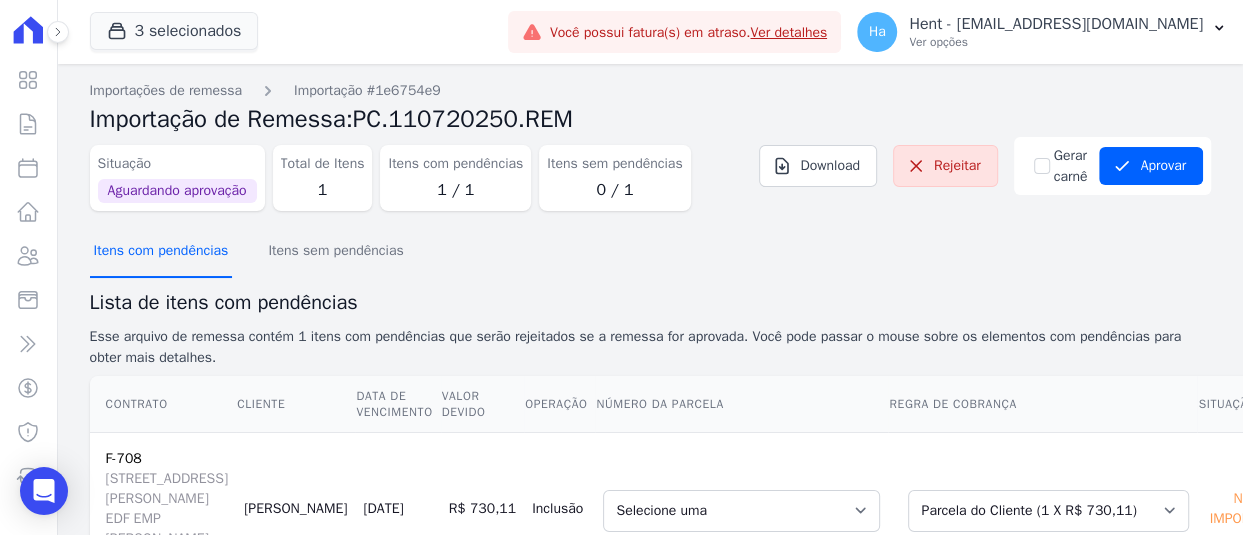 click on "Itens com pendências" at bounding box center (161, 252) 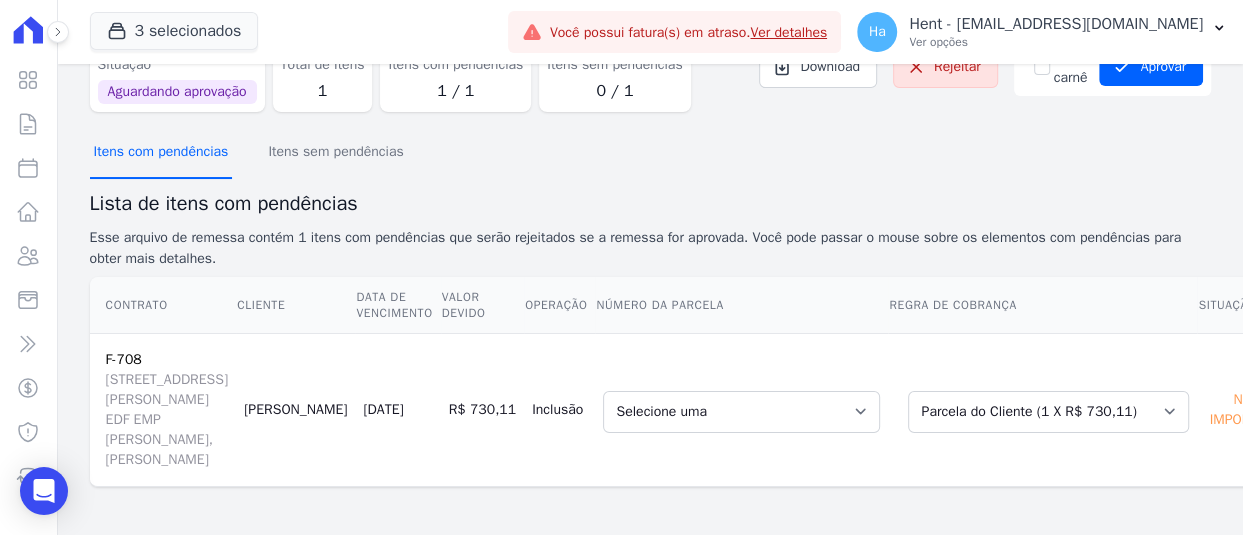 scroll, scrollTop: 233, scrollLeft: 0, axis: vertical 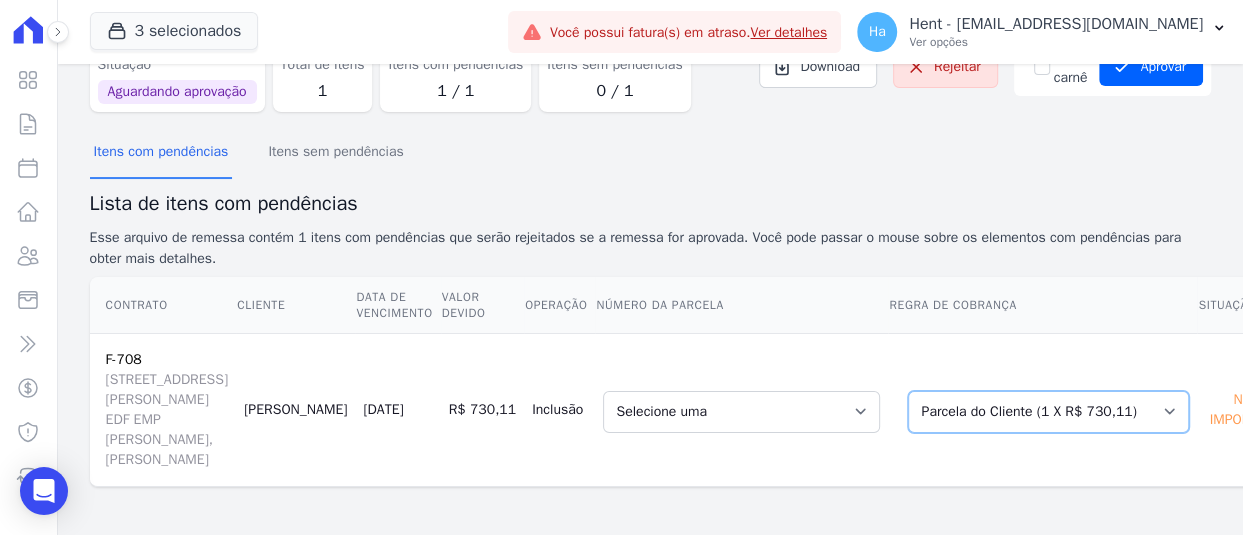 click on "Selecione uma
Nova Parcela Avulsa
Parcela Avulsa Existente
Sinal (1 X R$ 15.440,04)
[GEOGRAPHIC_DATA] (2 X R$ 158.469,00)
[GEOGRAPHIC_DATA] (8 X R$ 825,25)
Outros (1 X R$ 158.397,00)
[GEOGRAPHIC_DATA] (1 X R$ 730,11)" at bounding box center (1048, 412) 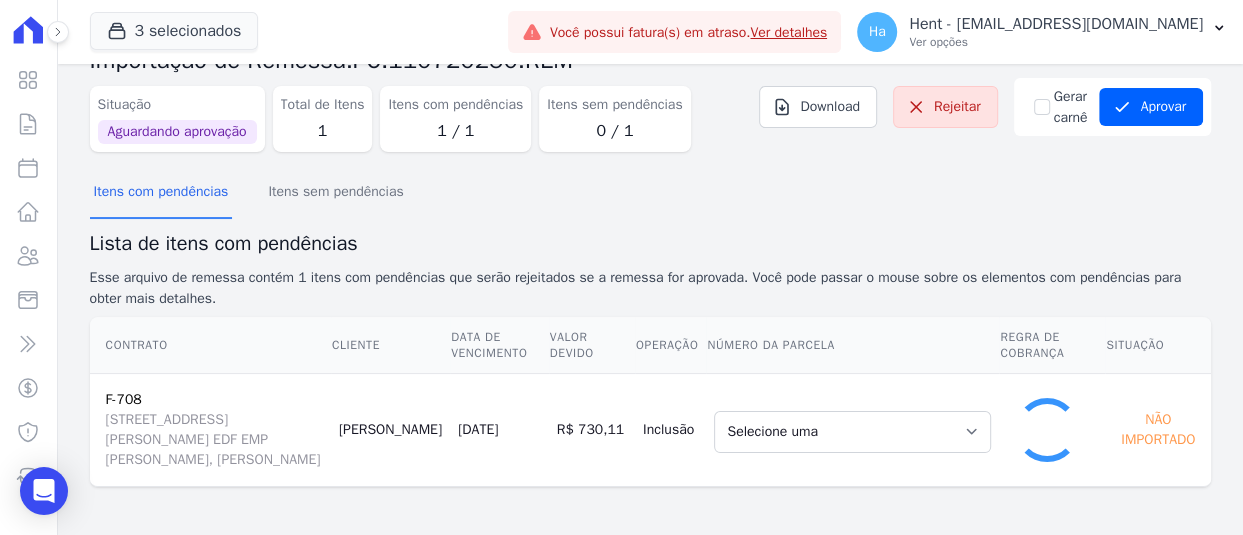 scroll, scrollTop: 118, scrollLeft: 0, axis: vertical 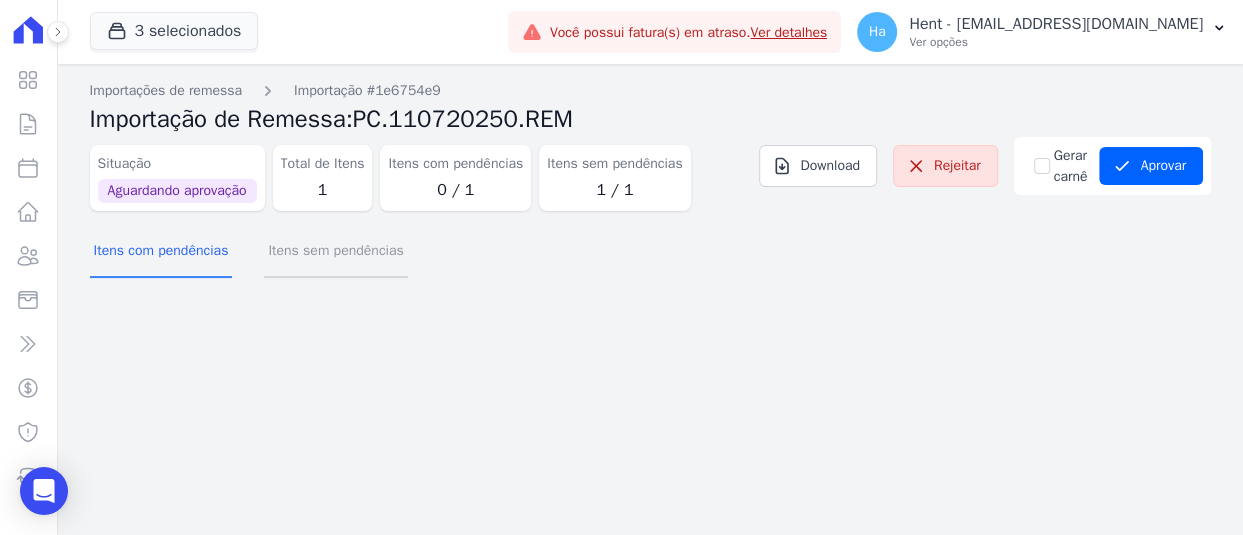 click on "Itens sem pendências" at bounding box center [335, 252] 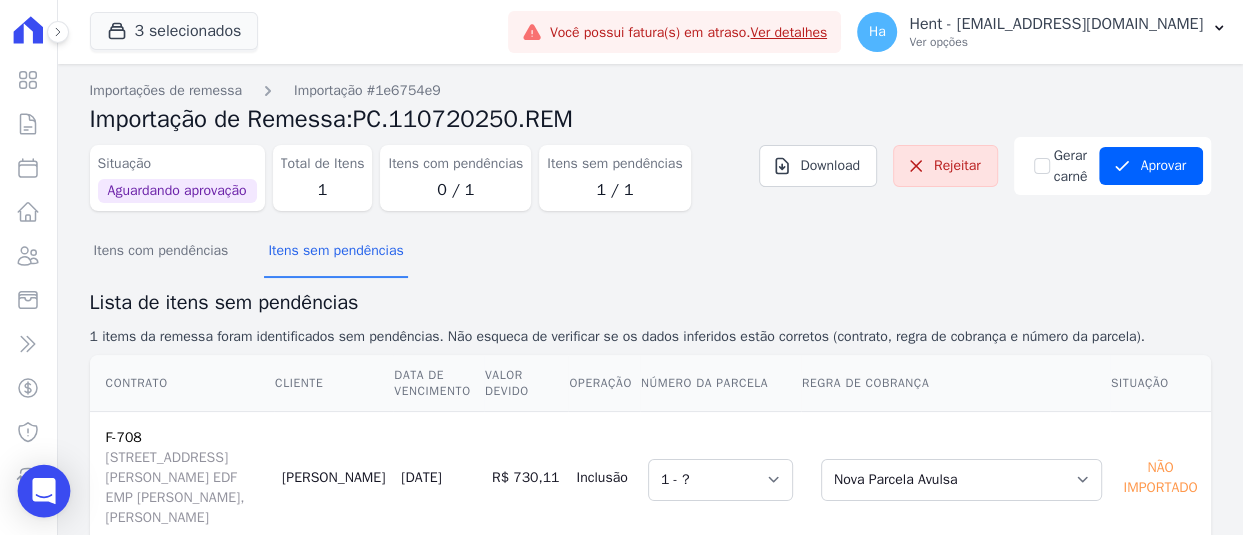 click on "Visão Geral
Contratos
Parcelas
Lotes
Clientes
Minha Carteira
Transferências
Crédito" at bounding box center [621, 267] 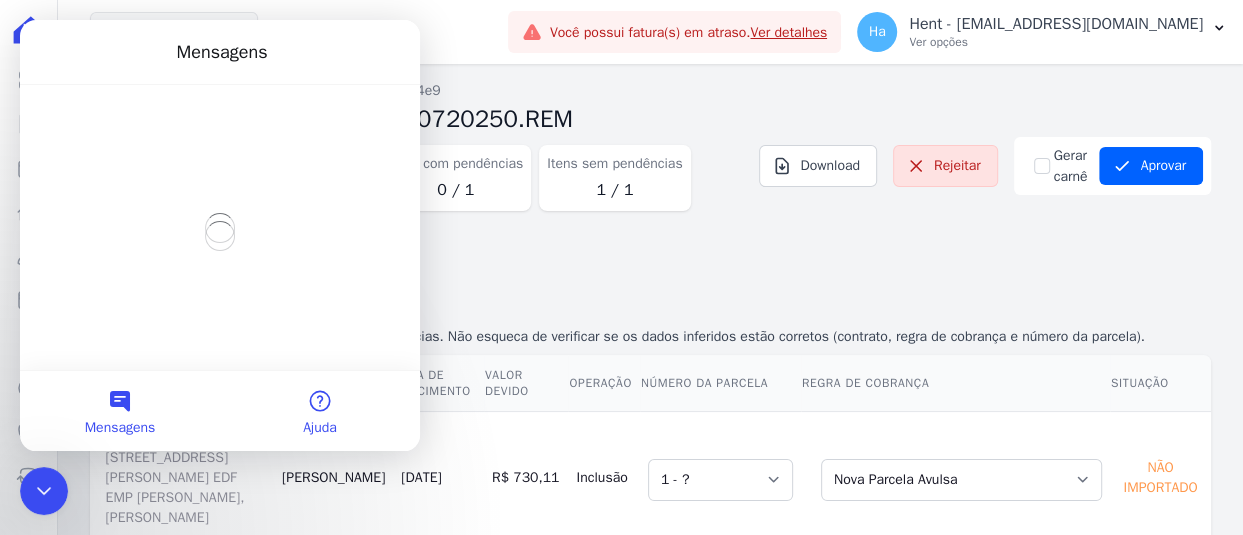 scroll, scrollTop: 0, scrollLeft: 0, axis: both 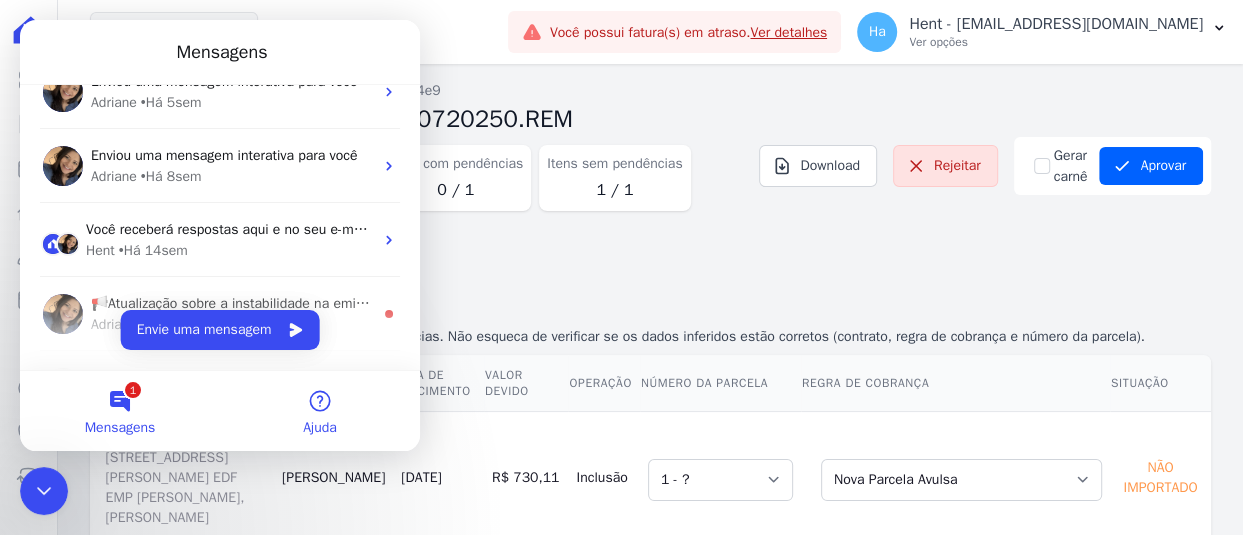 click on "Ajuda" at bounding box center [320, 411] 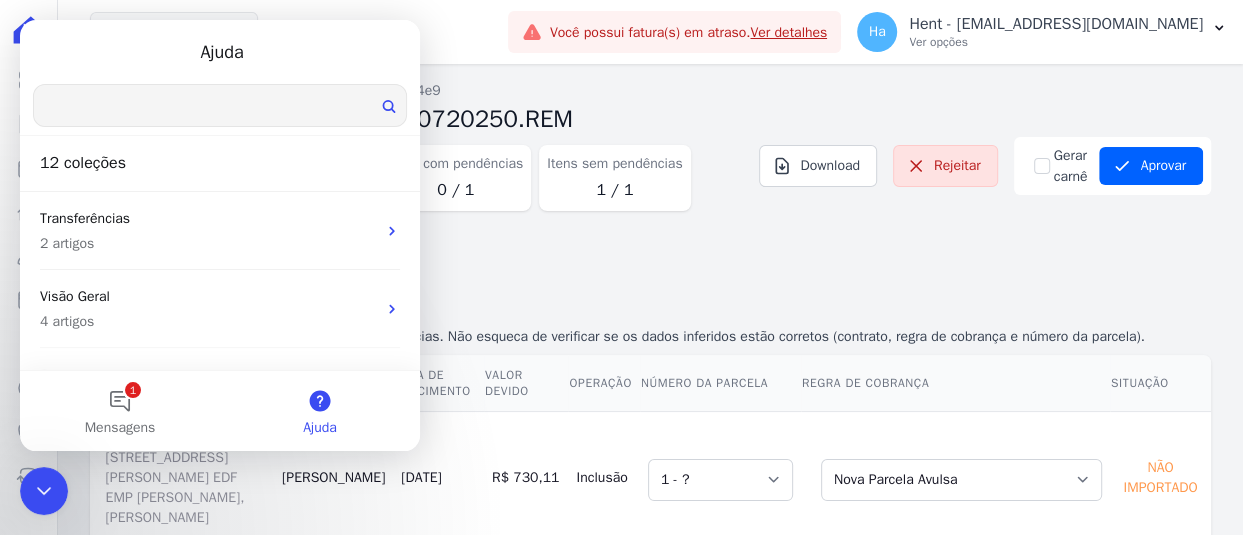 click at bounding box center (220, 105) 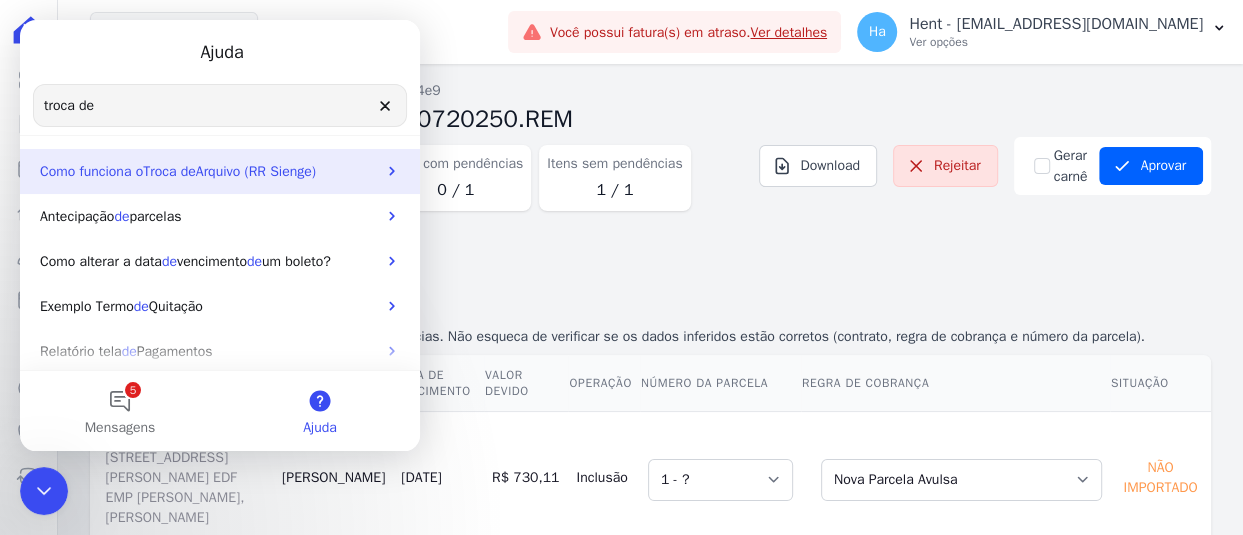 type on "troca de" 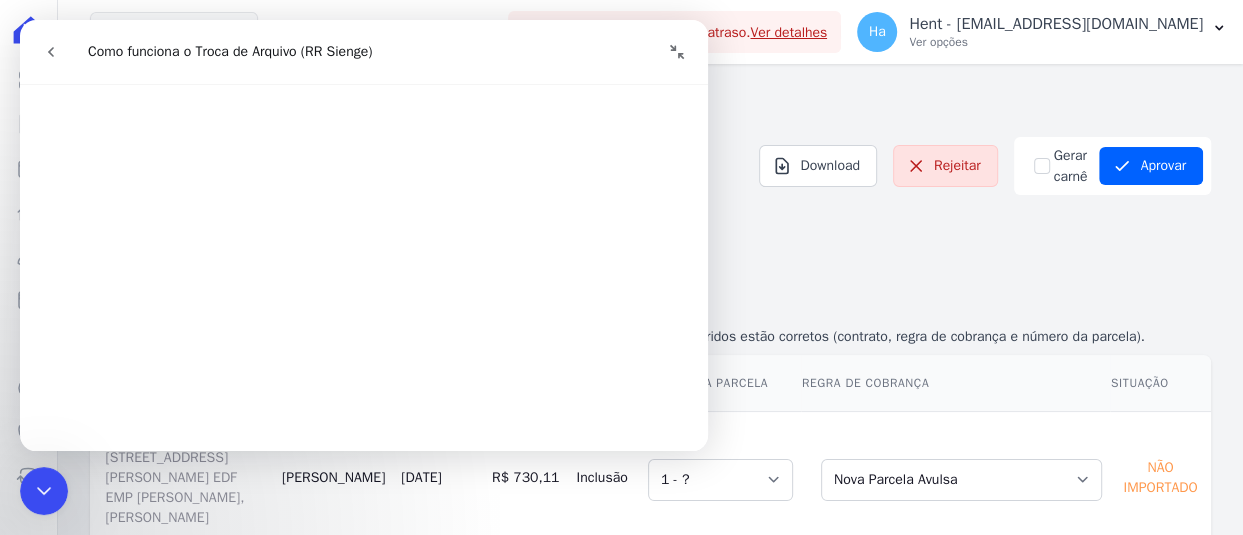 scroll, scrollTop: 1200, scrollLeft: 0, axis: vertical 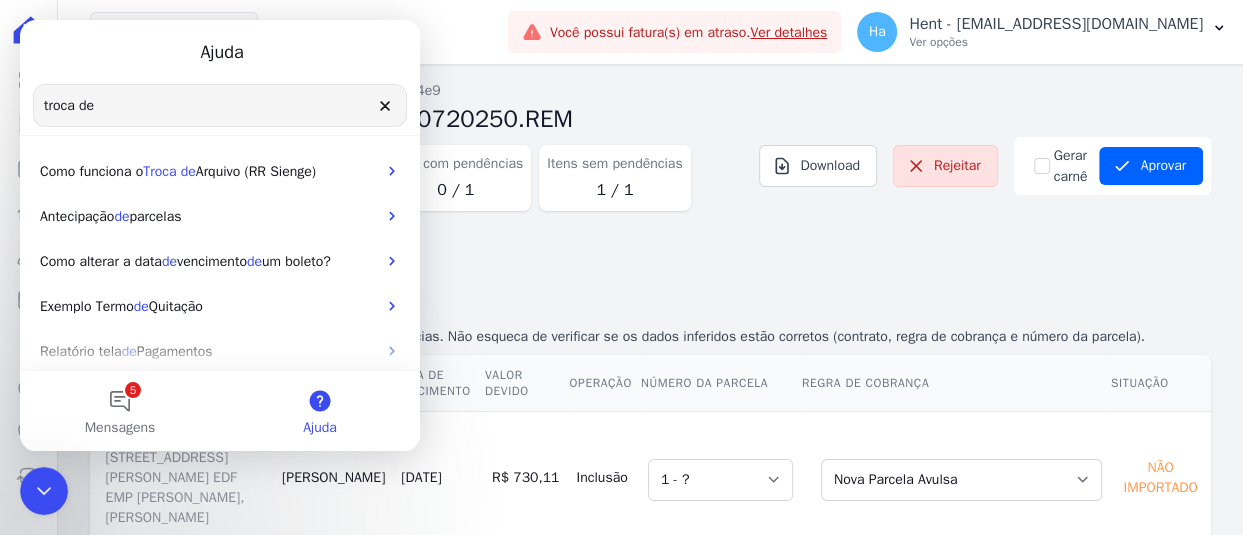 click 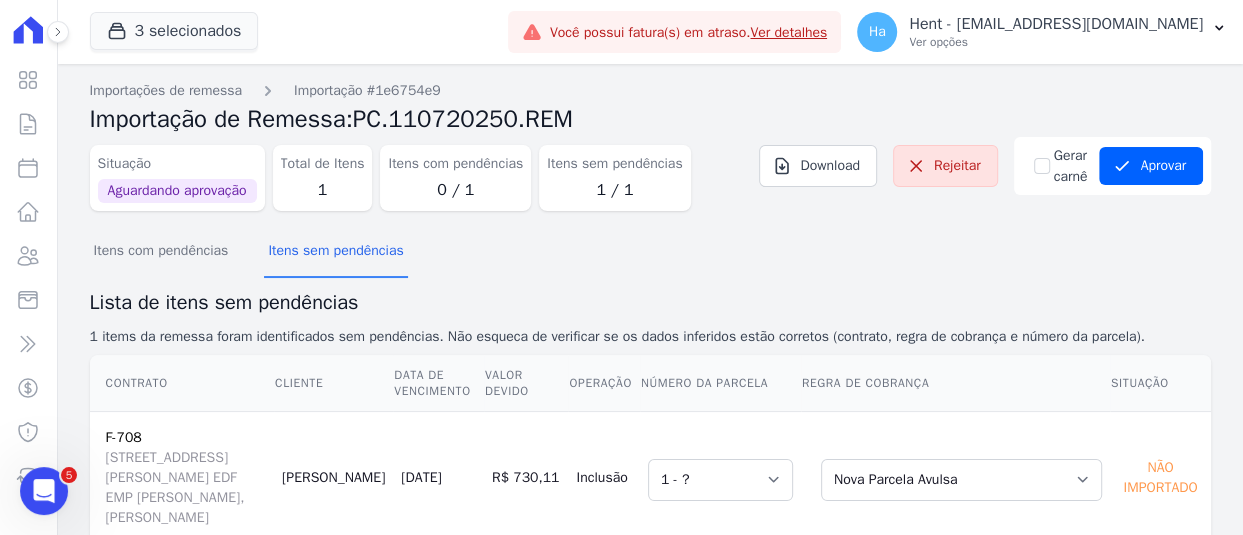 scroll, scrollTop: 0, scrollLeft: 0, axis: both 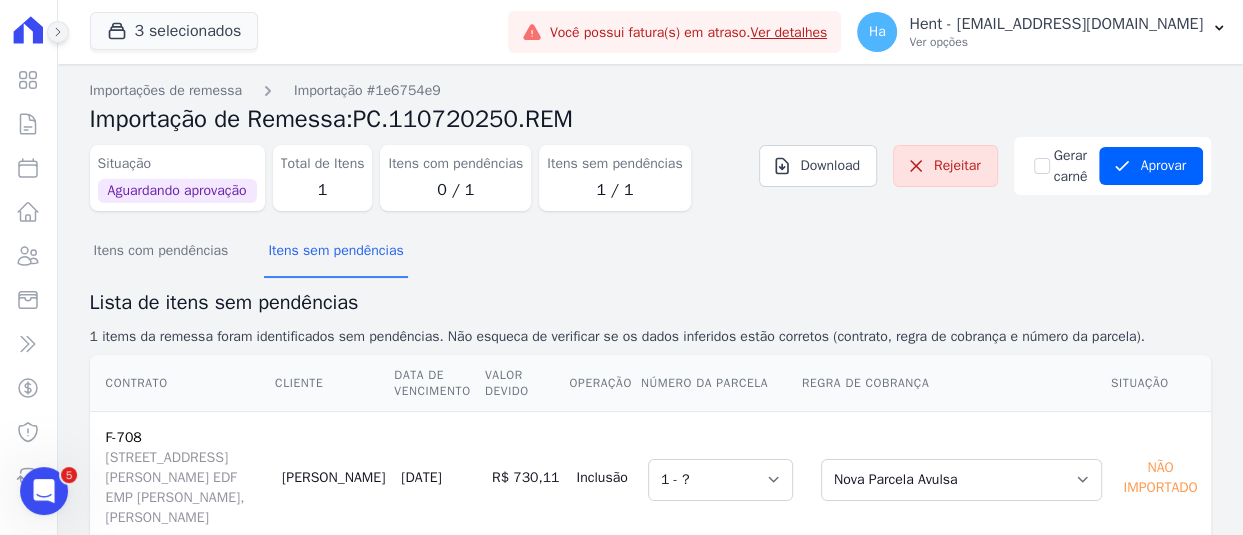click at bounding box center (58, 32) 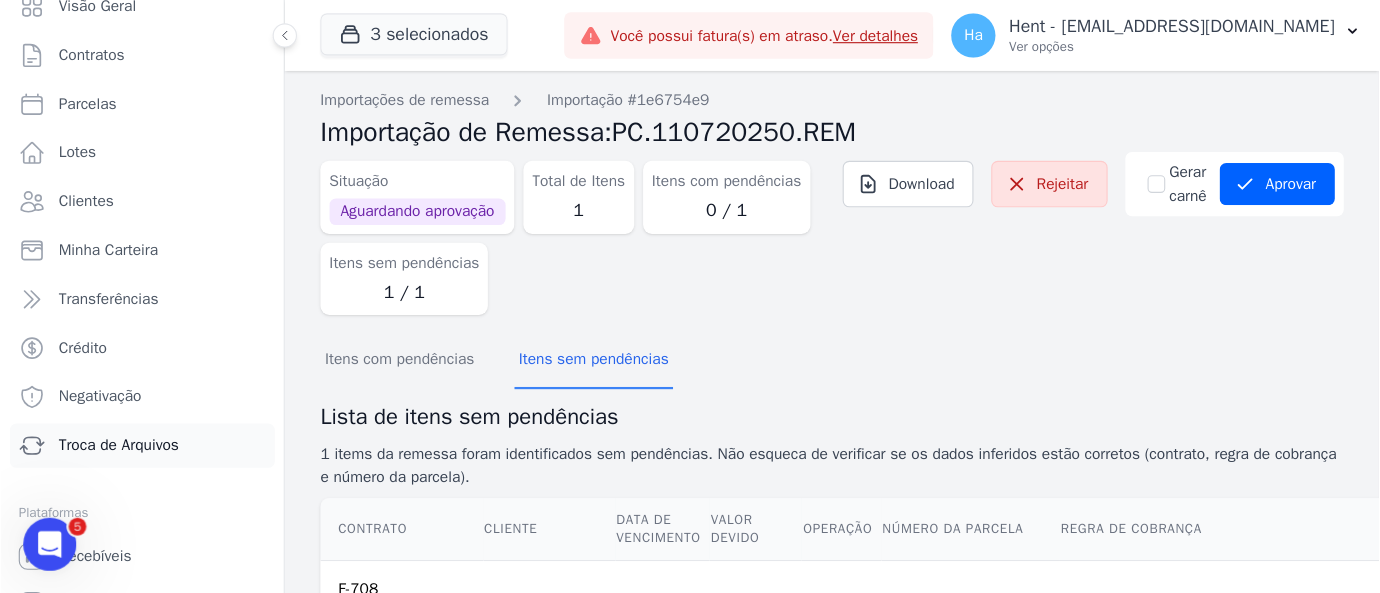 scroll, scrollTop: 149, scrollLeft: 0, axis: vertical 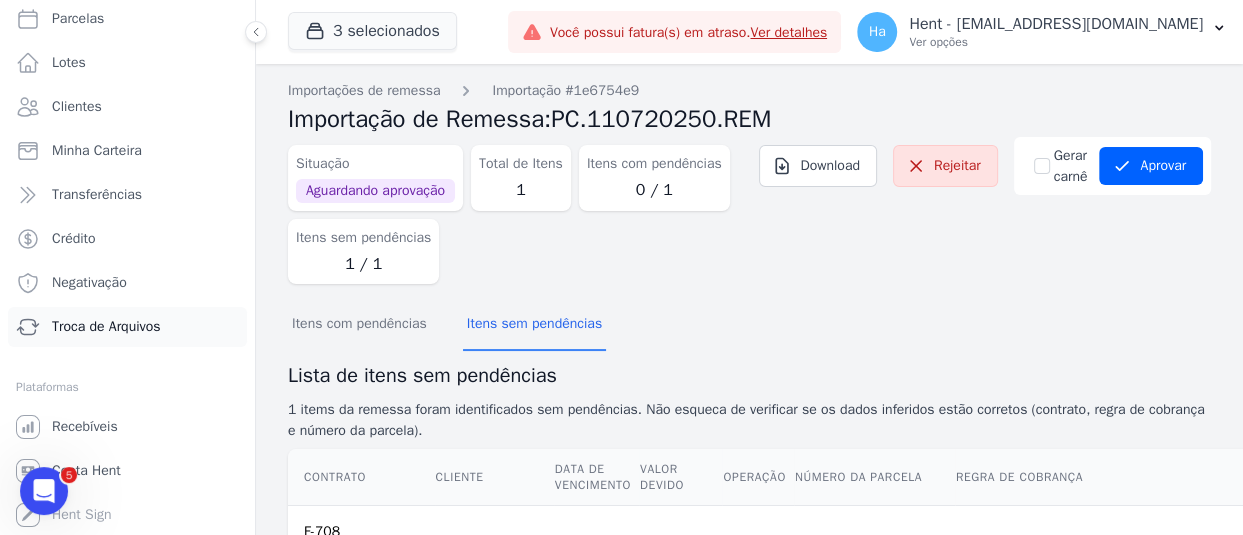 click on "Troca de Arquivos" at bounding box center [106, 327] 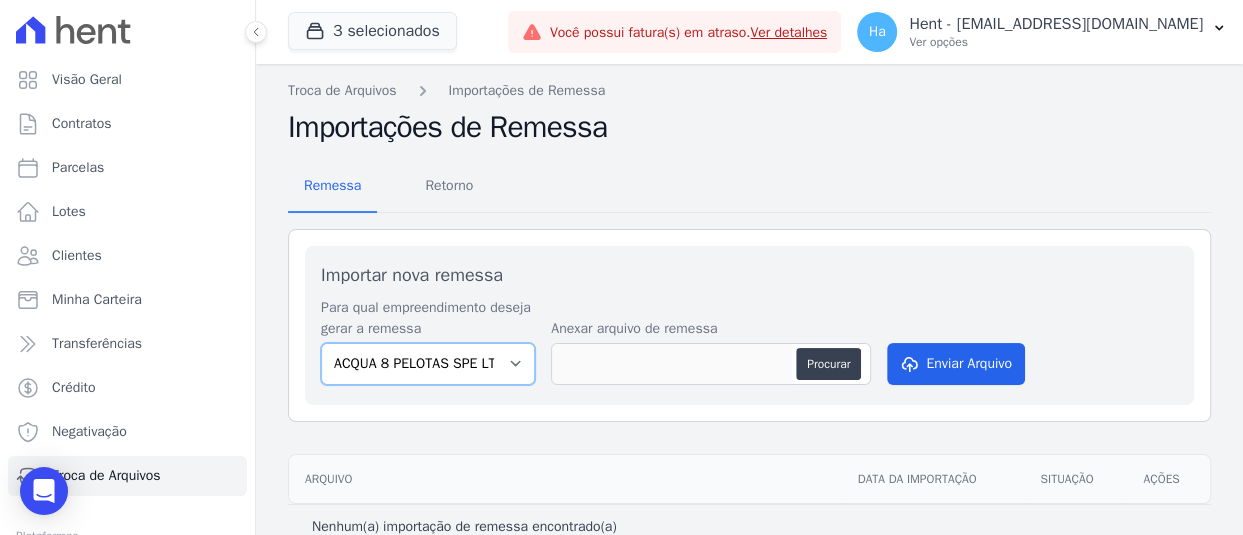 click on "ACQUA 8 PELOTAS SPE LTDA
ACQUA LIFE CLUB
Arcos Itaquera
ARTE VILA MATILDE
ARVO HOME CLUB - SOLICASA
Belas Artes
BOSQUE CLUB
EDIFICIO RESIDENCIAL IN ZONA NORTE SPE LTDA
Formentor Rio Claro Empreendimentos Imobiliários (Rio Claro)
HARAS ROYAL RESIDENCE - WV
HARAS ROYAL URBANISMO
Ibiza Rio Claro
ILHAS DO CARIBE II
IN RESIDENCIAL CLUBE VOTORANTIM SPE LTDA
Inspire
Le Soleil - Custo Indireto/Receitas (Vederti - L02 - Q4883)
LINK ITAQUERA
Lumini Clube Residencial
Lumini Residencial Clube 2
Moov Residence
PALMANOVA EMPREENDIMENTOS IMOBILIARIOS - SPE - LTDA
PARQUE DAS FLORES
PARQUE DO CARMO JDG EMPREENDIMENTO IMOBILIARIO SPE LTDA
PARQUE DOS PASSAROS
Residencial Estellencs - LBA
RESIDENCIAL HORTOLANDIA
RESIDENCIAL RESERVA DO PARQUE EMPREENDIMENTO IMOBILIARIO LTDA
Residencial Start Life
RESIDENCIAL STO ALEXANDRE
SOLAR DOS ARRUDAS
SOLAR DOS ARRUDAS 2
SPE Loteamento Nova Esperança
TAJAHY RESIDENCE
TURMALINAS CONDOMINIO CLUB BY CAVAZANI
VISTA 553" at bounding box center (428, 364) 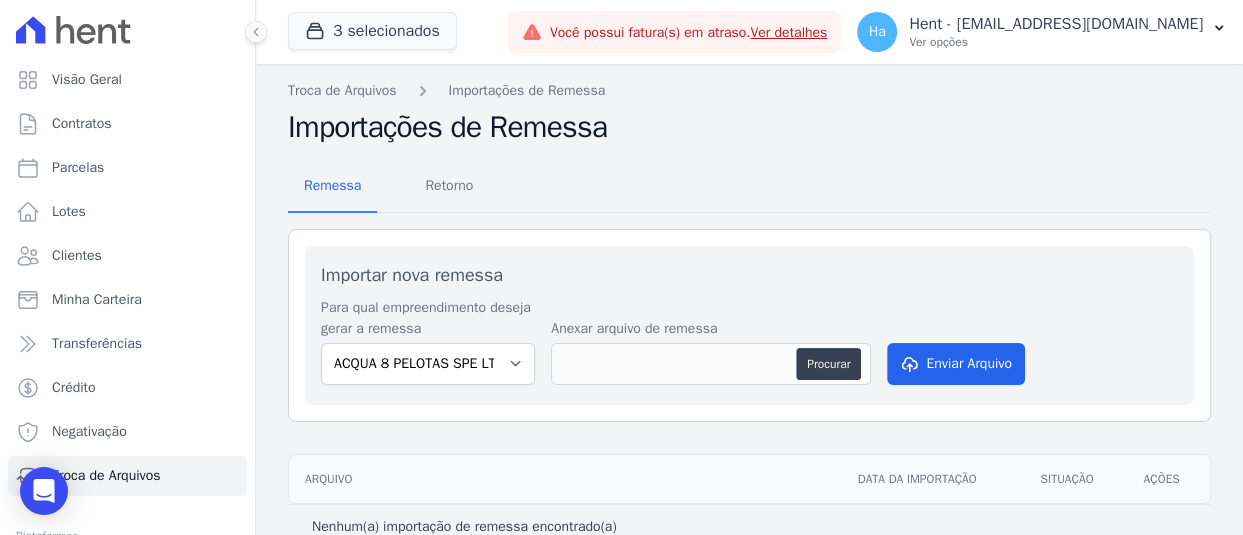 click on "Remessa
Retorno" at bounding box center (749, 187) 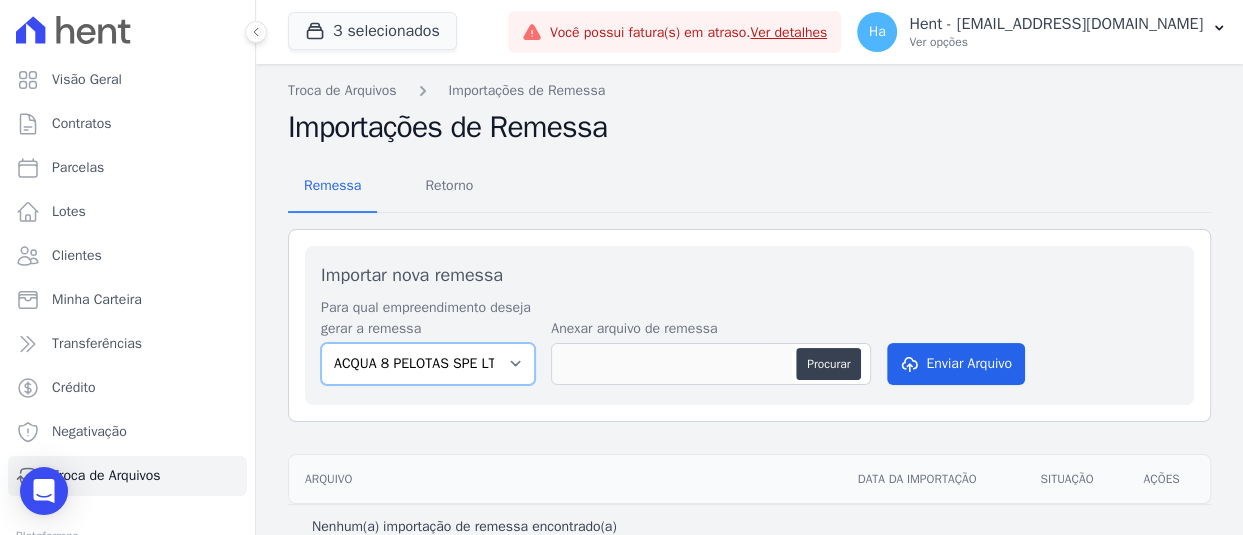 click on "ACQUA 8 PELOTAS SPE LTDA
ACQUA LIFE CLUB
Arcos Itaquera
ARTE VILA MATILDE
ARVO HOME CLUB - SOLICASA
Belas Artes
BOSQUE CLUB
EDIFICIO RESIDENCIAL IN ZONA NORTE SPE LTDA
Formentor Rio Claro Empreendimentos Imobiliários (Rio Claro)
HARAS ROYAL RESIDENCE - WV
HARAS ROYAL URBANISMO
Ibiza Rio Claro
ILHAS DO CARIBE II
IN RESIDENCIAL CLUBE VOTORANTIM SPE LTDA
Inspire
Le Soleil - Custo Indireto/Receitas (Vederti - L02 - Q4883)
LINK ITAQUERA
Lumini Clube Residencial
Lumini Residencial Clube 2
Moov Residence
PALMANOVA EMPREENDIMENTOS IMOBILIARIOS - SPE - LTDA
PARQUE DAS FLORES
PARQUE DO CARMO JDG EMPREENDIMENTO IMOBILIARIO SPE LTDA
PARQUE DOS PASSAROS
Residencial Estellencs - LBA
RESIDENCIAL HORTOLANDIA
RESIDENCIAL RESERVA DO PARQUE EMPREENDIMENTO IMOBILIARIO LTDA
Residencial Start Life
RESIDENCIAL STO ALEXANDRE
SOLAR DOS ARRUDAS
SOLAR DOS ARRUDAS 2
SPE Loteamento Nova Esperança
TAJAHY RESIDENCE
TURMALINAS CONDOMINIO CLUB BY CAVAZANI
VISTA 553" at bounding box center [428, 364] 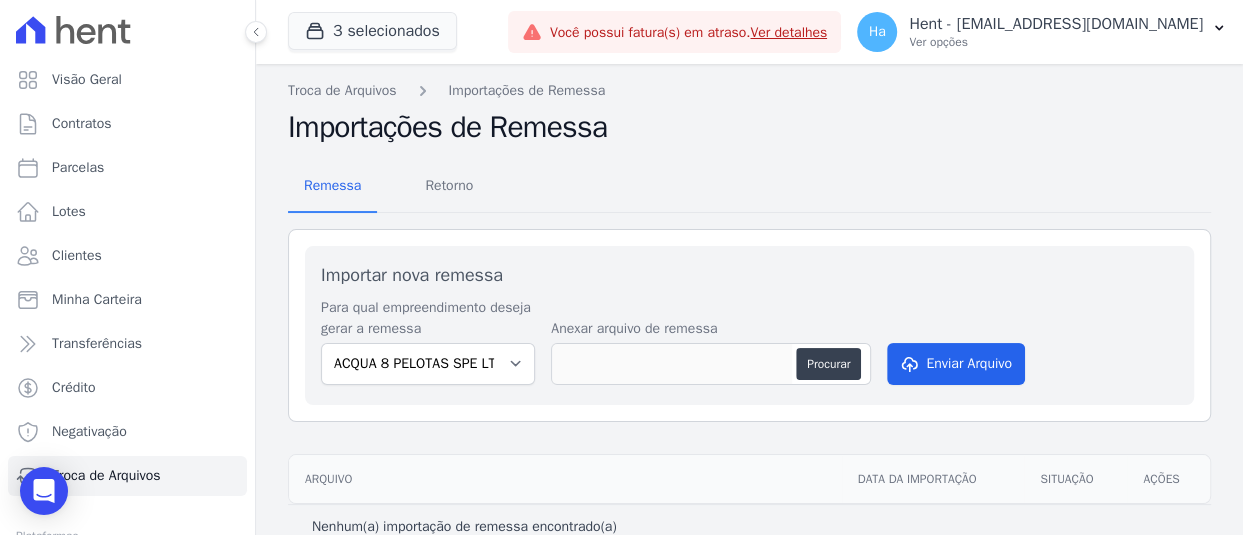 click on "Remessa
Retorno" at bounding box center (749, 187) 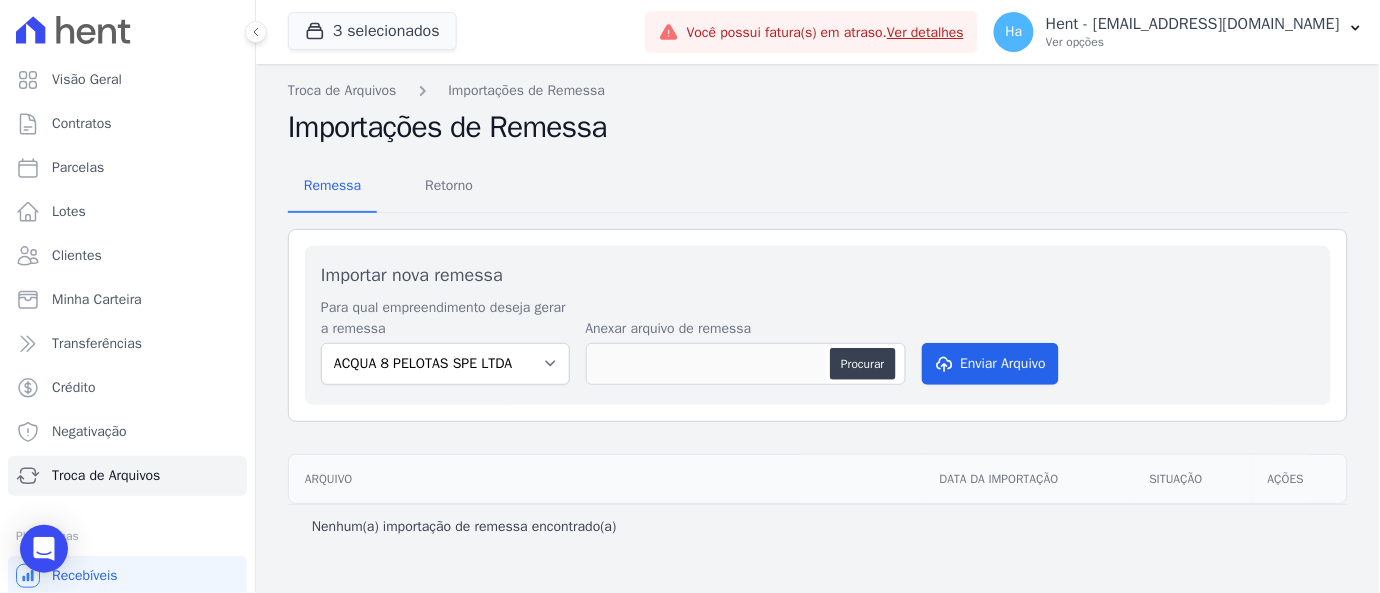drag, startPoint x: 1156, startPoint y: 3, endPoint x: 753, endPoint y: 183, distance: 441.37173 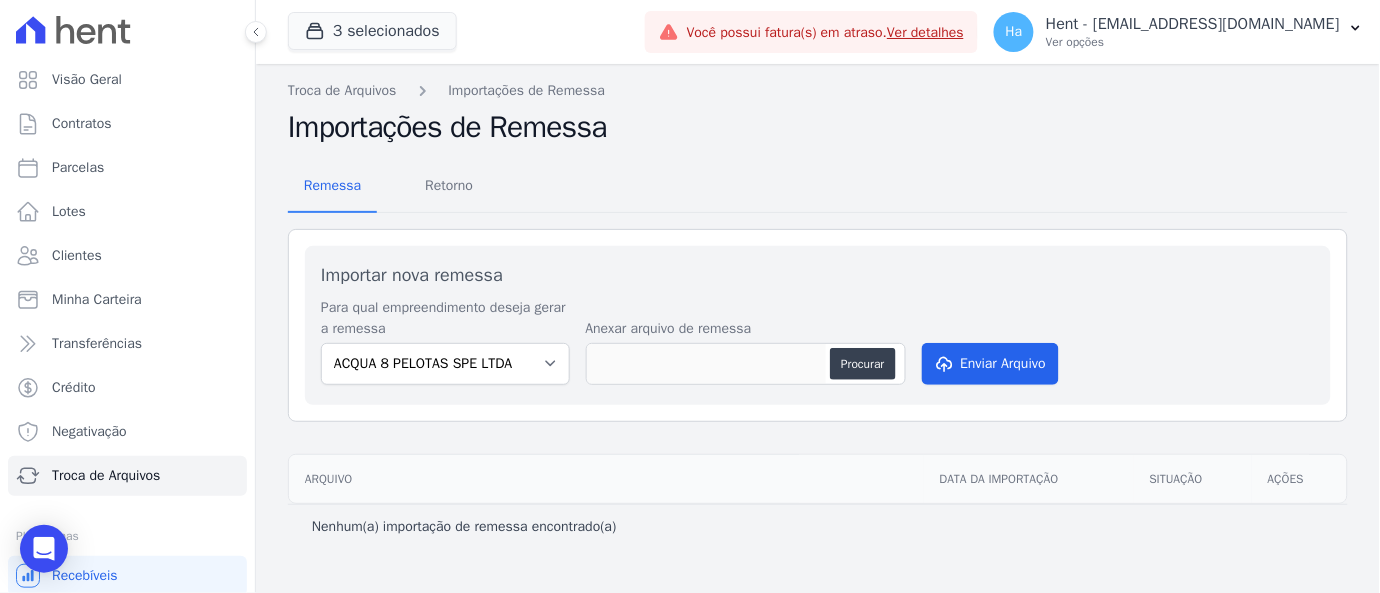 drag, startPoint x: 1174, startPoint y: 39, endPoint x: 1233, endPoint y: 75, distance: 69.115845 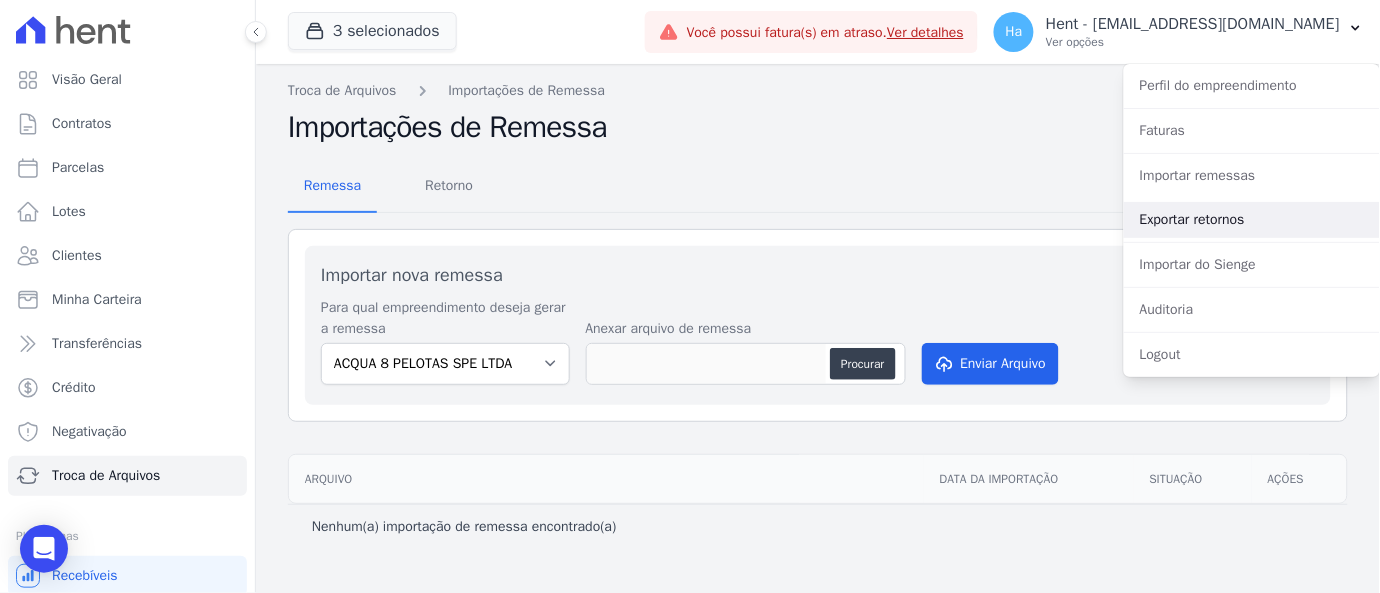 click on "Exportar retornos" at bounding box center [1252, 220] 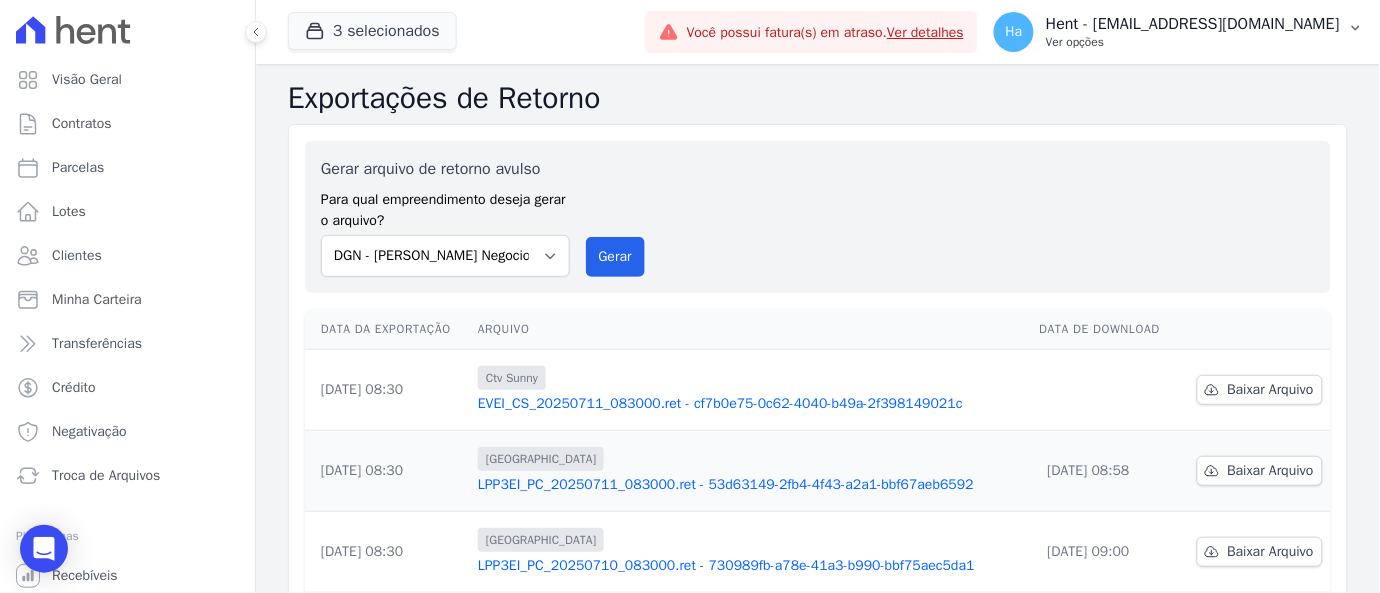 click on "Ha
Hent -  adriane.brito@hent.com.br
Ver opções" at bounding box center (1167, 32) 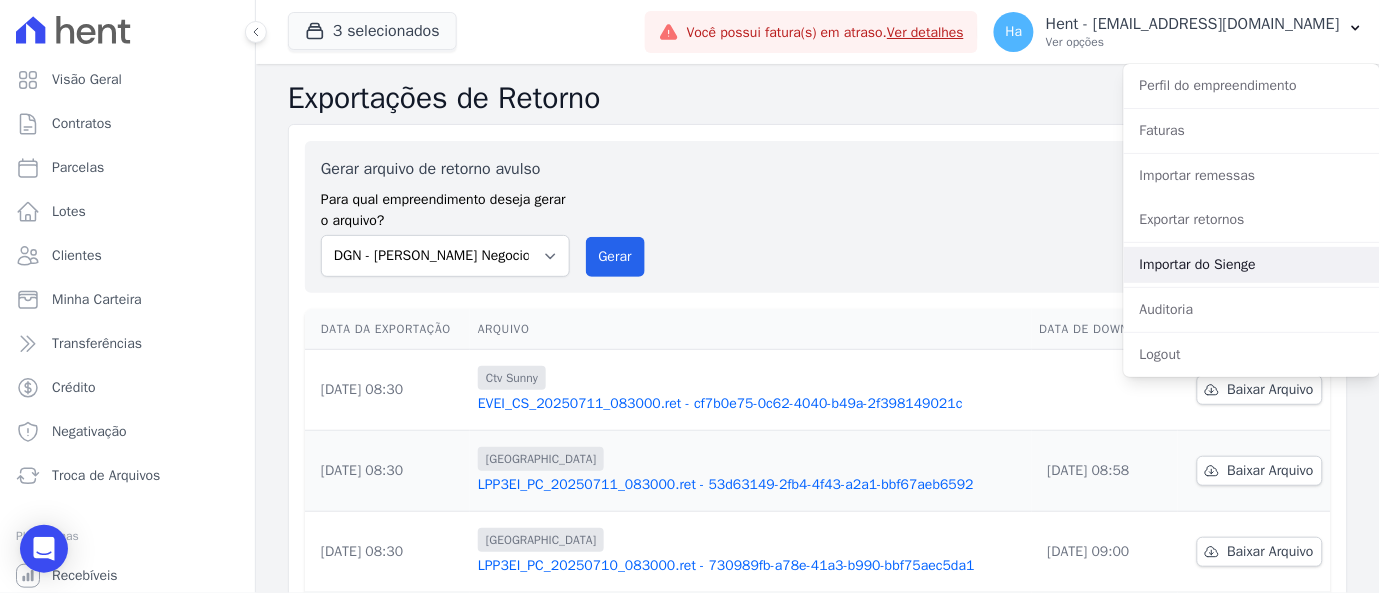 click on "Importar do Sienge" at bounding box center (1252, 265) 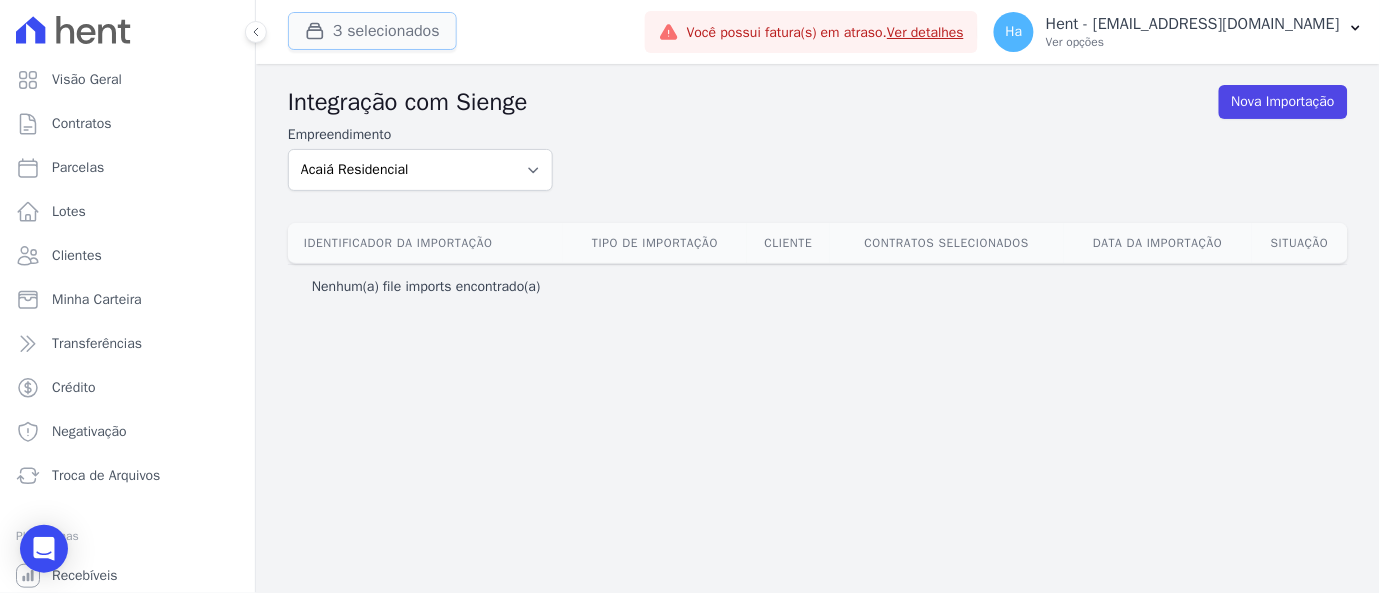 click on "3 selecionados" at bounding box center [372, 31] 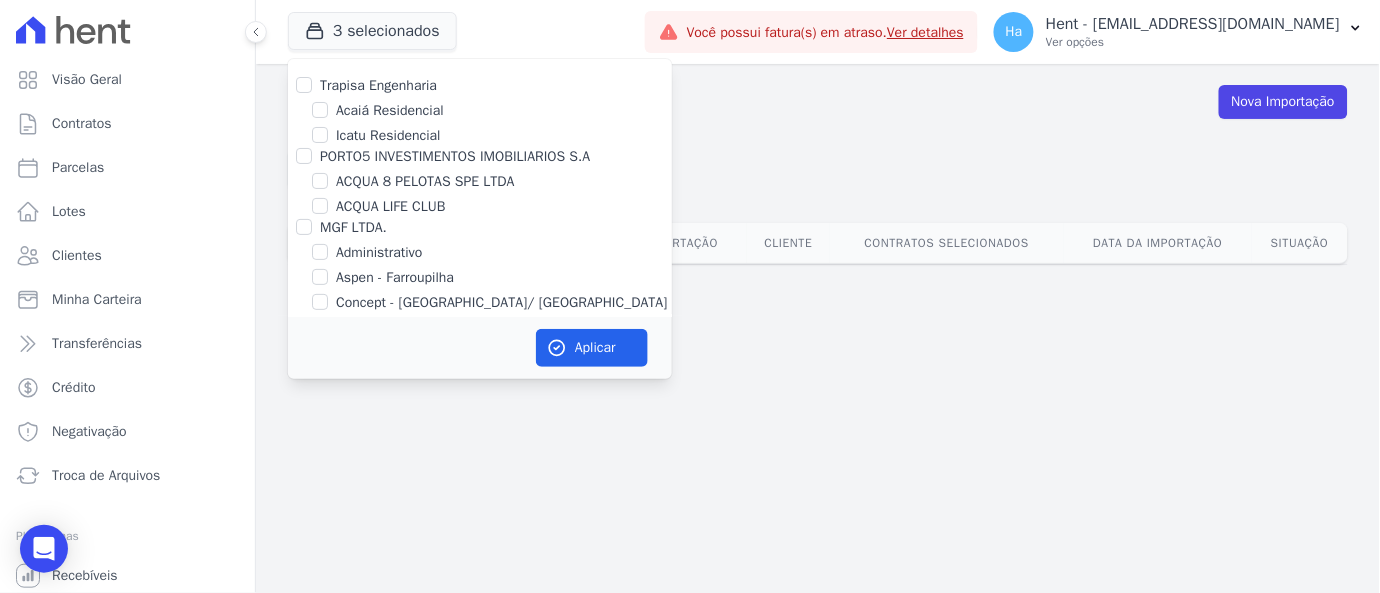 scroll, scrollTop: 2237, scrollLeft: 0, axis: vertical 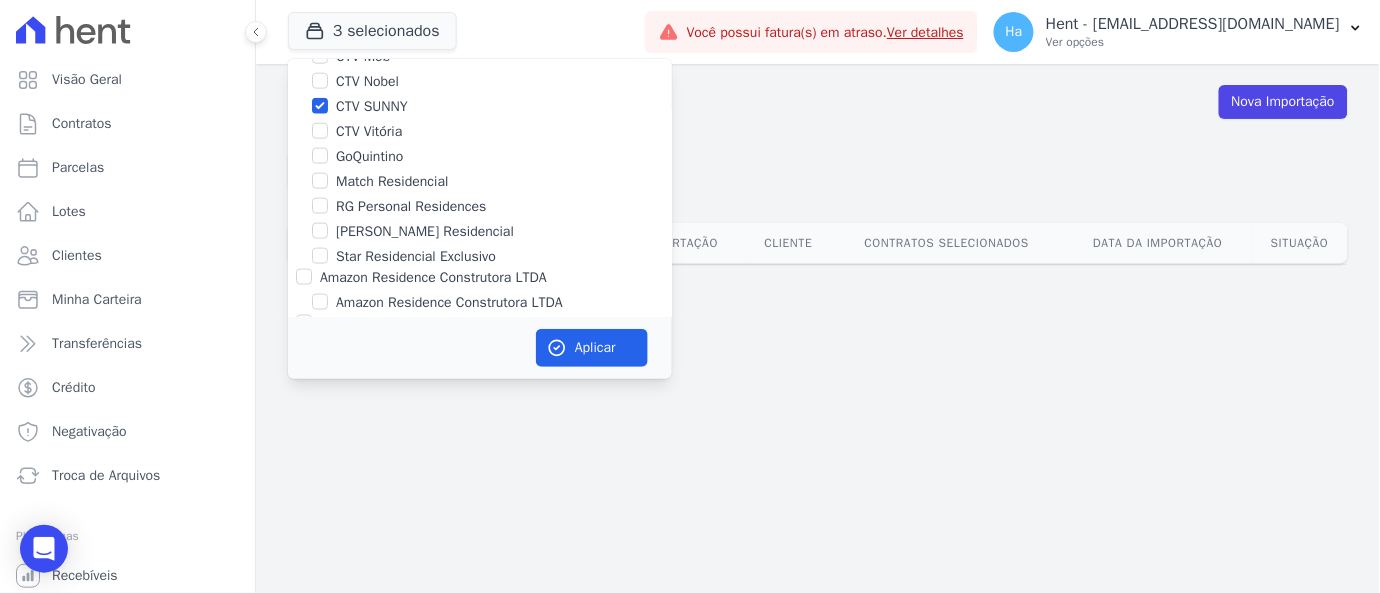 click on "Ha
Hent -  adriane.brito@hent.com.br
Ver opções
Perfil do empreendimento
Faturas
Importar remessas
Exportar retornos
Importar do Sienge
Auditoria
Logout" at bounding box center [1179, 32] 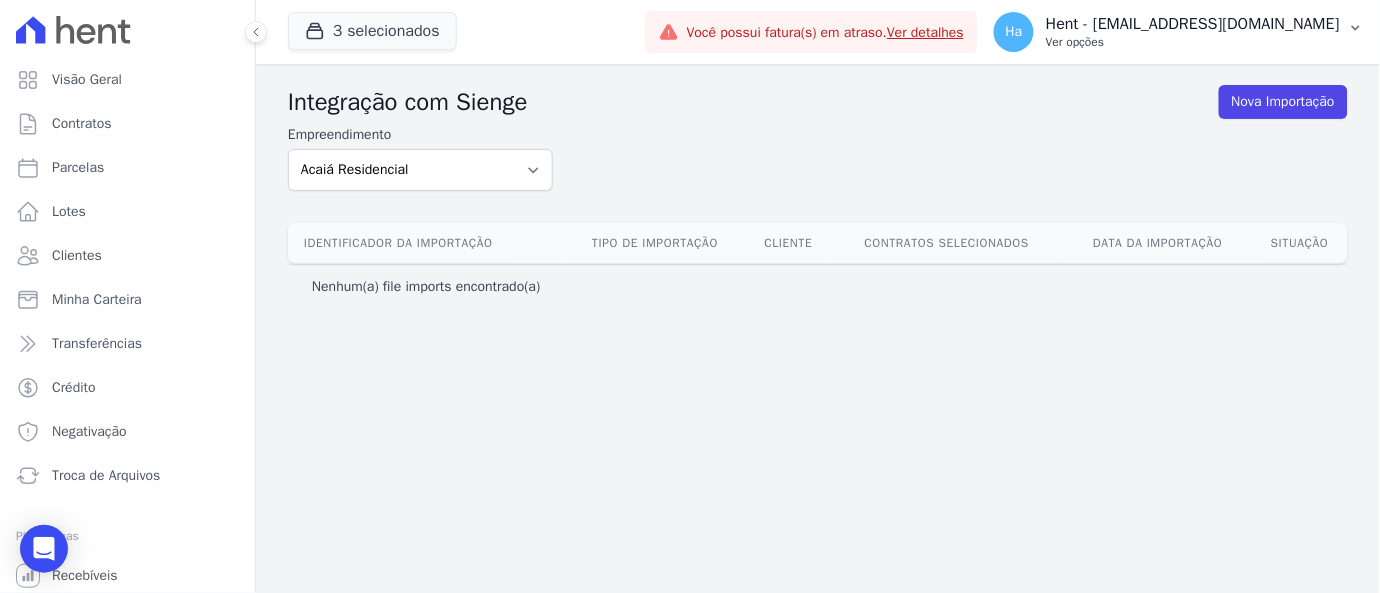 click on "Hent -  [EMAIL_ADDRESS][DOMAIN_NAME]" at bounding box center (1193, 24) 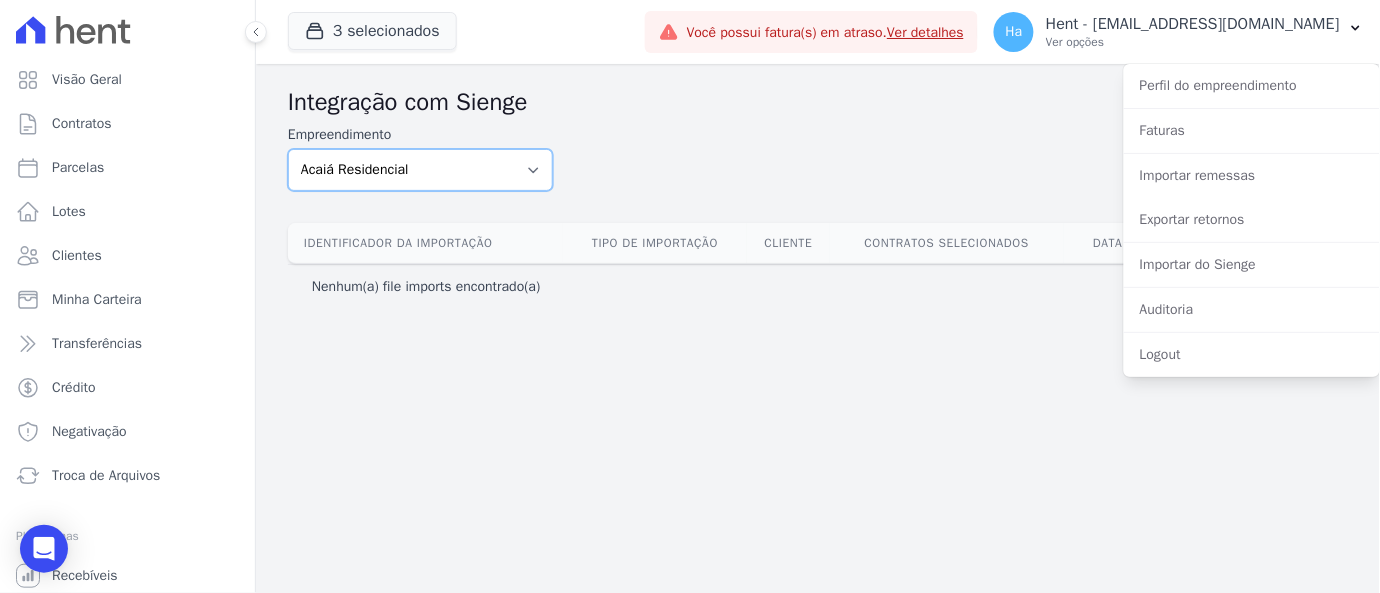 click on "Acaiá Residencial
ACQUA 8 PELOTAS SPE LTDA
ACQUA LIFE CLUB
Administrativo
AGILE ELOI MENDES SPE SA
Agile Pavican São Lourenço - Loteadores
Agile Pavican São Lourenço SPE LTDA
AGUAS DE GUANABARA INCORPORACAO IMOBILIARIA SPE LTDA
AGUAS DO ALVORADA INCORPORACAO IMOBILIARIA SPE LTDA
AJMC Empreendimentos
Alameda dos Ipês
Aldeia Smart
Alexandria Condomínios
Alfenense Negócios Imobiliários
Amaré Arpoador
Amazon Residence Construtora LTDA
ANANINDEUA 01 INCORPORACAO IMOBILIARIA SPE LTDA
AQUARELA CITY INCORPORACAO IMOBILIARIA LTDA
Arcos Itaquera
Areias do Planalto
Areias do Planalto - Interno
Aroka Incorporadora e Administradora LTDA.
ARTE VILA MATILDE
Art Prime - Irajá
Arty Park - Gravatai
Arty Park - JPI
ARVO HOME CLUB - SOLICASA
Aspen - Farroupilha
Audace Home Studio
Audace Mondeo
Aurora
Aurora  II - LBA
Aurora I - LBA
Aviva Monet
BAHAMAS EAST VILLAGE
Baia Formosa Parque
Be Deodoro
Be Deodoro Empreendimento Imobiliário LTDA." at bounding box center (420, 170) 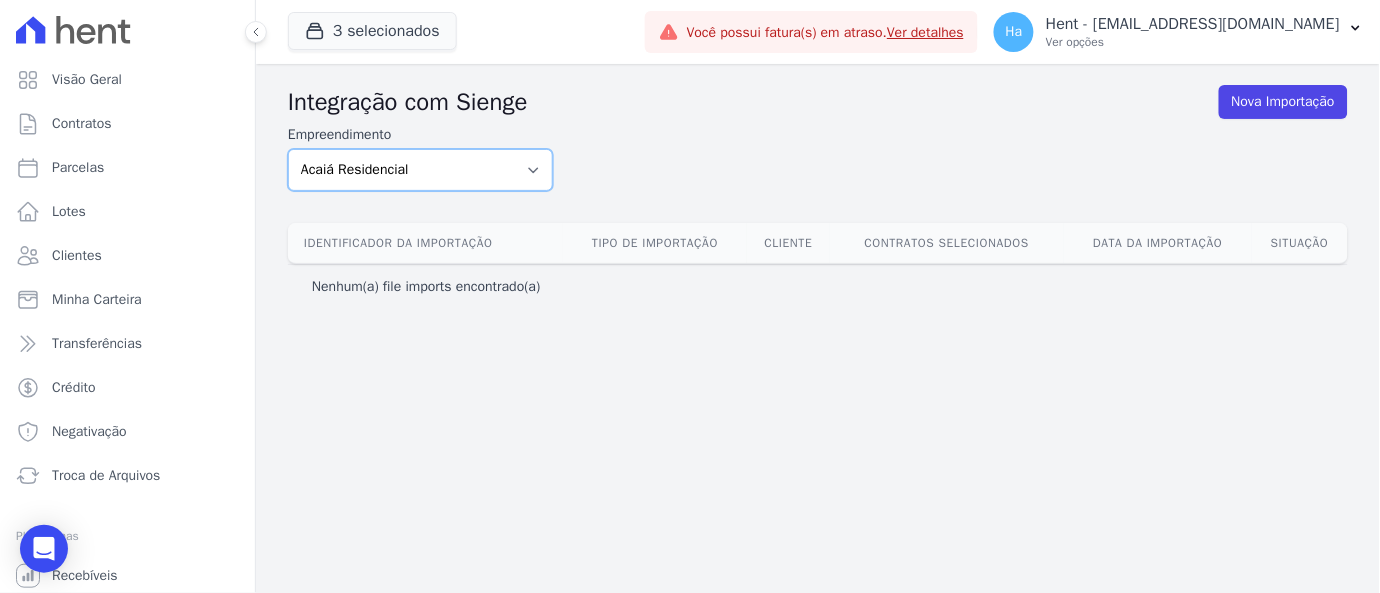 select on "07045392-1eb6-4147-b42d-f514e16f5719" 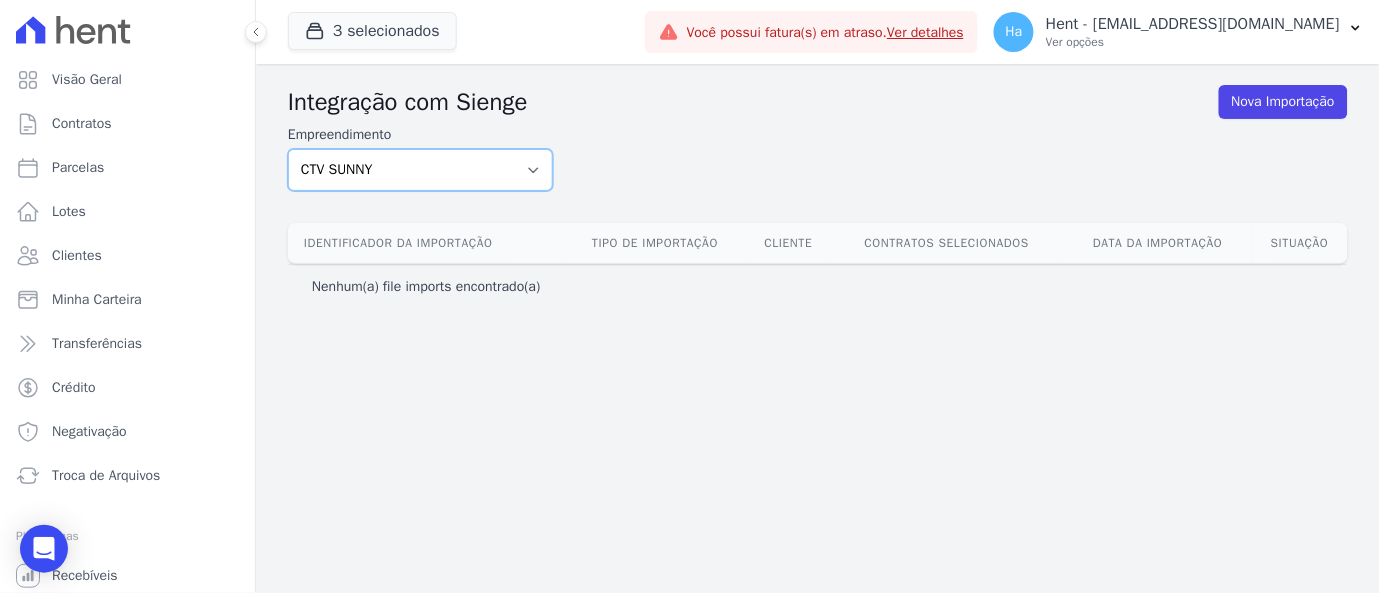 click on "Acaiá Residencial
ACQUA 8 PELOTAS SPE LTDA
ACQUA LIFE CLUB
Administrativo
AGILE ELOI MENDES SPE SA
Agile Pavican São Lourenço - Loteadores
Agile Pavican São Lourenço SPE LTDA
AGUAS DE GUANABARA INCORPORACAO IMOBILIARIA SPE LTDA
AGUAS DO ALVORADA INCORPORACAO IMOBILIARIA SPE LTDA
AJMC Empreendimentos
Alameda dos Ipês
Aldeia Smart
Alexandria Condomínios
Alfenense Negócios Imobiliários
Amaré Arpoador
Amazon Residence Construtora LTDA
ANANINDEUA 01 INCORPORACAO IMOBILIARIA SPE LTDA
AQUARELA CITY INCORPORACAO IMOBILIARIA LTDA
Arcos Itaquera
Areias do Planalto
Areias do Planalto - Interno
Aroka Incorporadora e Administradora LTDA.
ARTE VILA MATILDE
Art Prime - Irajá
Arty Park - Gravatai
Arty Park - JPI
ARVO HOME CLUB - SOLICASA
Aspen - Farroupilha
Audace Home Studio
Audace Mondeo
Aurora
Aurora  II - LBA
Aurora I - LBA
Aviva Monet
BAHAMAS EAST VILLAGE
Baia Formosa Parque
Be Deodoro
Be Deodoro Empreendimento Imobiliário LTDA." at bounding box center (420, 170) 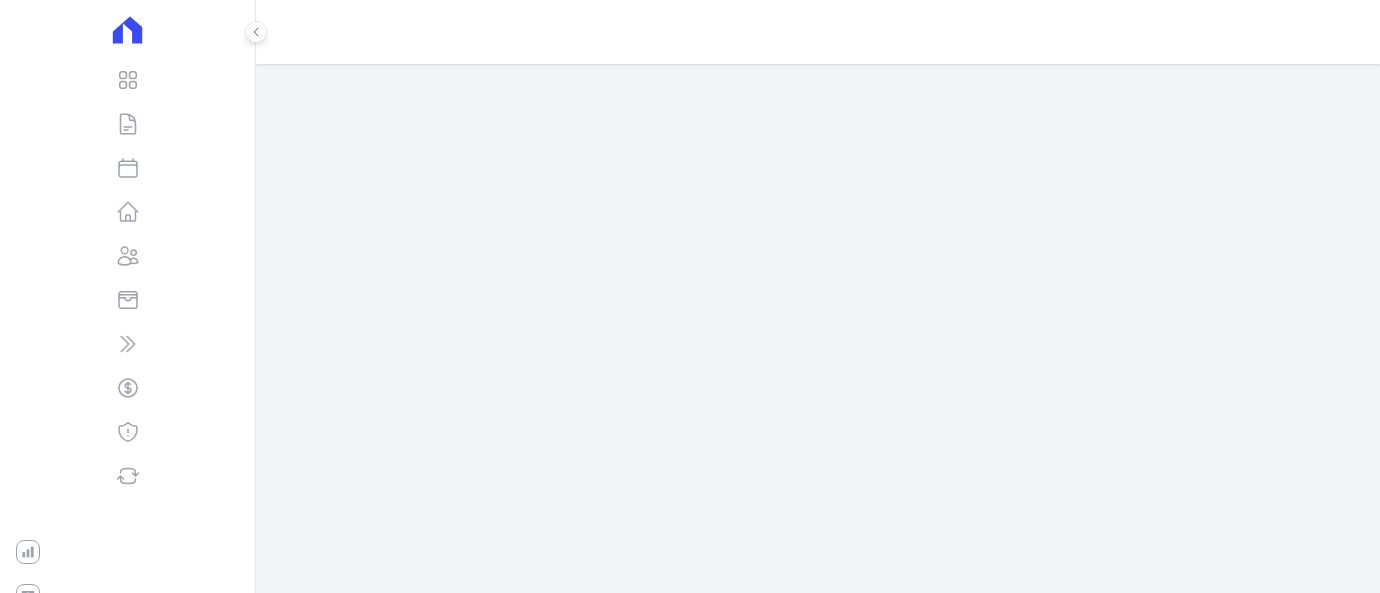 scroll, scrollTop: 0, scrollLeft: 0, axis: both 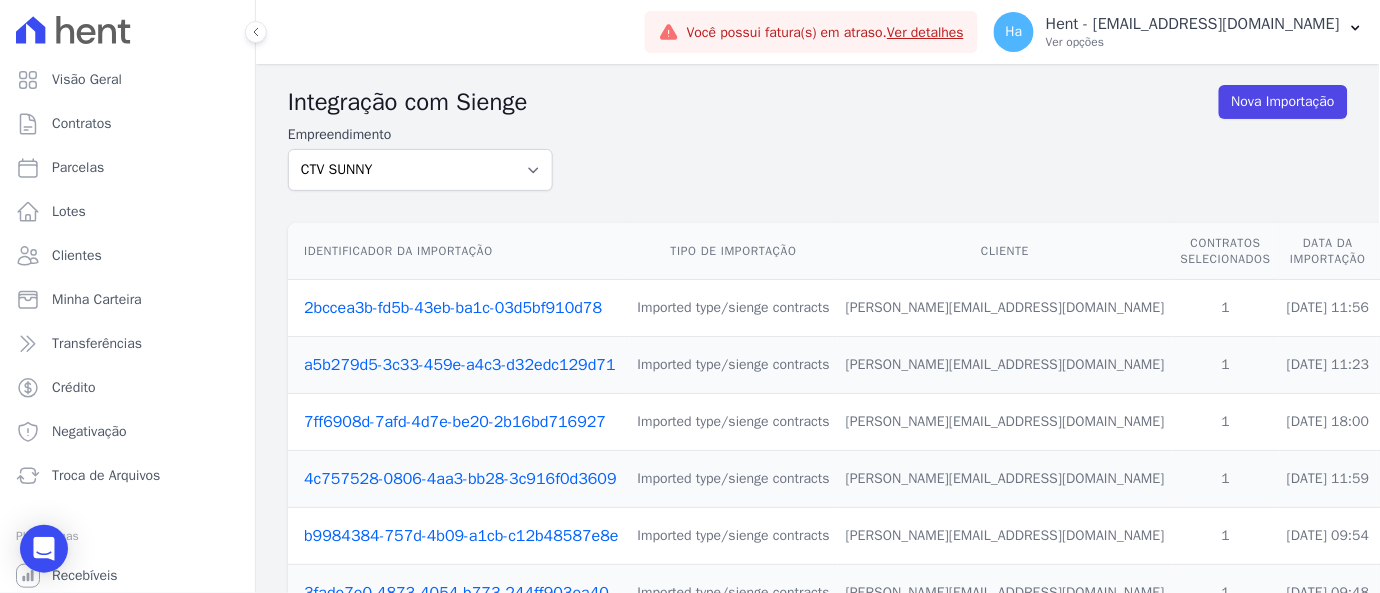 click on "2bccea3b-fd5b-43eb-ba1c-03d5bf910d78" at bounding box center [453, 308] 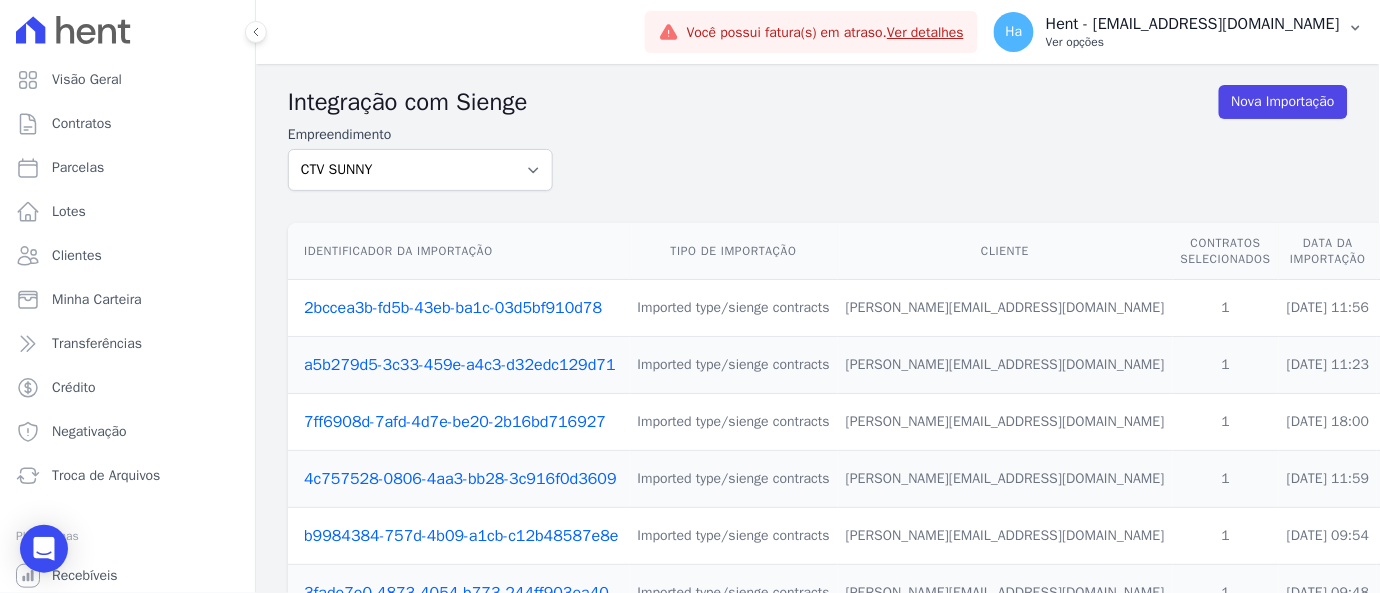 click on "Ver opções" at bounding box center (1193, 42) 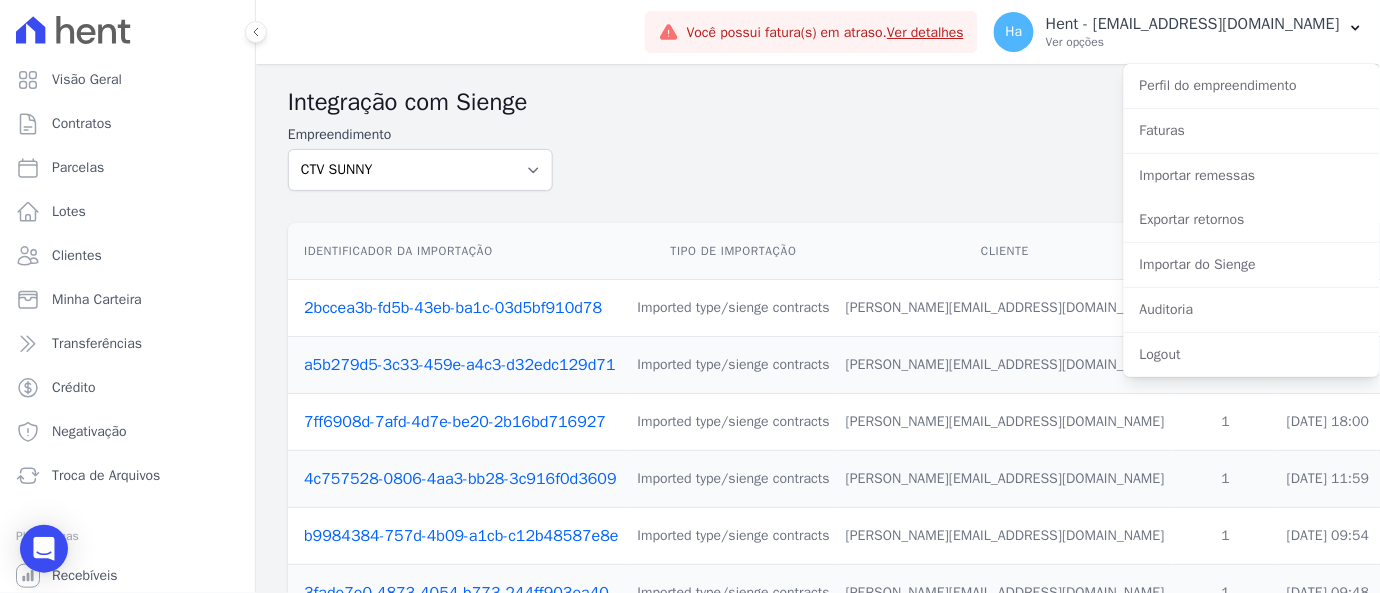 drag, startPoint x: 932, startPoint y: 124, endPoint x: 950, endPoint y: 124, distance: 18 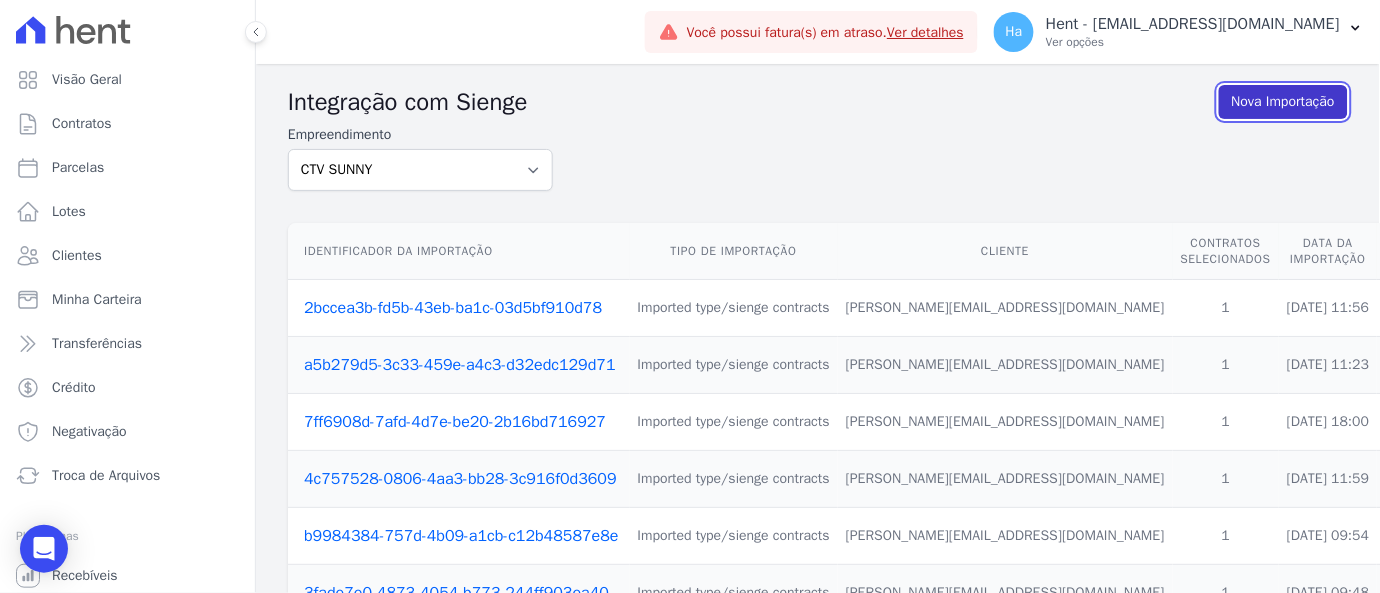 click on "Nova Importação" at bounding box center (1283, 102) 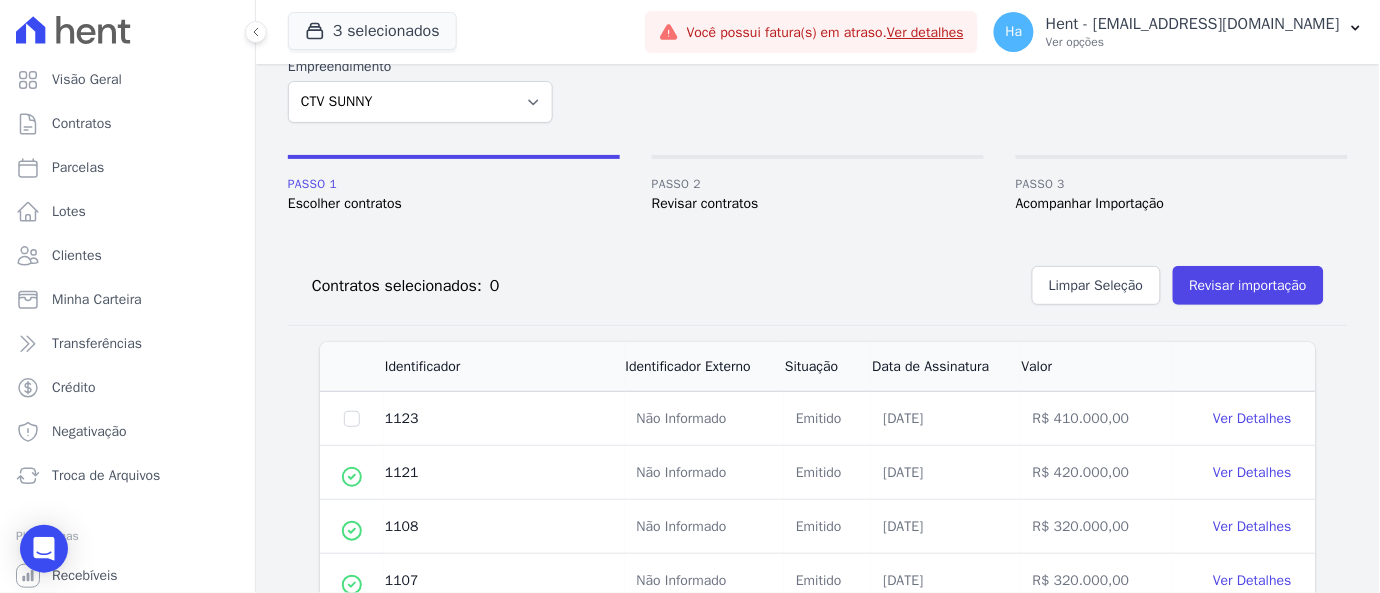 scroll, scrollTop: 111, scrollLeft: 0, axis: vertical 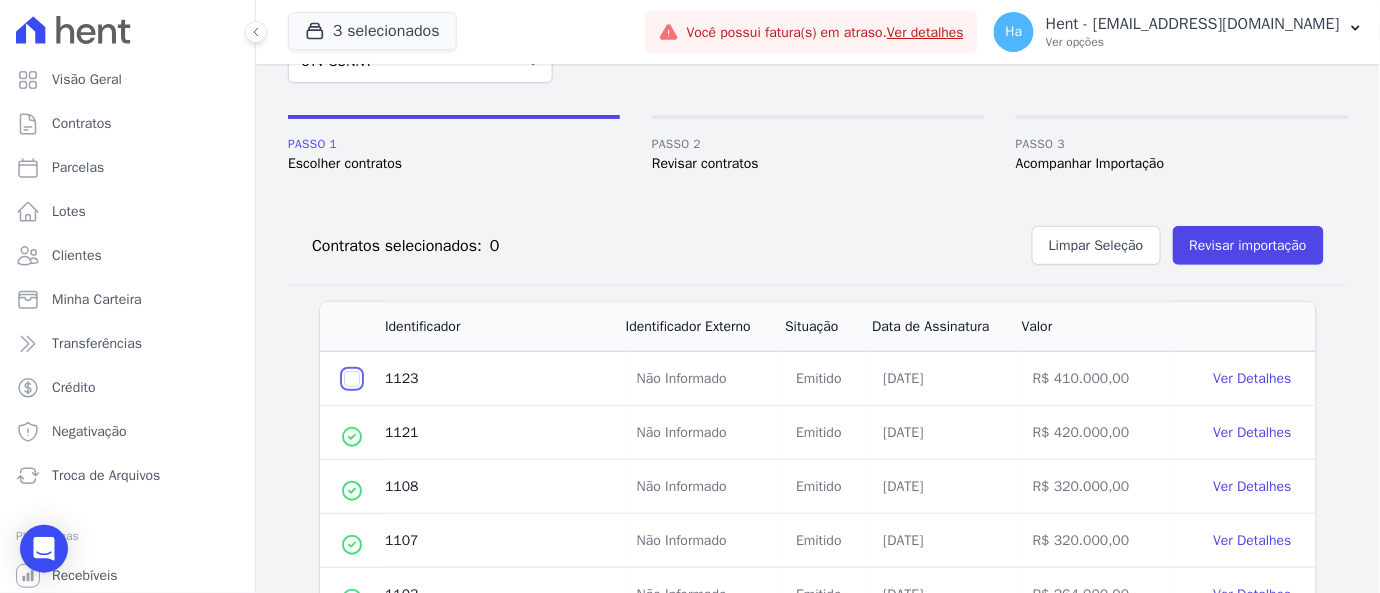 click at bounding box center (352, 379) 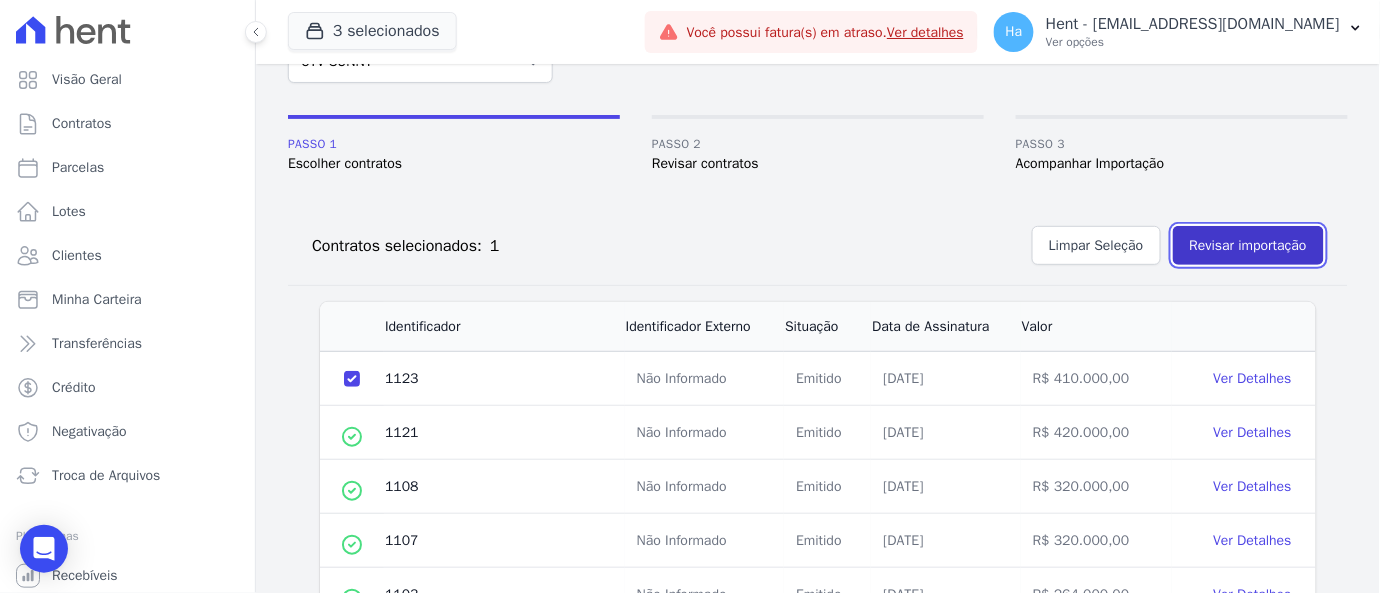 click on "Revisar importação" at bounding box center [1248, 245] 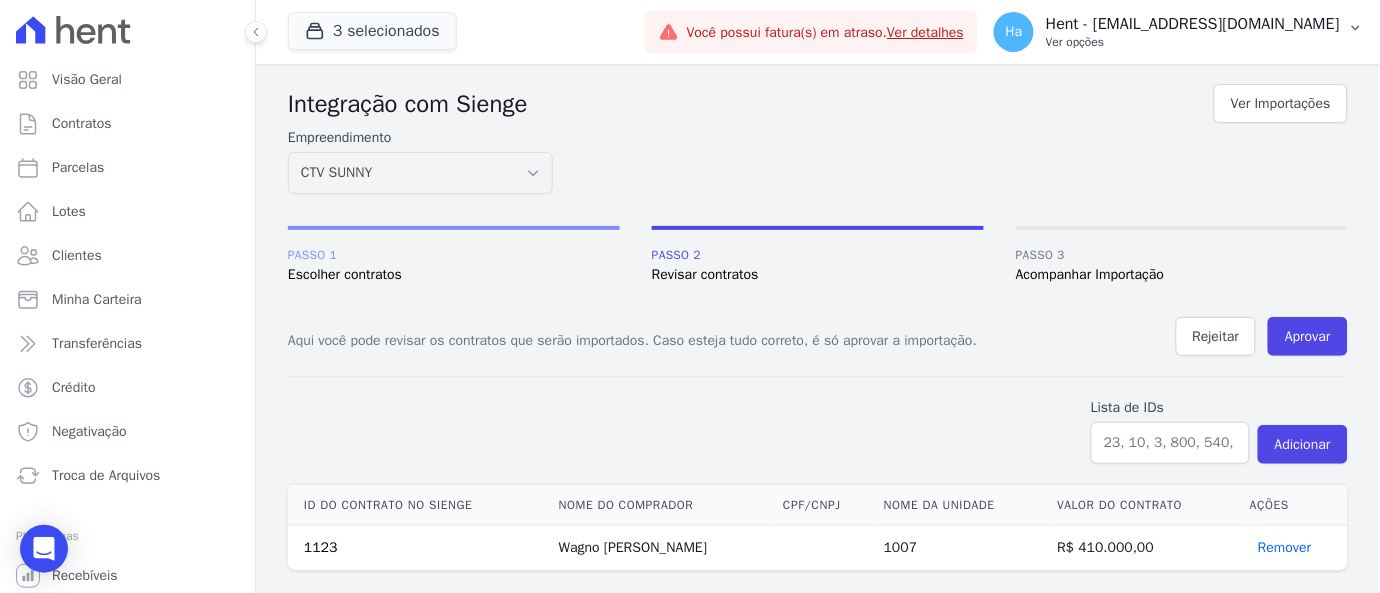 click on "Ver opções" at bounding box center [1193, 42] 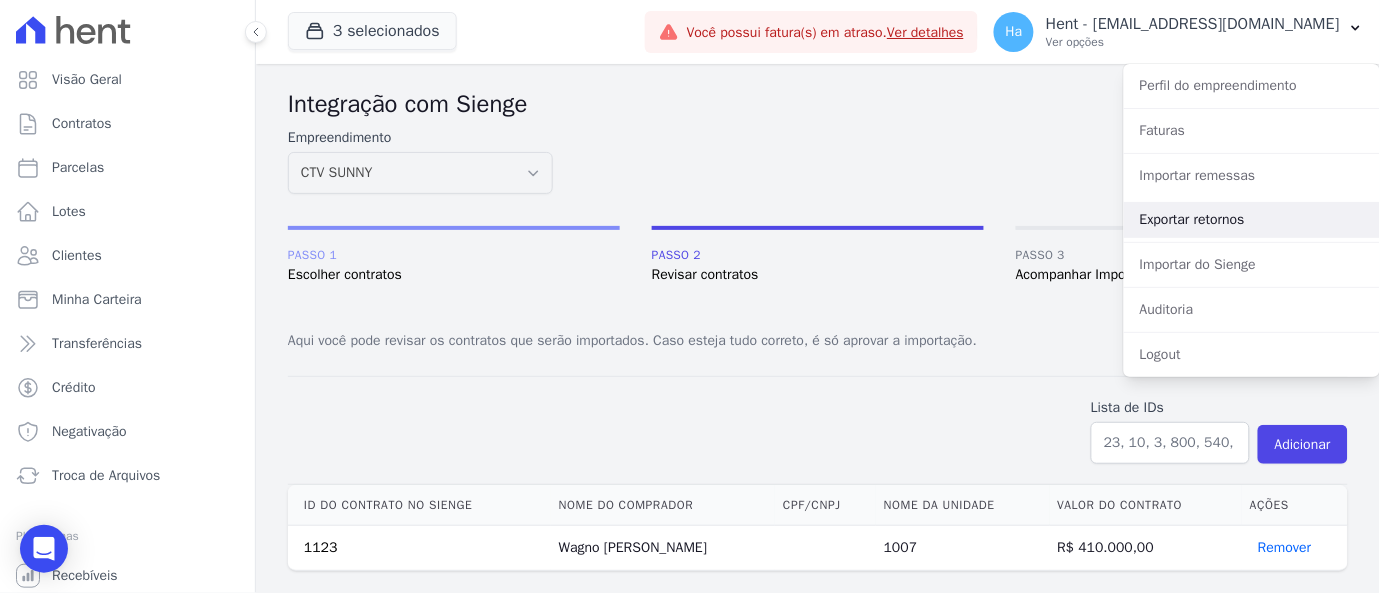click on "Exportar retornos" at bounding box center (1252, 220) 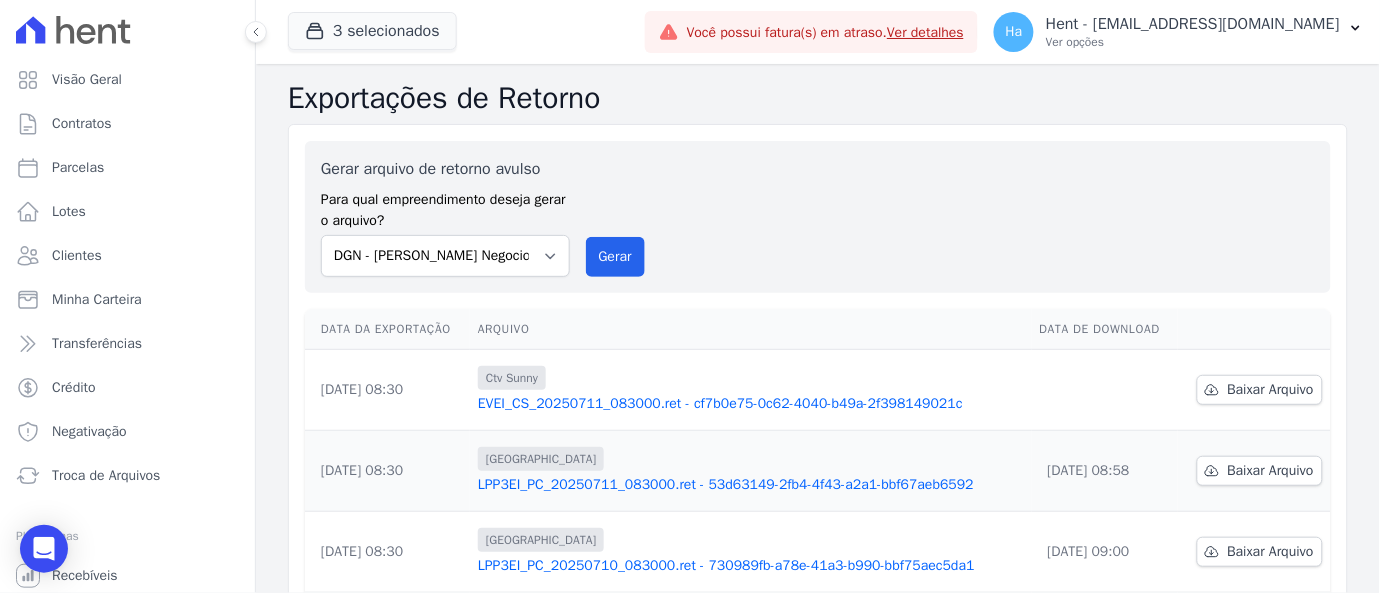 click on "Gerar arquivo de retorno avulso
Para qual empreendimento deseja gerar o arquivo?
Acaiá Residencial
ACQUA 8 PELOTAS SPE LTDA
ACQUA LIFE CLUB
Administrativo
AGILE ELOI MENDES SPE SA
Agile Pavican São Lourenço - Loteadores
Agile Pavican São Lourenço SPE LTDA
AGUAS DE GUANABARA INCORPORACAO IMOBILIARIA SPE LTDA
AGUAS DO ALVORADA INCORPORACAO IMOBILIARIA SPE LTDA
AJMC Empreendimentos
Alameda dos Ipês
Aldeia Smart
Alexandria Condomínios
Alfenense Negócios Imobiliários
Amaré Arpoador
Amazon Residence Construtora LTDA
ANANINDEUA 01 INCORPORACAO IMOBILIARIA SPE LTDA
AQUARELA CITY INCORPORACAO IMOBILIARIA LTDA
Arcos Itaquera
Areias do Planalto
Areias do Planalto - Interno
Aroka Incorporadora e Administradora LTDA.
ARTE VILA MATILDE
Art Prime - Irajá
Arty Park - Gravatai
Arty Park - JPI
ARVO HOME CLUB - SOLICASA
Aspen - Farroupilha
Aurora" at bounding box center [818, 217] 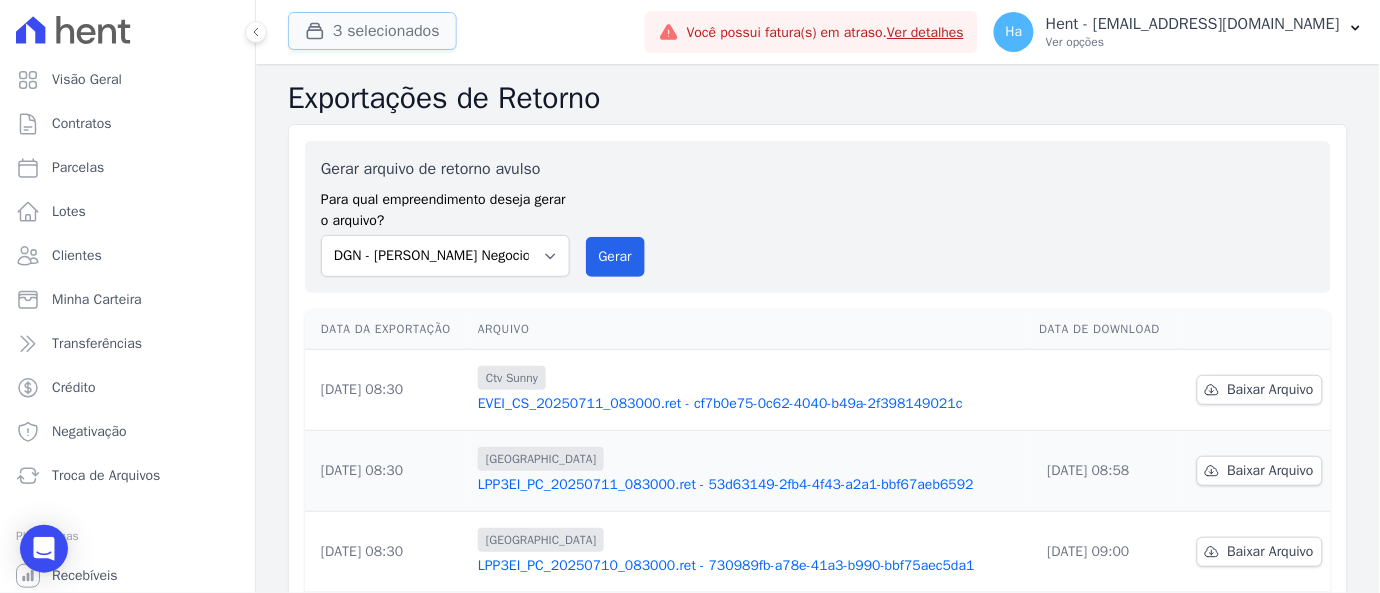 click on "3 selecionados" at bounding box center [372, 31] 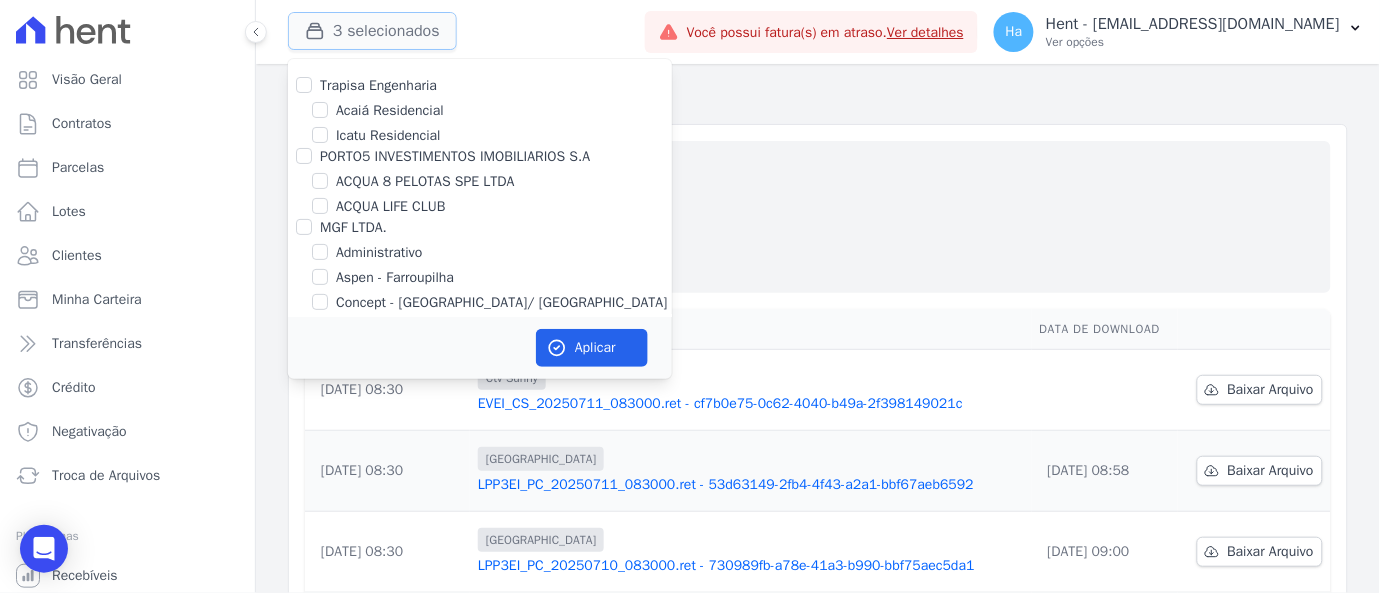 type 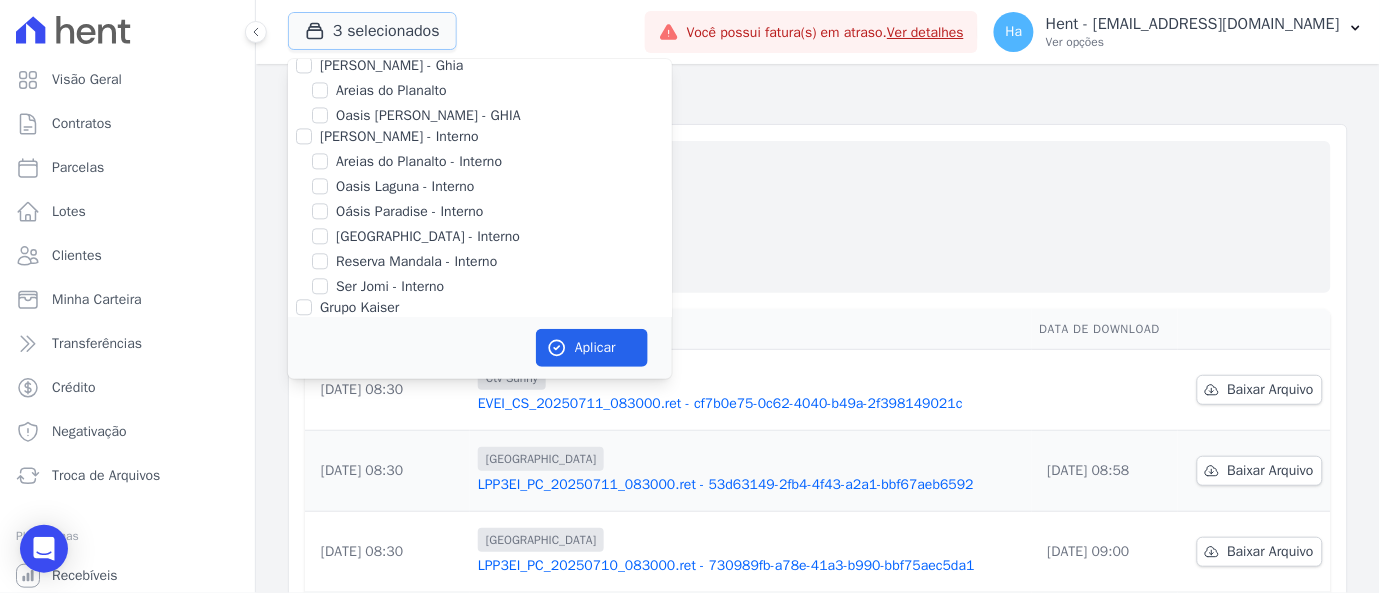 scroll, scrollTop: 2333, scrollLeft: 0, axis: vertical 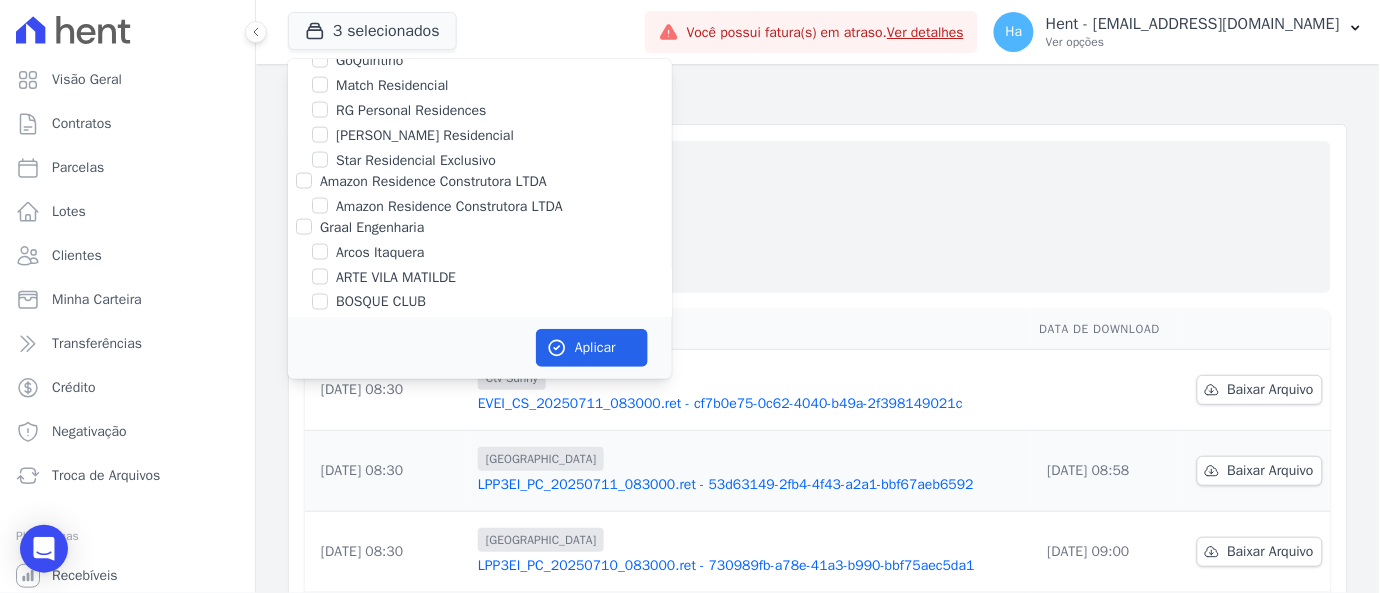 click on "CTV SUNNY" at bounding box center (320, 10) 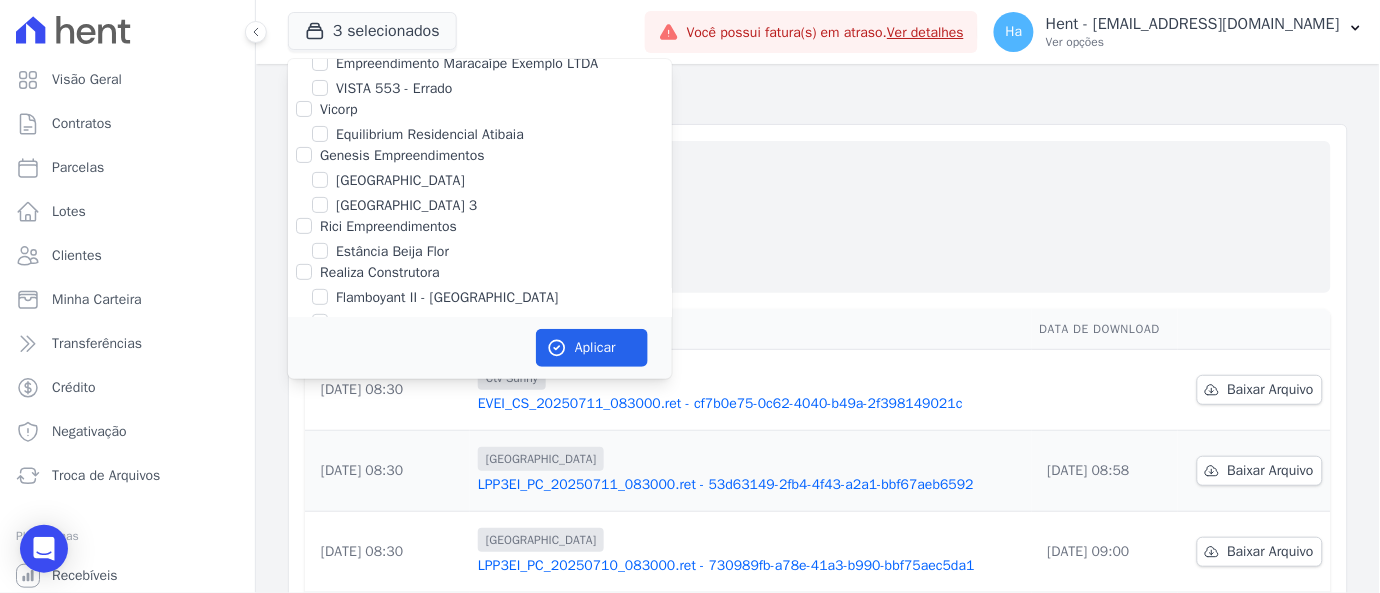 scroll, scrollTop: 6222, scrollLeft: 0, axis: vertical 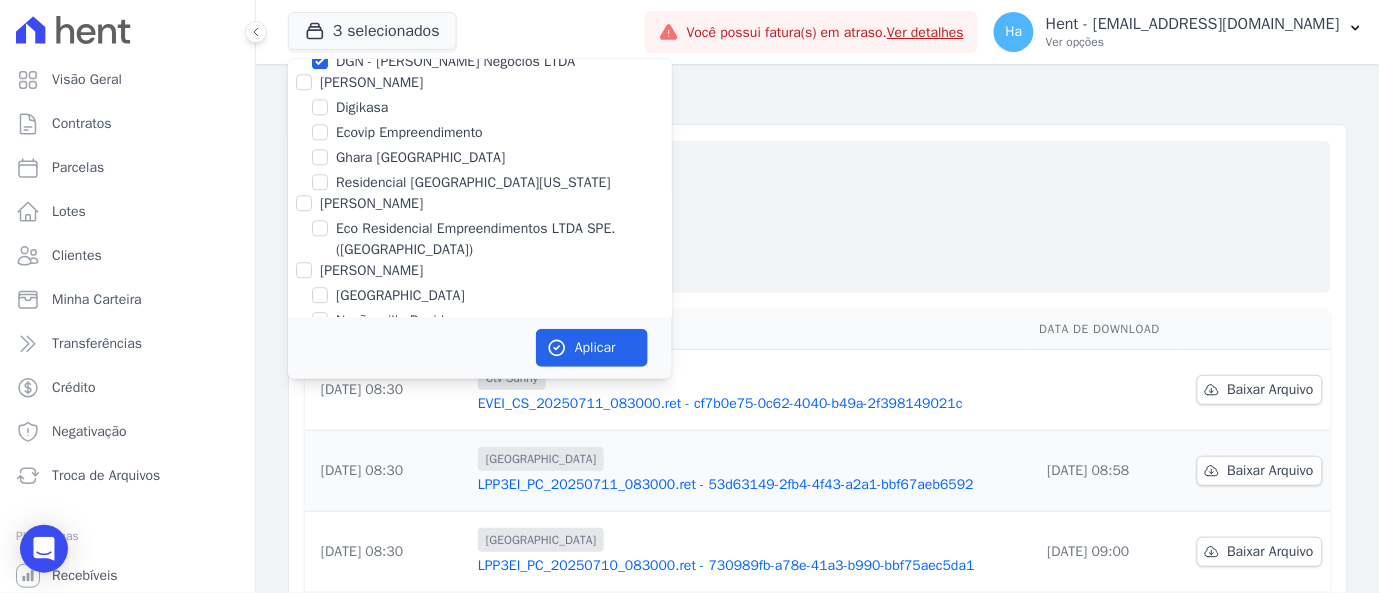 click on "[PERSON_NAME]" at bounding box center (304, 36) 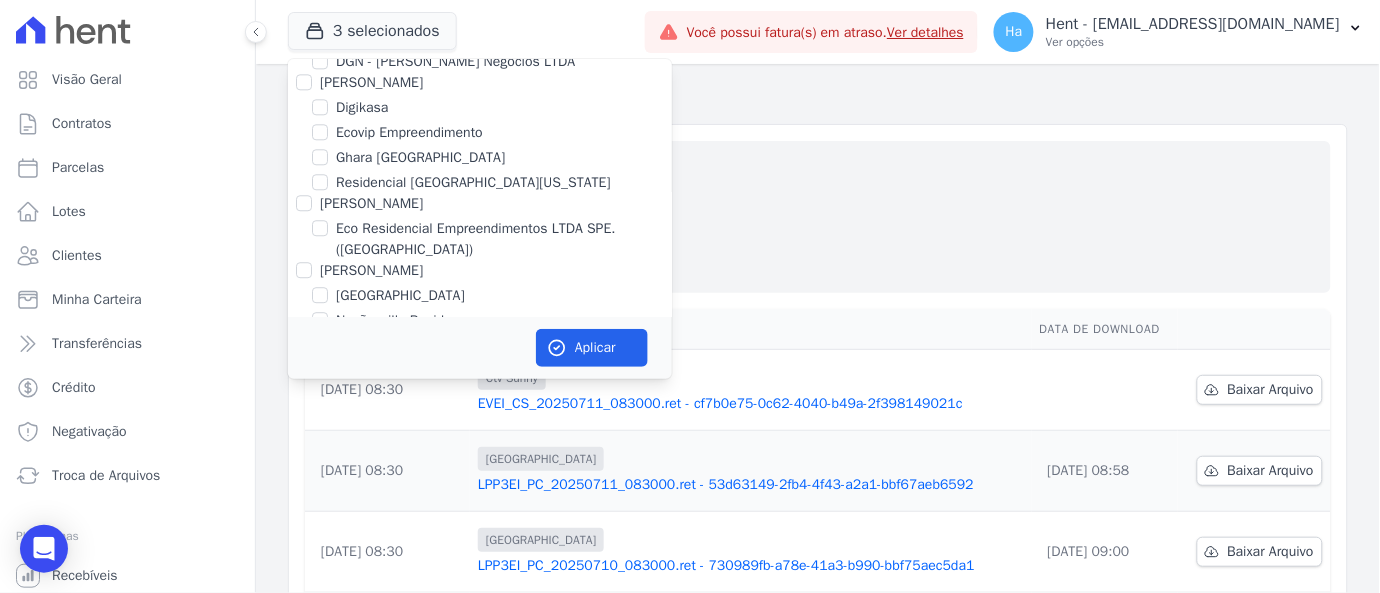 checkbox on "false" 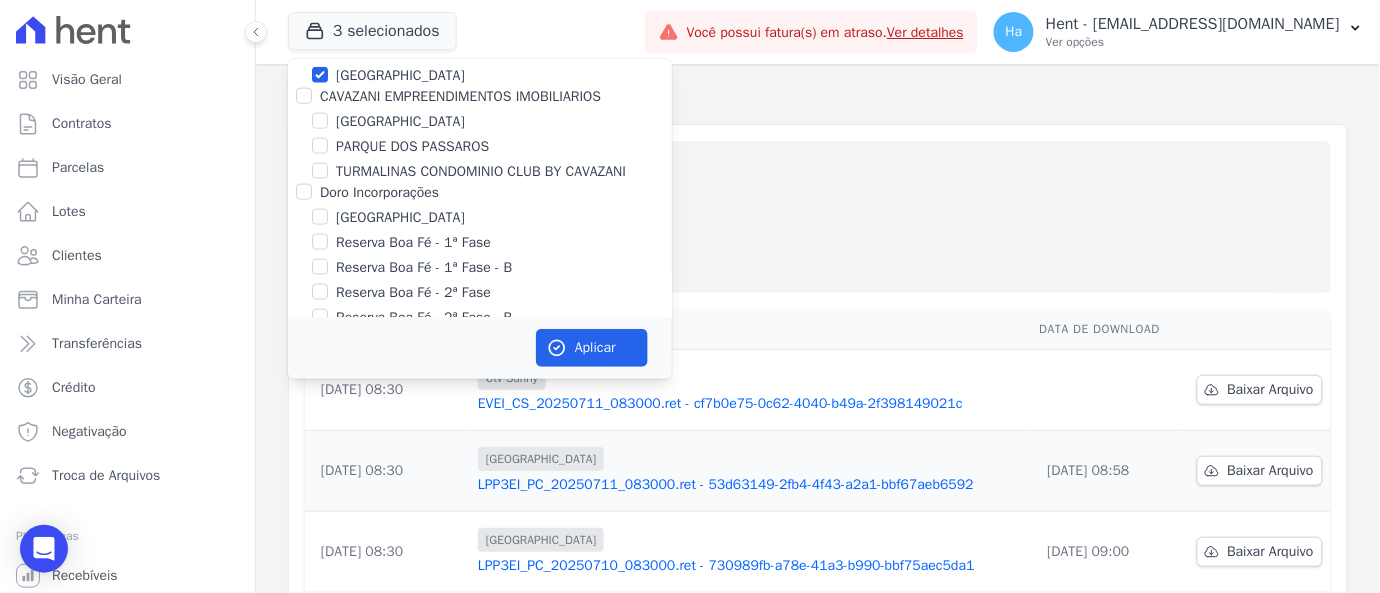 scroll, scrollTop: 12444, scrollLeft: 0, axis: vertical 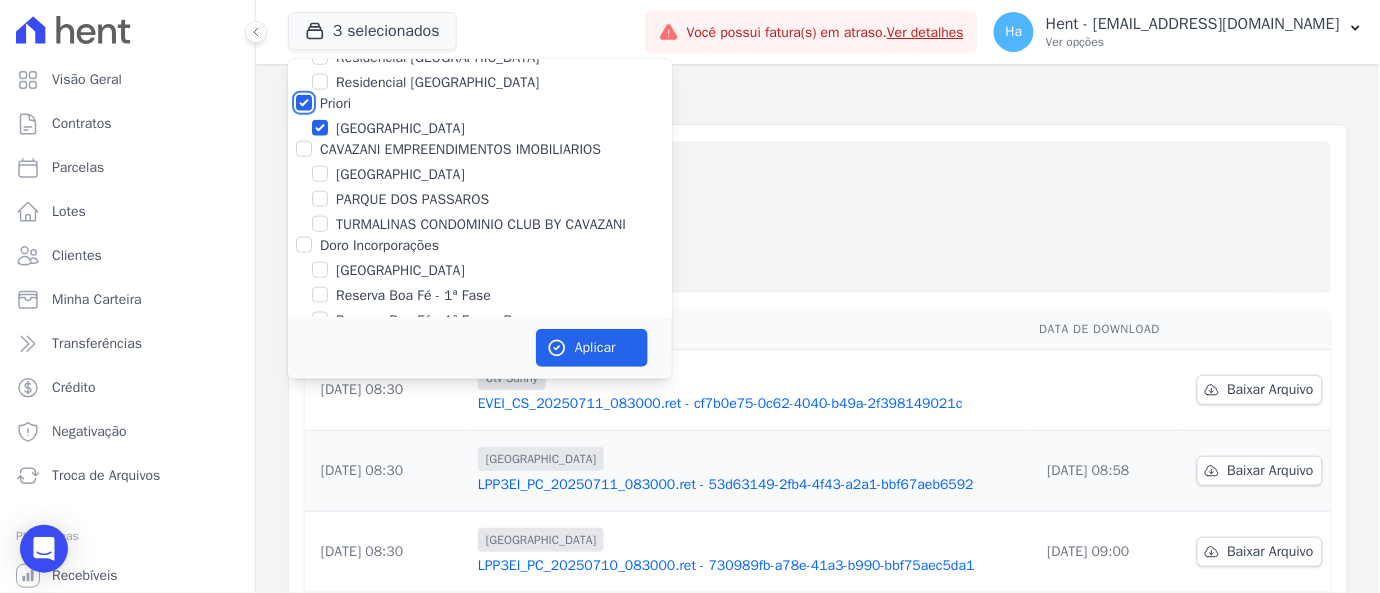 click on "Priori" at bounding box center (304, 103) 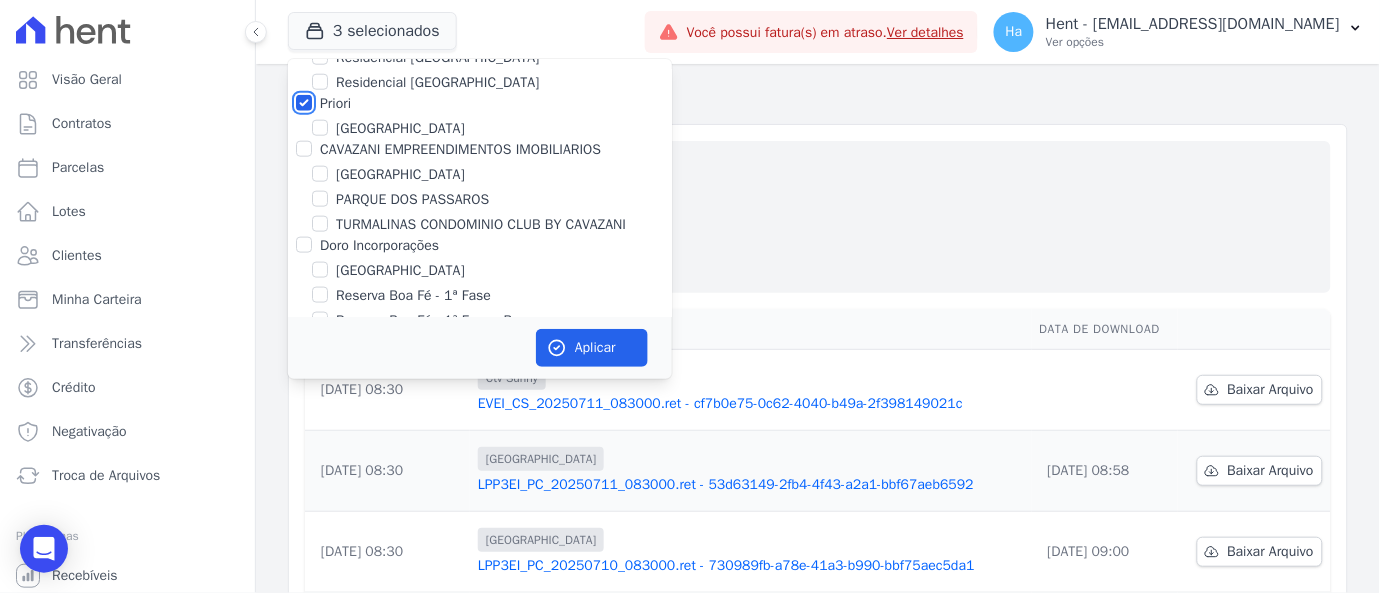 checkbox on "false" 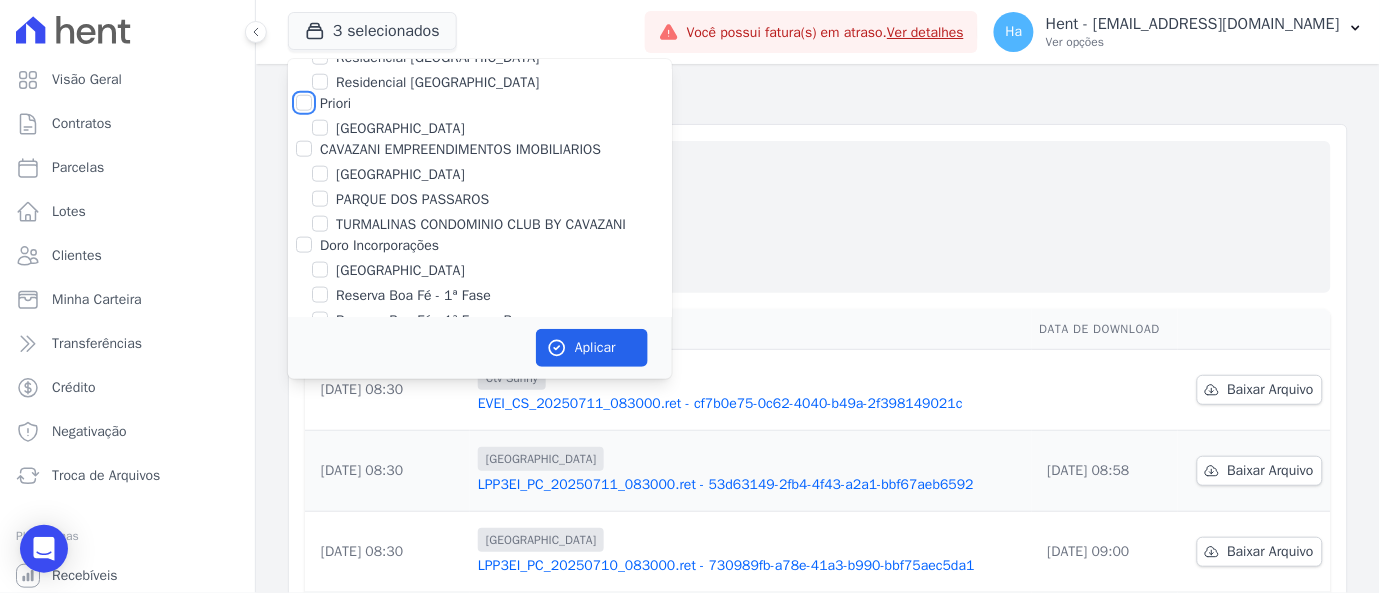 checkbox on "false" 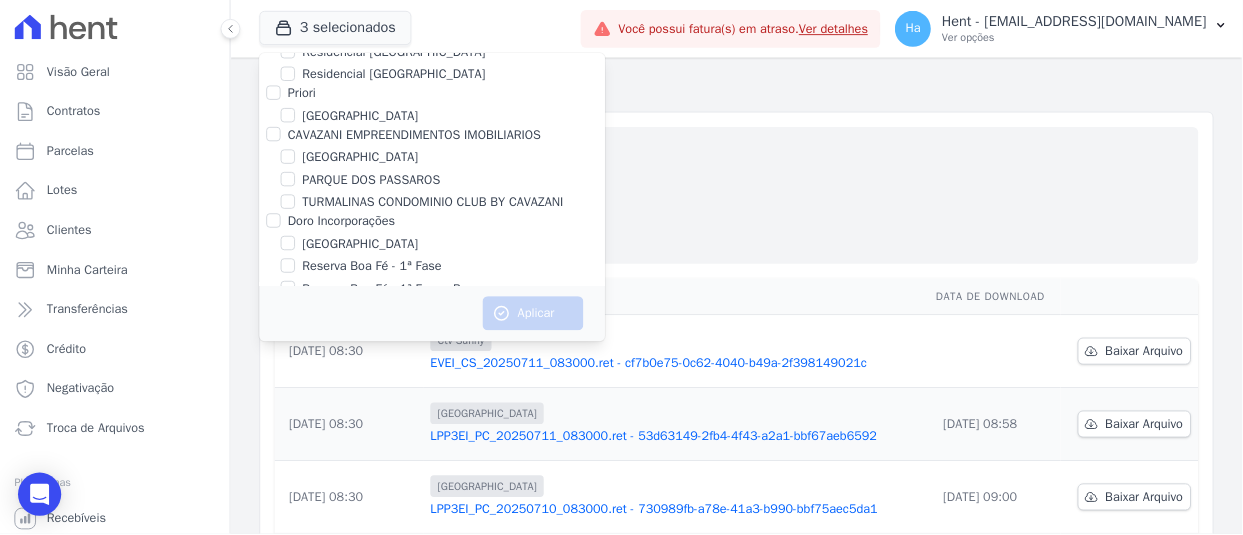 scroll, scrollTop: 11626, scrollLeft: 0, axis: vertical 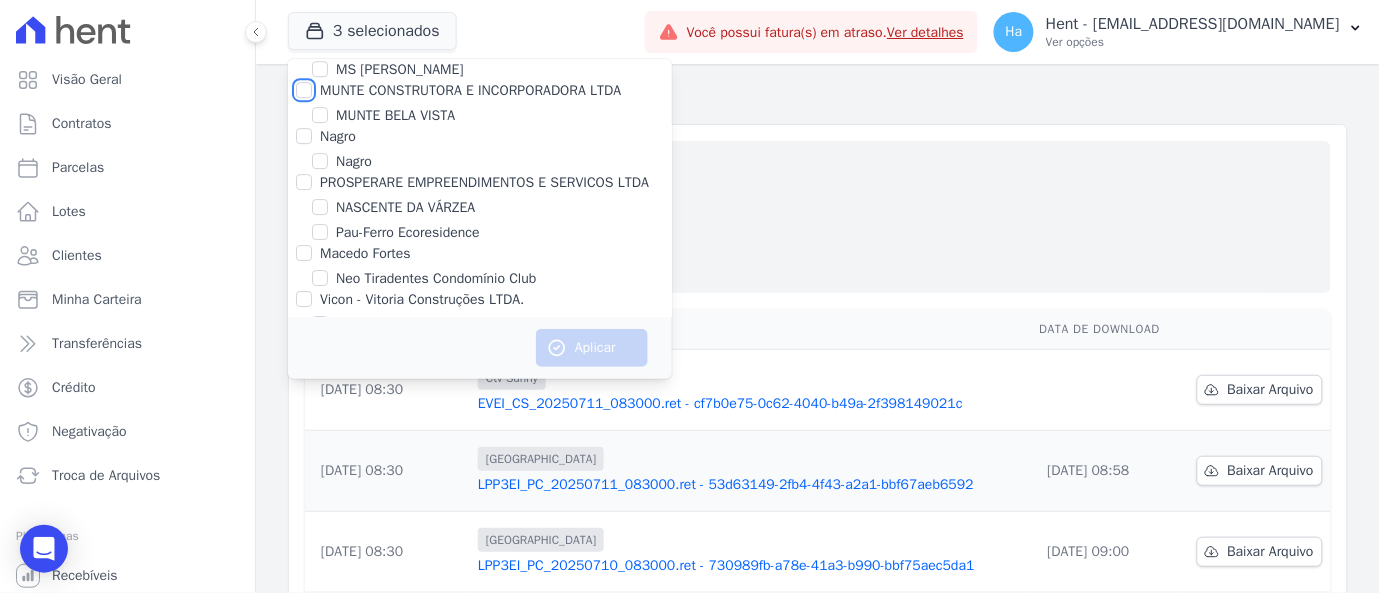 click on "MUNTE CONSTRUTORA E INCORPORADORA LTDA" at bounding box center (304, 90) 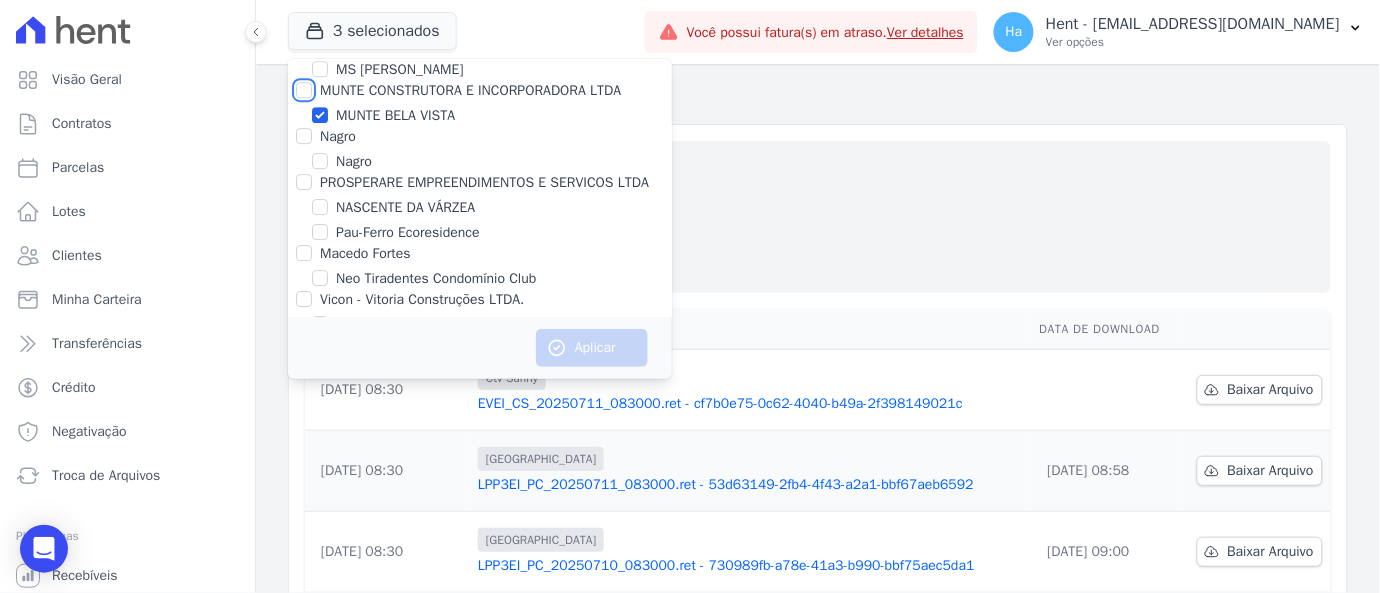 checkbox on "true" 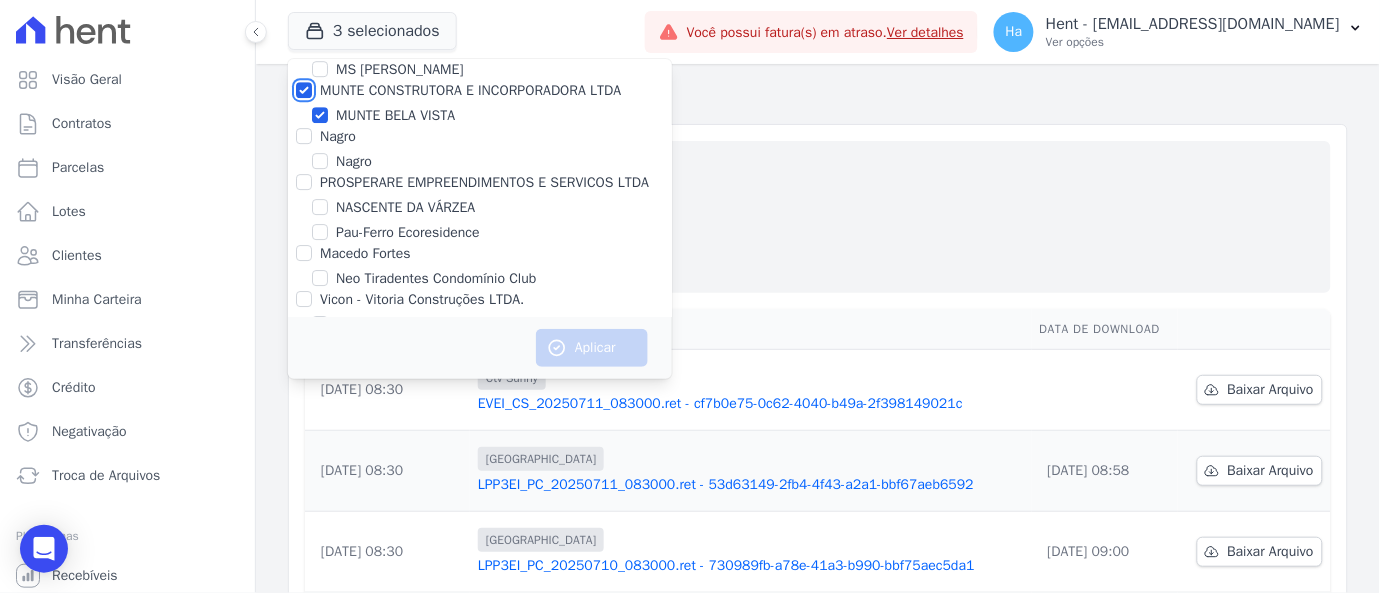 checkbox on "true" 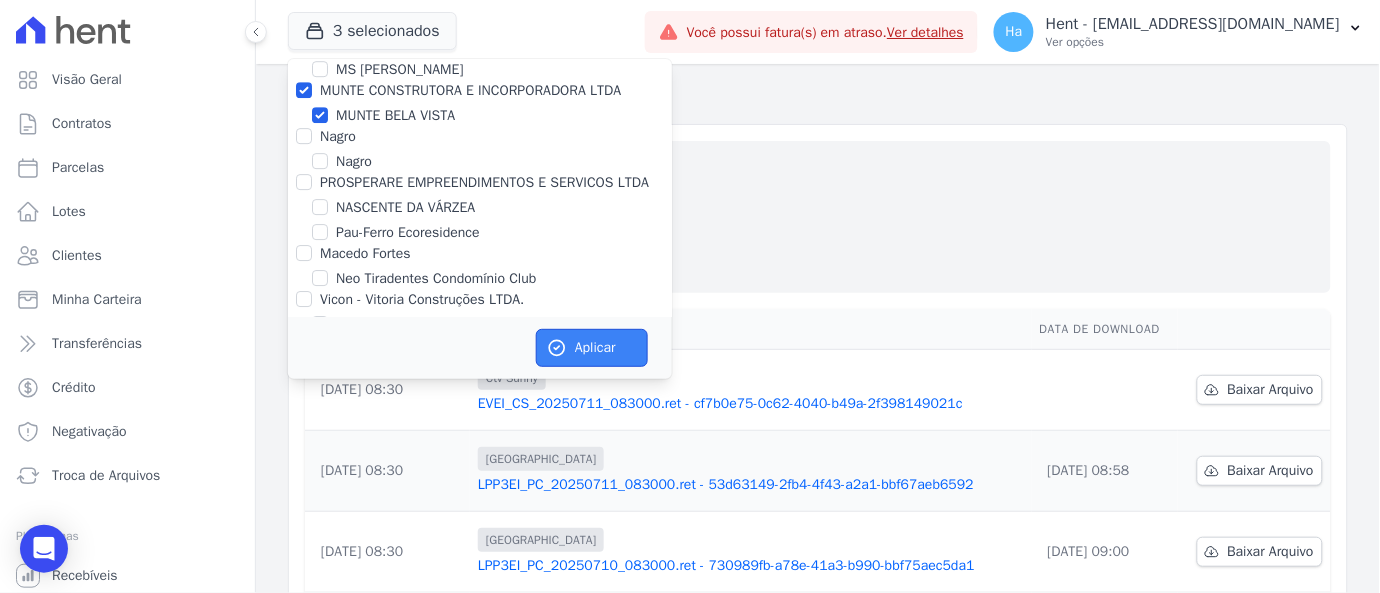 click on "Aplicar" at bounding box center [592, 348] 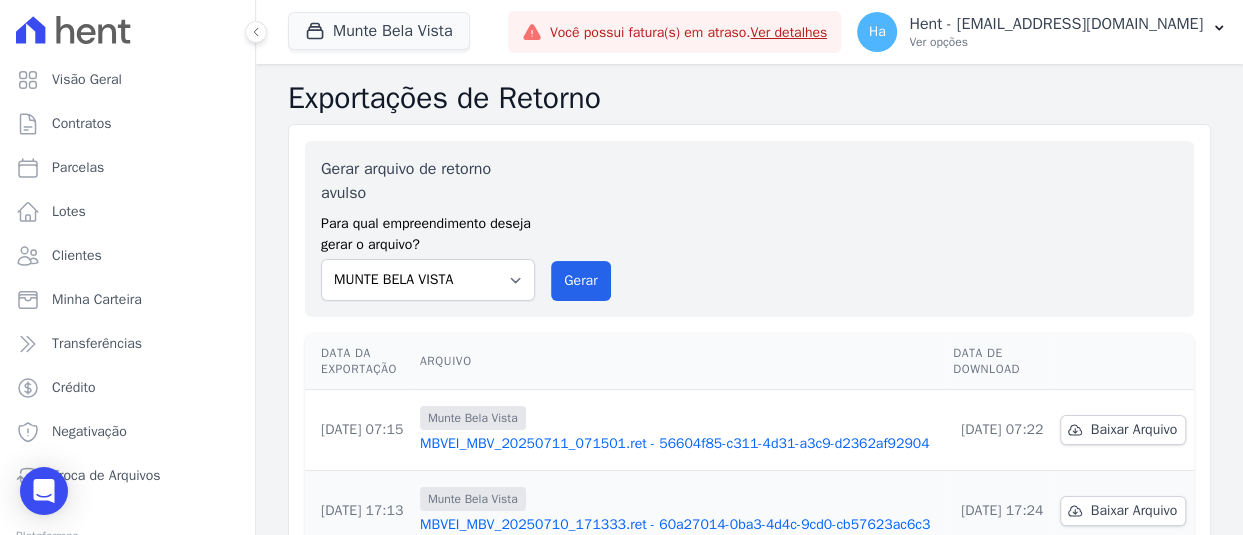 click on "Gerar arquivo de retorno avulso
Para qual empreendimento deseja gerar o arquivo?
Acaiá Residencial
ACQUA 8 PELOTAS SPE LTDA
ACQUA LIFE CLUB
Administrativo
AGILE ELOI MENDES SPE SA
Agile Pavican São Lourenço - Loteadores
Agile Pavican São Lourenço SPE LTDA
AGUAS DE GUANABARA INCORPORACAO IMOBILIARIA SPE LTDA
AGUAS DO ALVORADA INCORPORACAO IMOBILIARIA SPE LTDA
AJMC Empreendimentos
Alameda dos Ipês
Aldeia Smart
Alexandria Condomínios
Alfenense Negócios Imobiliários
Amaré Arpoador
Amazon Residence Construtora LTDA
ANANINDEUA 01 INCORPORACAO IMOBILIARIA SPE LTDA
AQUARELA CITY INCORPORACAO IMOBILIARIA LTDA
Arcos Itaquera
Areias do Planalto
Areias do Planalto - Interno
Aroka Incorporadora e Administradora LTDA.
ARTE VILA MATILDE
Art Prime - Irajá
Arty Park - Gravatai
Arty Park - JPI
ARVO HOME CLUB - SOLICASA
Aspen - Farroupilha
Aurora" at bounding box center [749, 229] 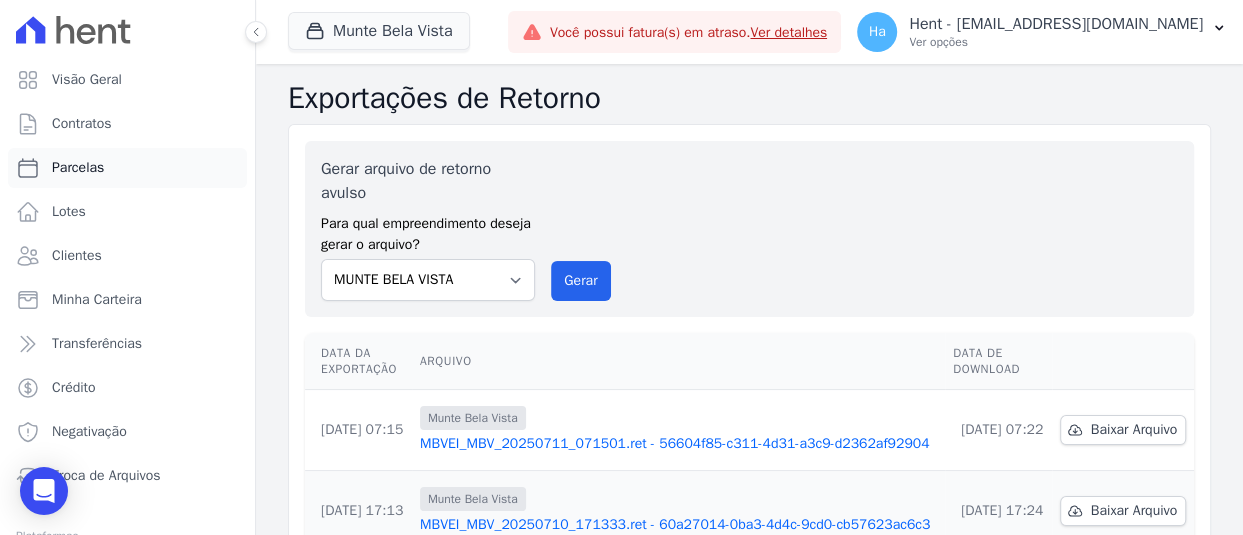click on "Parcelas" at bounding box center [78, 168] 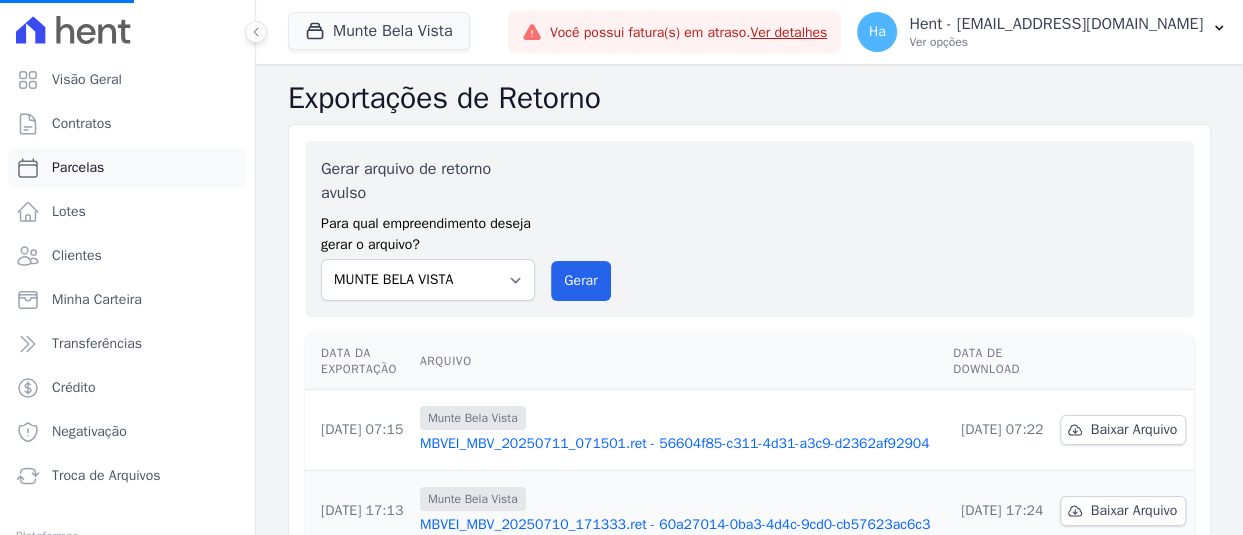 select 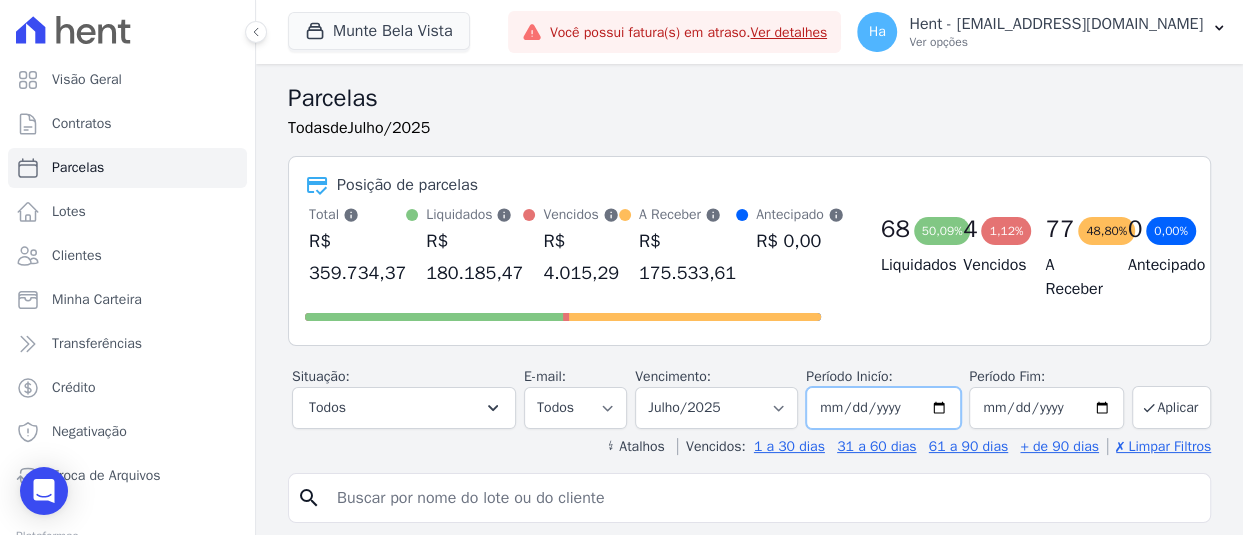 click on "2025-07-01" at bounding box center [883, 408] 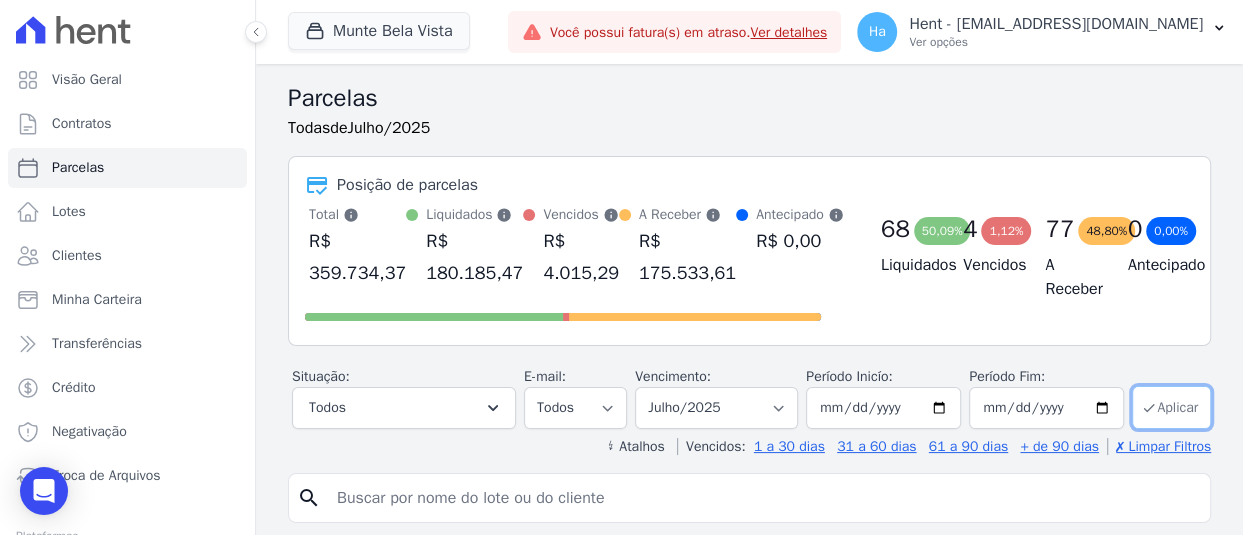 click on "Aplicar" at bounding box center [1171, 407] 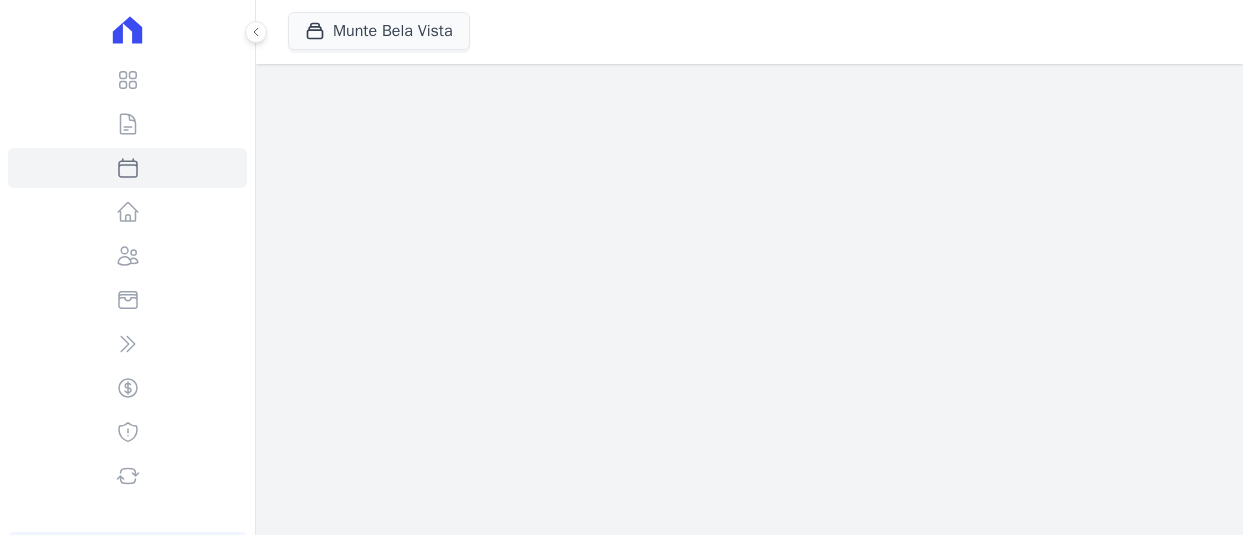 scroll, scrollTop: 0, scrollLeft: 0, axis: both 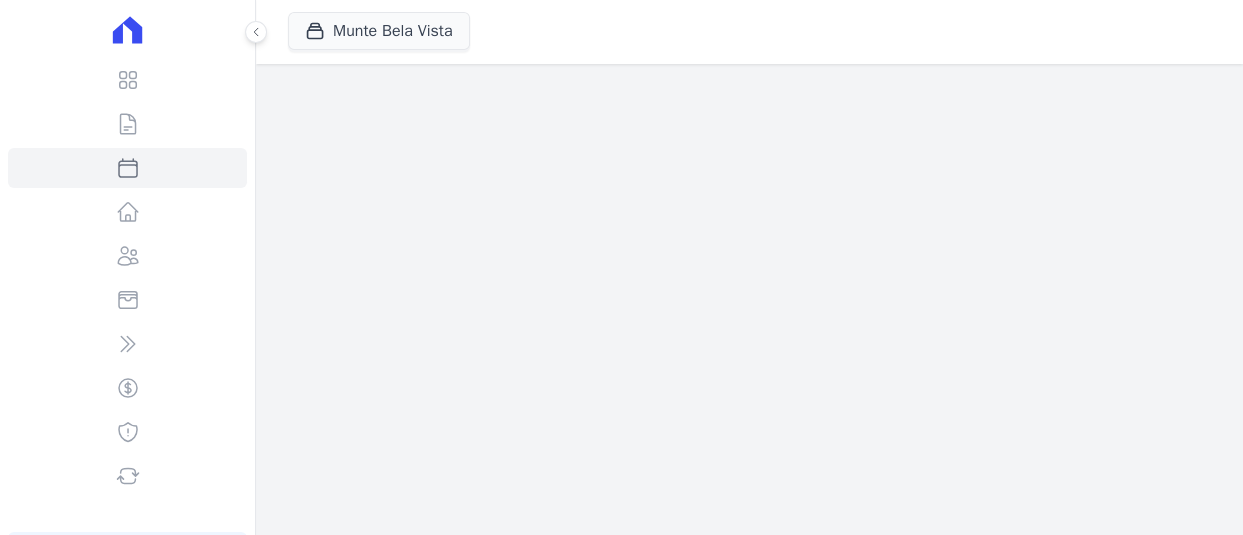 select 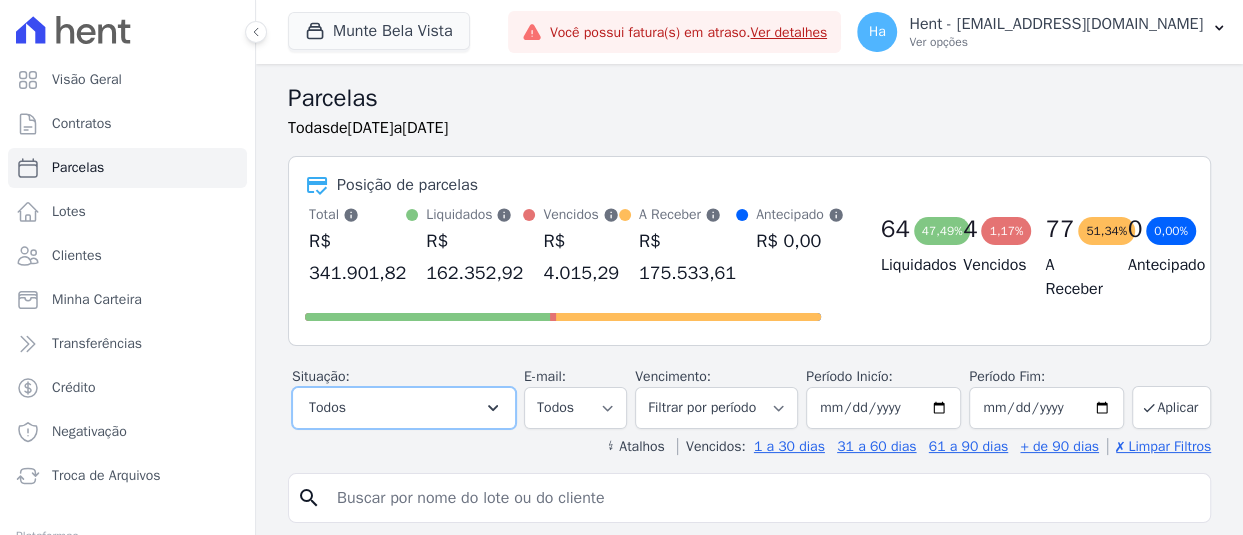 click on "Todos" at bounding box center [404, 408] 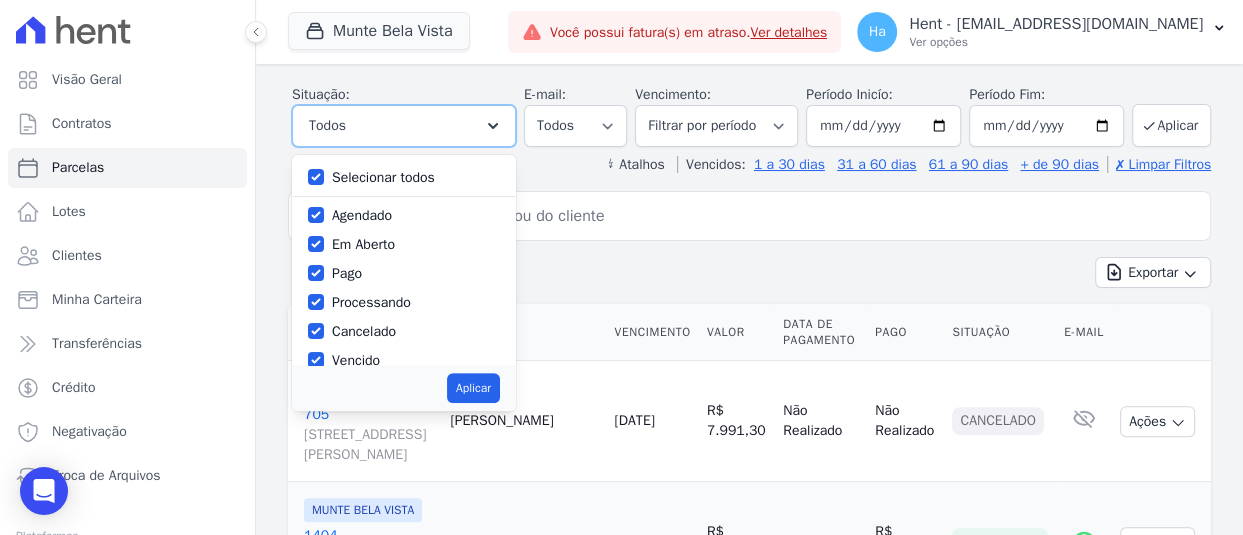 scroll, scrollTop: 300, scrollLeft: 0, axis: vertical 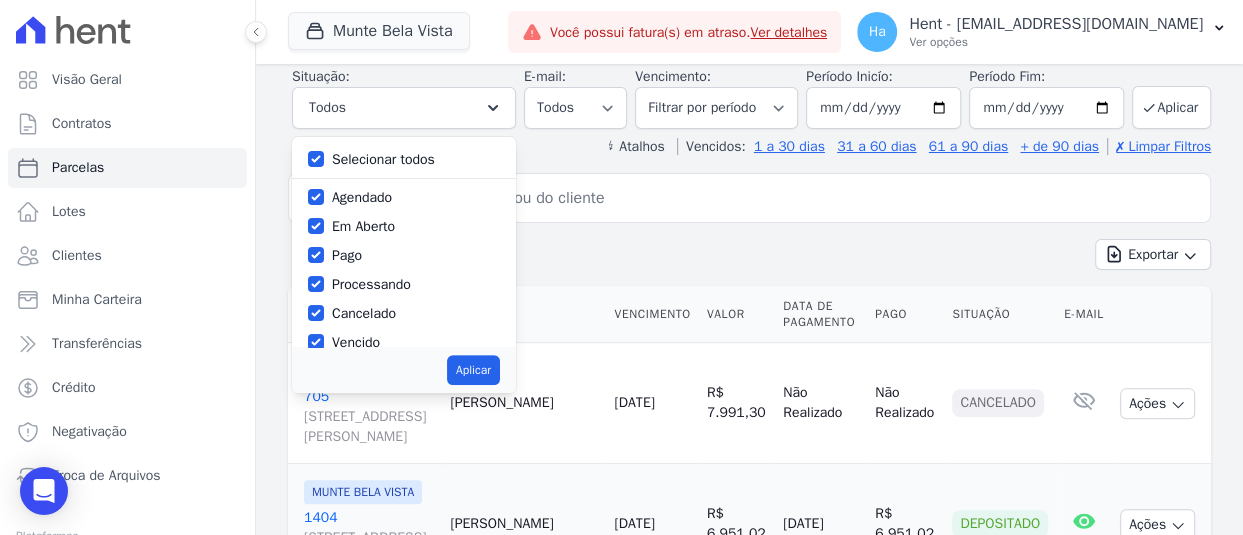 click on "Selecionar todos" at bounding box center (404, 159) 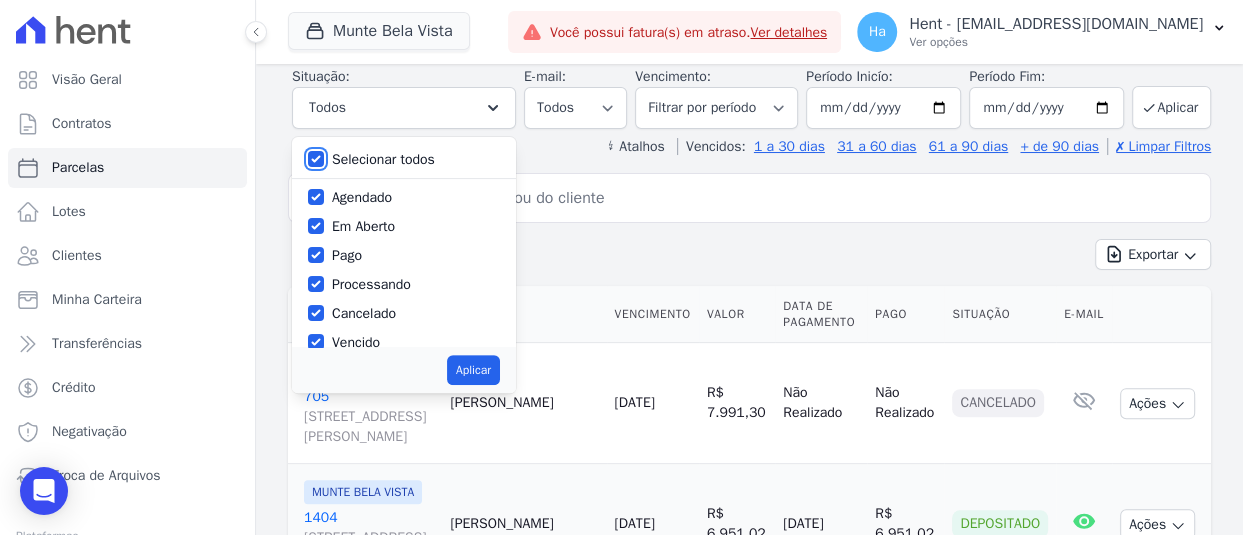 click on "Selecionar todos" at bounding box center (316, 159) 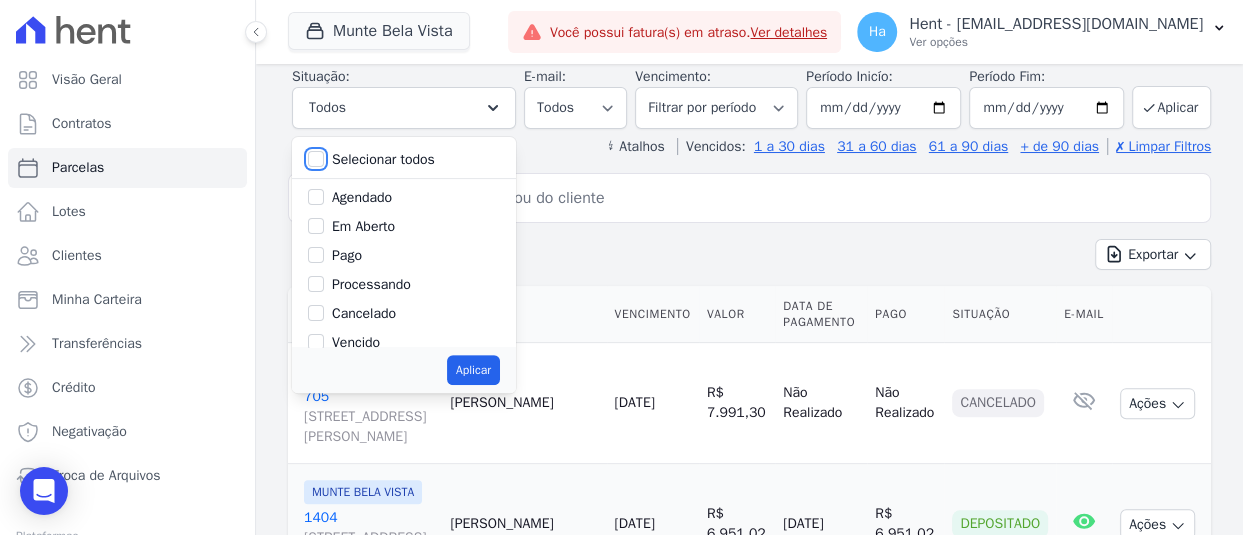 checkbox on "false" 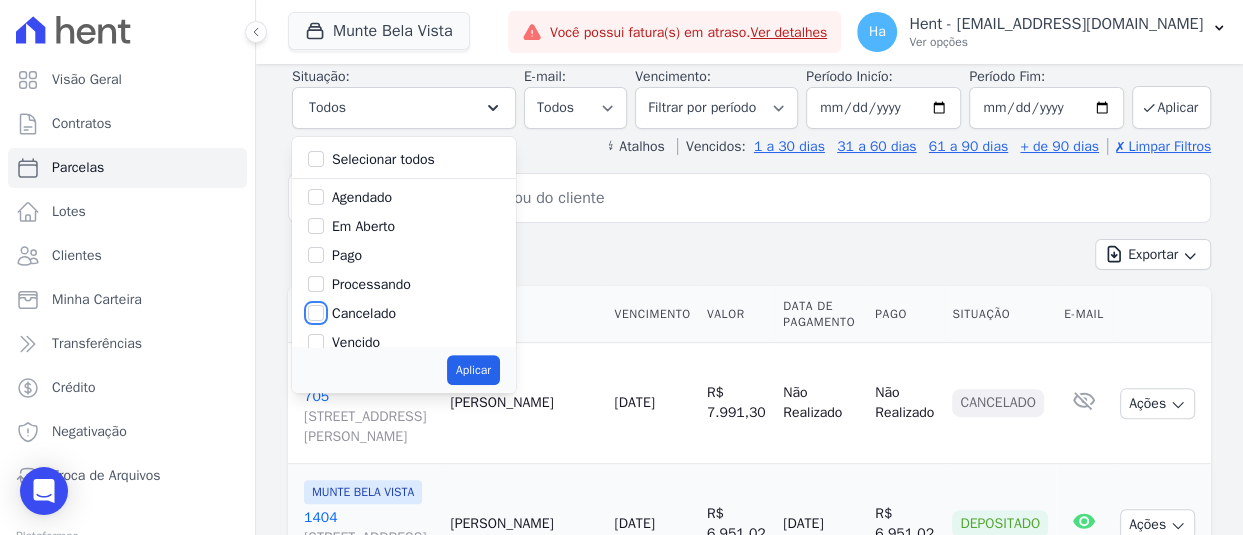 click on "Cancelado" at bounding box center (316, 313) 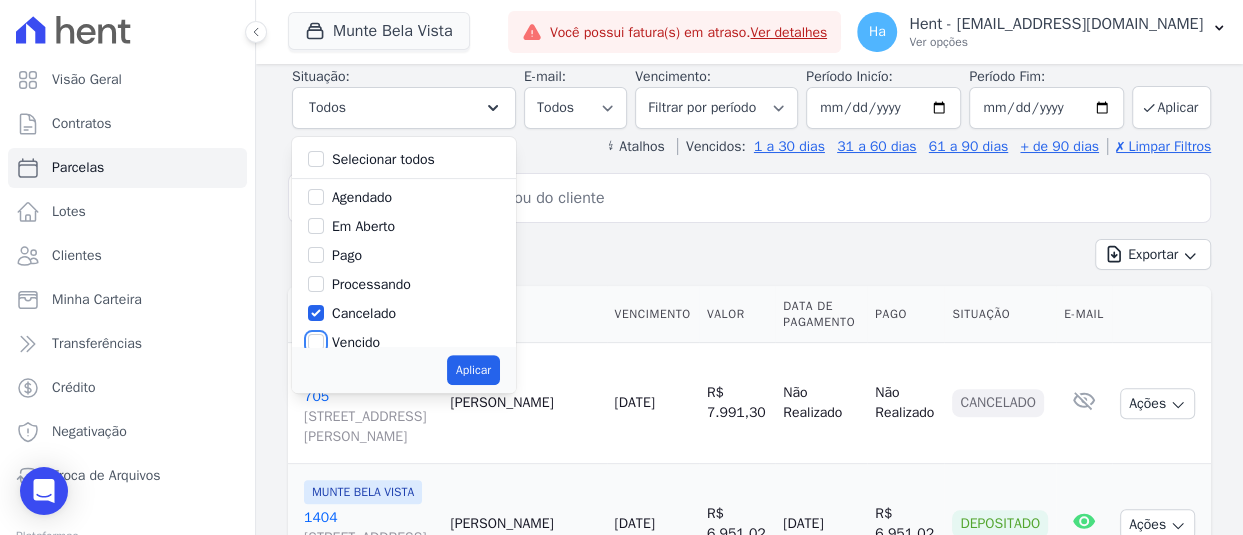 click on "Vencido" at bounding box center (316, 342) 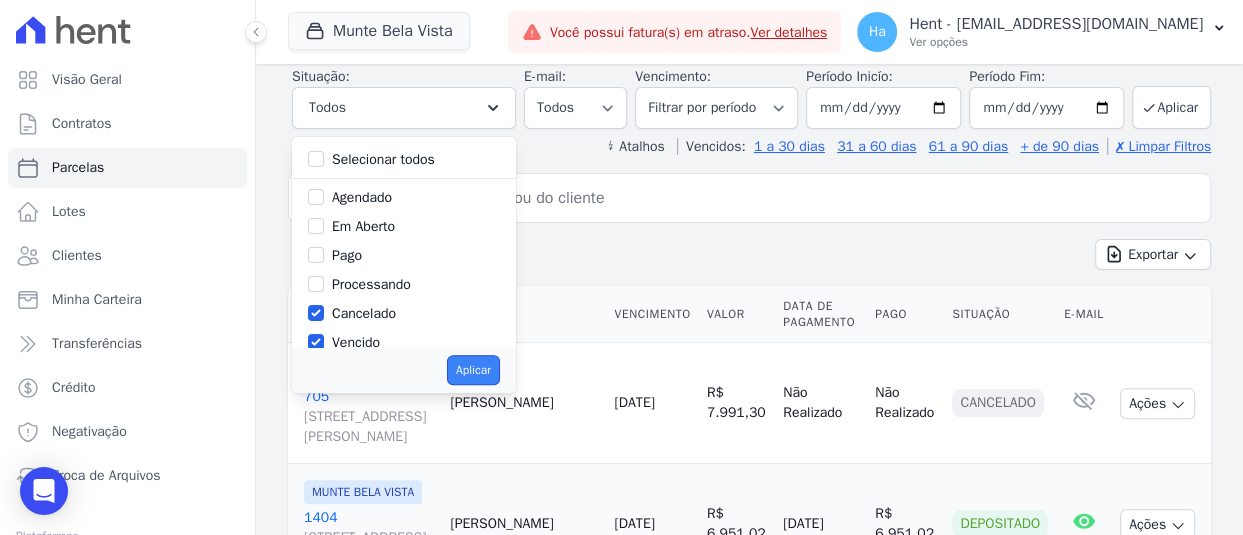 click on "Aplicar" at bounding box center (473, 370) 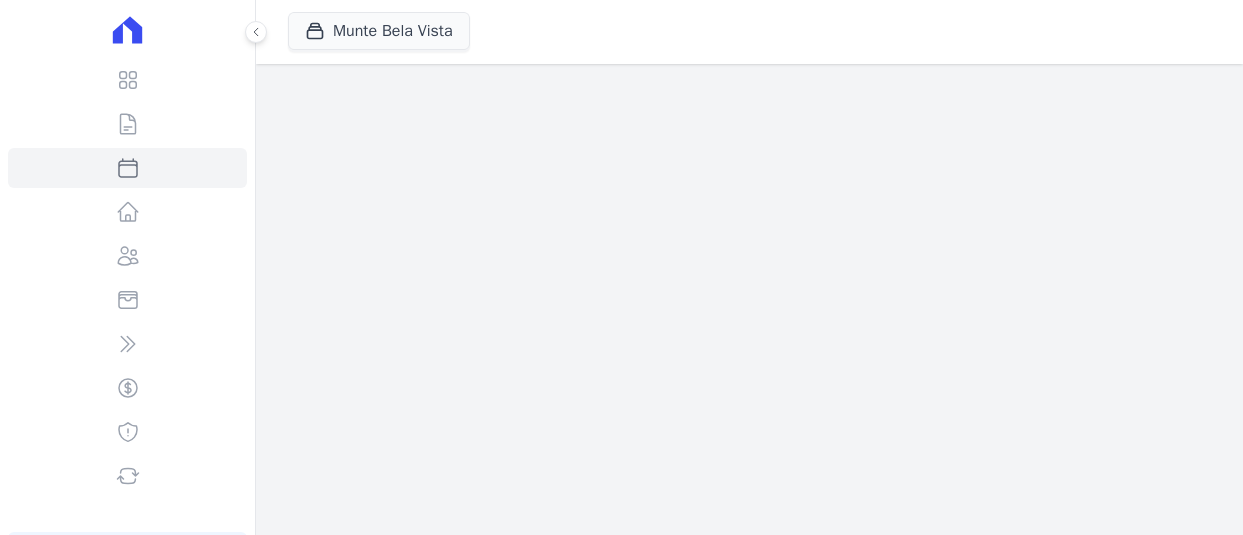 scroll, scrollTop: 0, scrollLeft: 0, axis: both 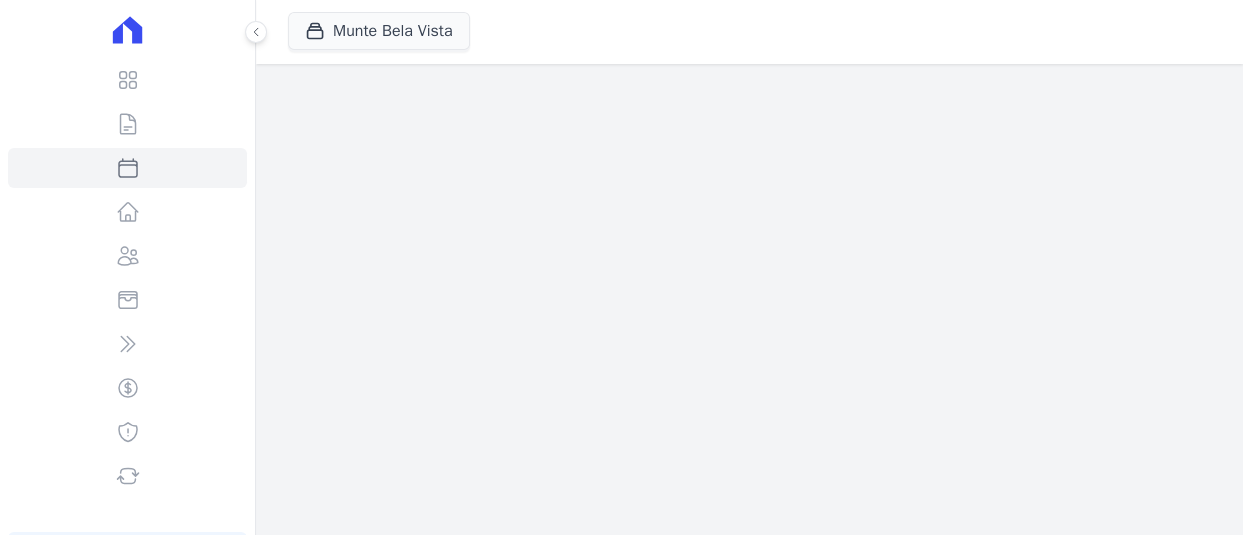 select 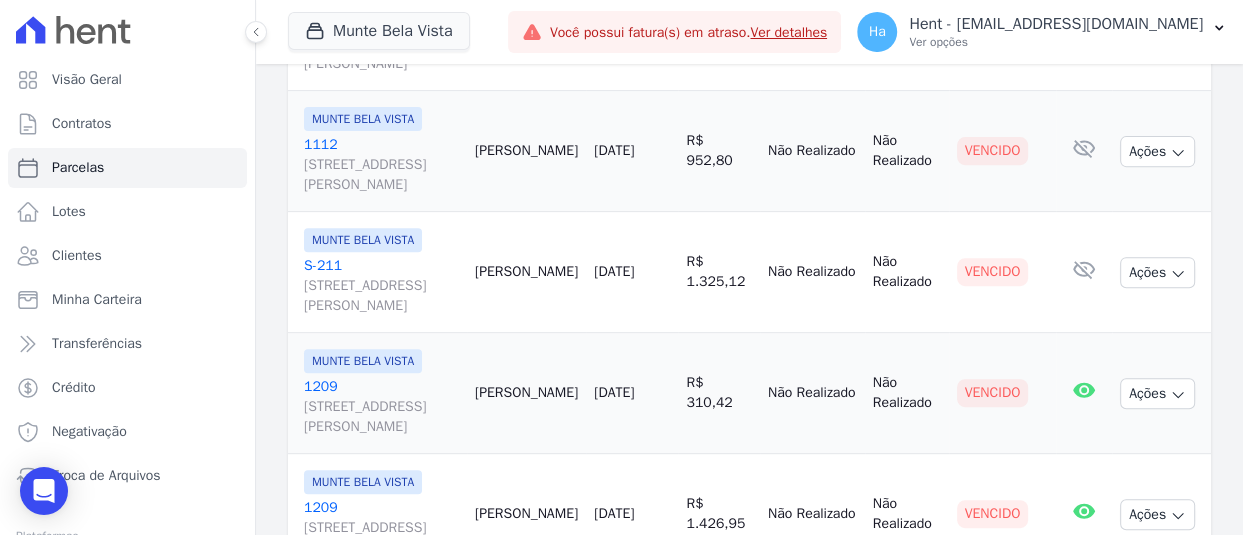 scroll, scrollTop: 470, scrollLeft: 0, axis: vertical 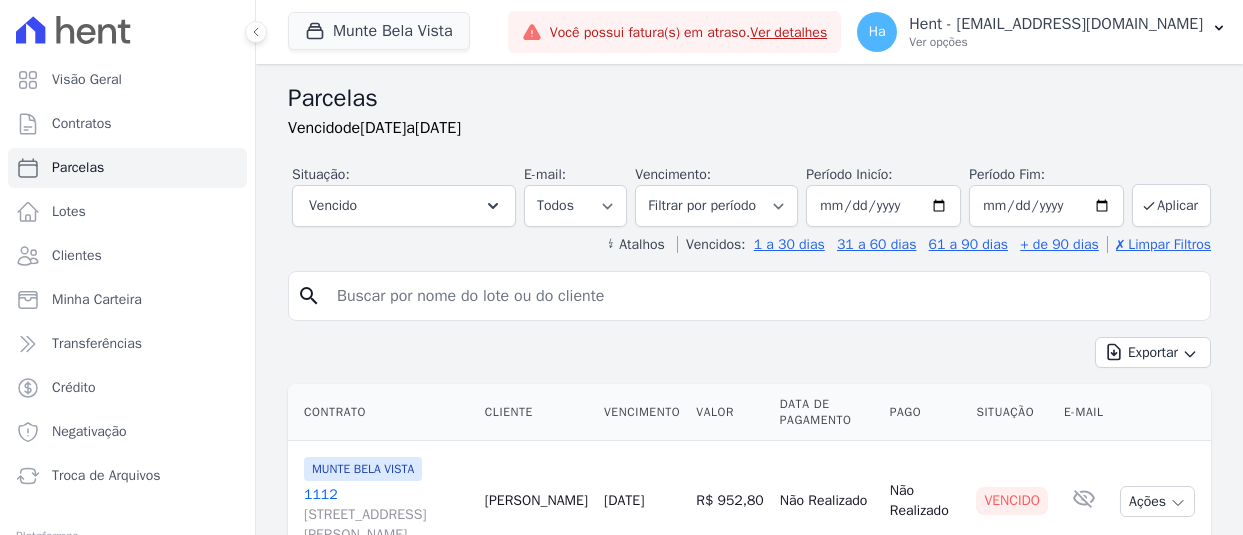 select 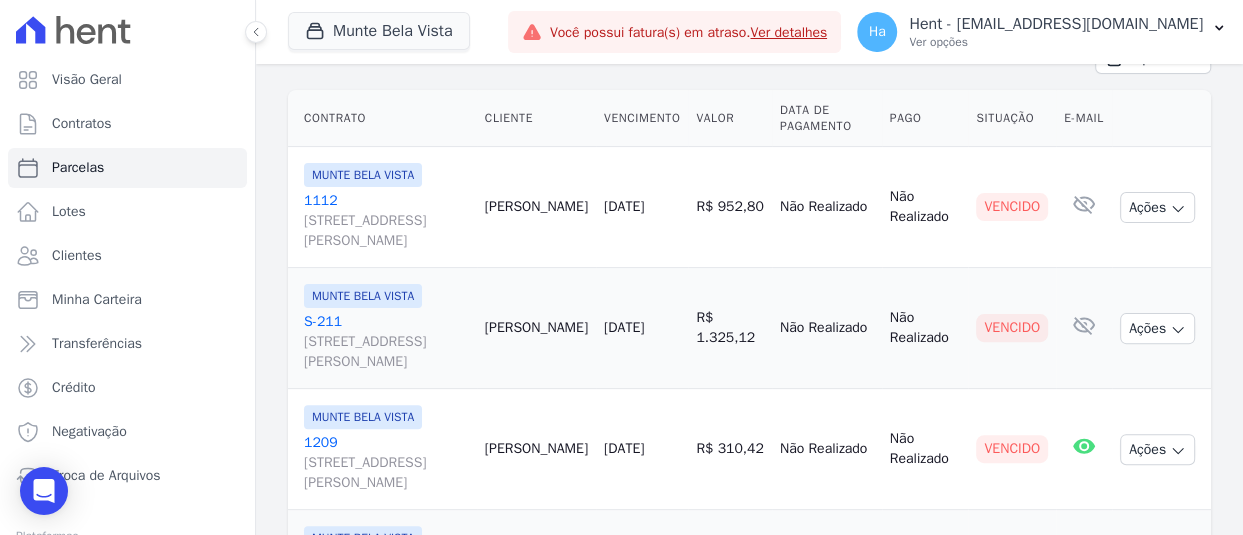 scroll, scrollTop: 300, scrollLeft: 0, axis: vertical 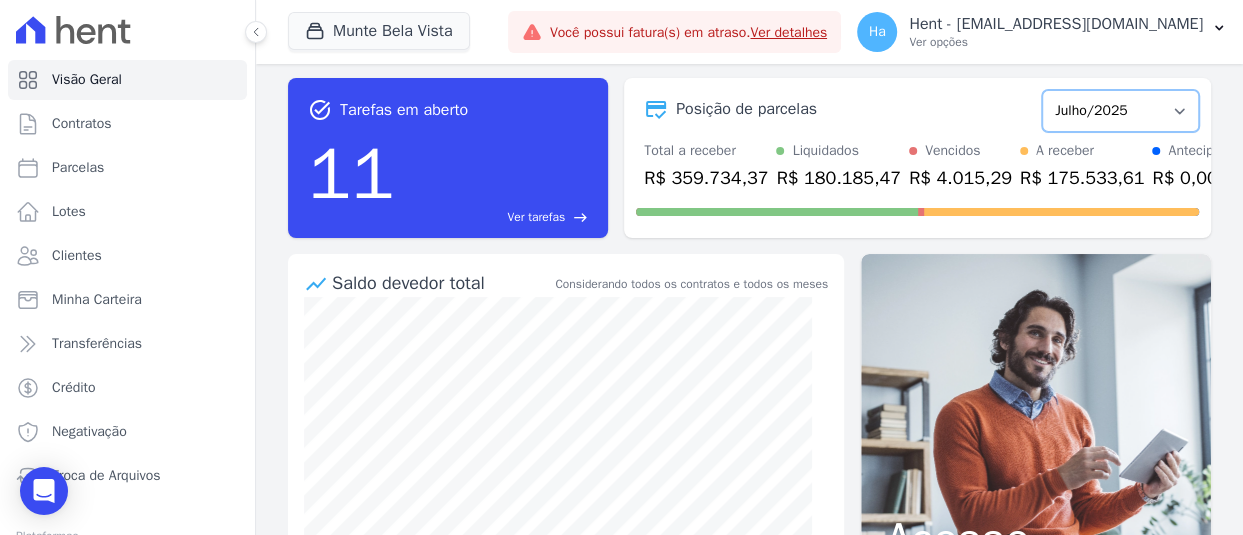 click on "[GEOGRAPHIC_DATA]/2024
Fevereiro/2024
Março/2024
Abril/2024
Maio/2024
Junho/2024
Julho/2024
Agosto/2024
Setembro/2024
Outubro/2024
Novembro/2024
Dezembro/2024
Janeiro/2025
Fevereiro/2025
Março/2025
Abril/2025
Maio/2025
Junho/2025
Julho/2025
Agosto/2025
Setembro/2025
Outubro/2025
Novembro/2025
Dezembro/2025
Janeiro/2026
Fevereiro/2026
Março/2026
Abril/2026
Maio/2026
Junho/2026
Julho/2026
Agosto/2026
Setembro/2026
Outubro/2026
Novembro/2026
Dezembro/2026
Janeiro/2027
Fevereiro/2027
Março/2027
Abril/2027
Maio/2027
Junho/2027
Julho/2027
Agosto/2027
Setembro/2027
Outubro/2027
Novembro/2027
Dezembro/2027
Janeiro/2028
Fevereiro/2028
Março/2028
Abril/2028
Maio/2028
Junho/2028
Julho/2028
Agosto/2028
Setembro/2028
Outubro/2028
Novembro/2028
Dezembro/2028
Janeiro/2029
Fevereiro/2029
Março/2029
Abril/2029
Maio/2029
Junho/2029
Julho/2029
Agosto/2029
Setembro/2029
Outubro/2029" at bounding box center [1120, 111] 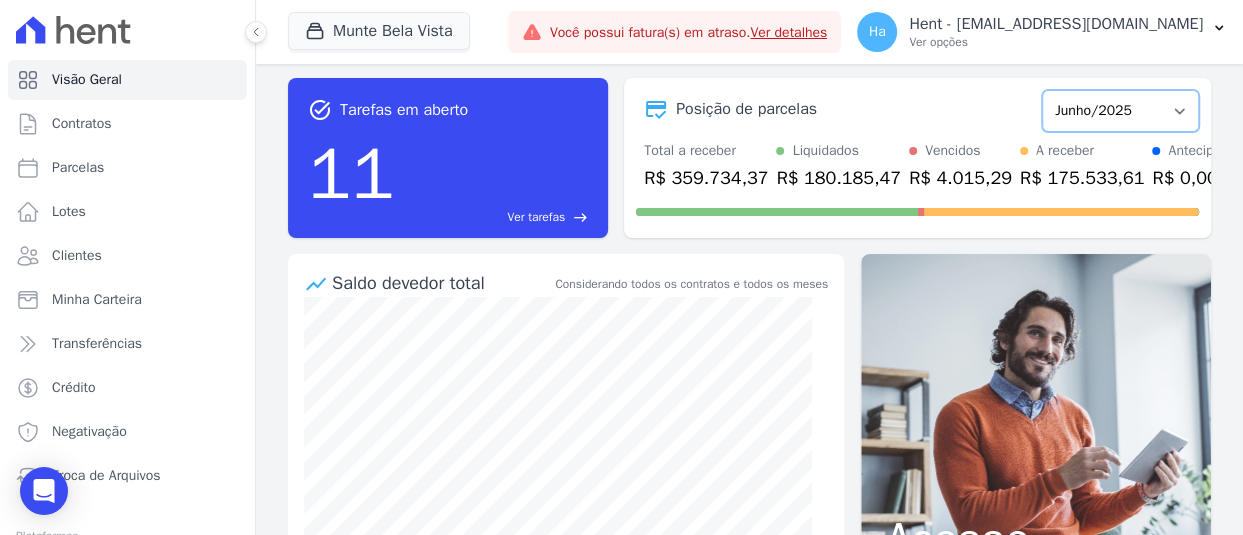 click on "[GEOGRAPHIC_DATA]/2024
Fevereiro/2024
Março/2024
Abril/2024
Maio/2024
Junho/2024
Julho/2024
Agosto/2024
Setembro/2024
Outubro/2024
Novembro/2024
Dezembro/2024
Janeiro/2025
Fevereiro/2025
Março/2025
Abril/2025
Maio/2025
Junho/2025
Julho/2025
Agosto/2025
Setembro/2025
Outubro/2025
Novembro/2025
Dezembro/2025
Janeiro/2026
Fevereiro/2026
Março/2026
Abril/2026
Maio/2026
Junho/2026
Julho/2026
Agosto/2026
Setembro/2026
Outubro/2026
Novembro/2026
Dezembro/2026
Janeiro/2027
Fevereiro/2027
Março/2027
Abril/2027
Maio/2027
Junho/2027
Julho/2027
Agosto/2027
Setembro/2027
Outubro/2027
Novembro/2027
Dezembro/2027
Janeiro/2028
Fevereiro/2028
Março/2028
Abril/2028
Maio/2028
Junho/2028
Julho/2028
Agosto/2028
Setembro/2028
Outubro/2028
Novembro/2028
Dezembro/2028
Janeiro/2029
Fevereiro/2029
Março/2029
Abril/2029
Maio/2029
Junho/2029
Julho/2029
Agosto/2029
Setembro/2029
Outubro/2029" at bounding box center [1120, 111] 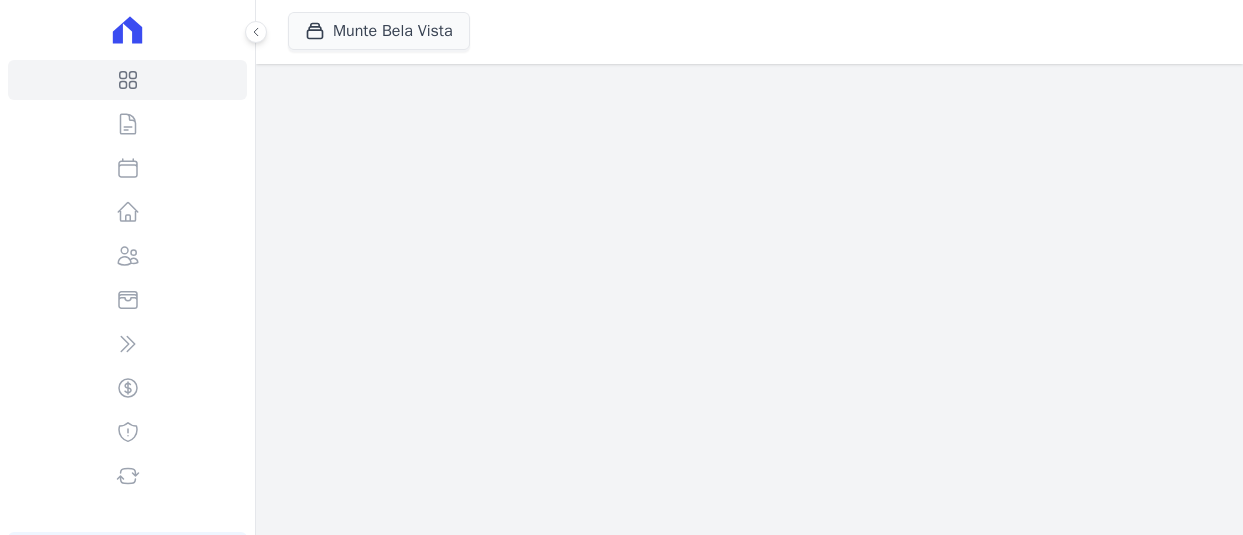 scroll, scrollTop: 0, scrollLeft: 0, axis: both 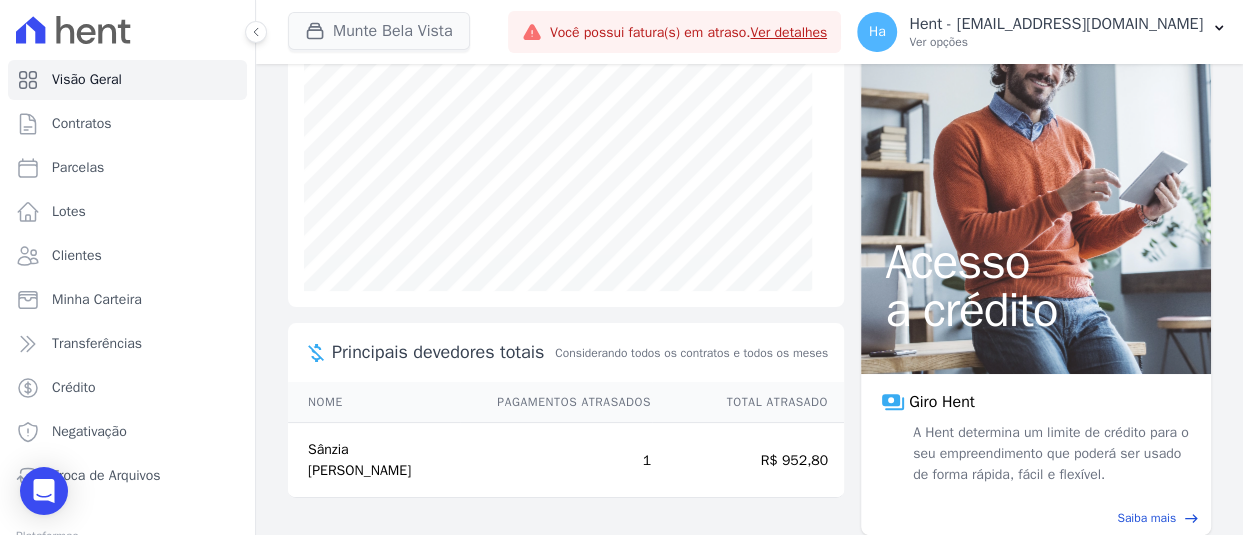 click at bounding box center (256, 32) 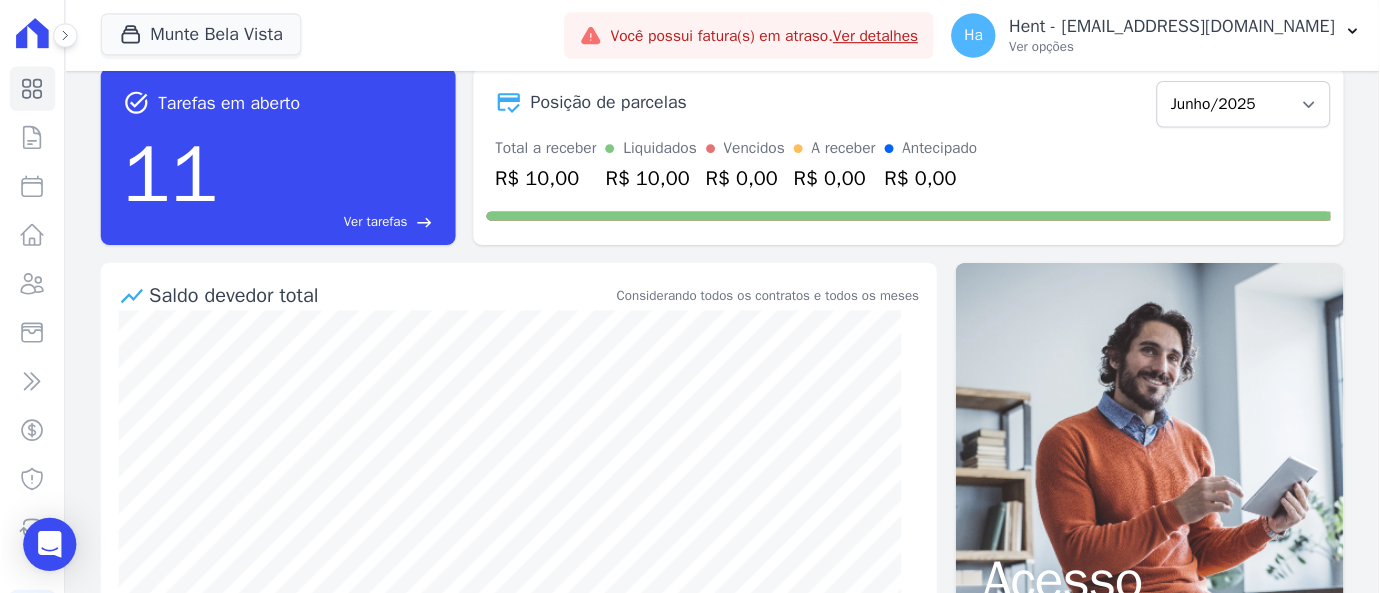 scroll, scrollTop: 0, scrollLeft: 0, axis: both 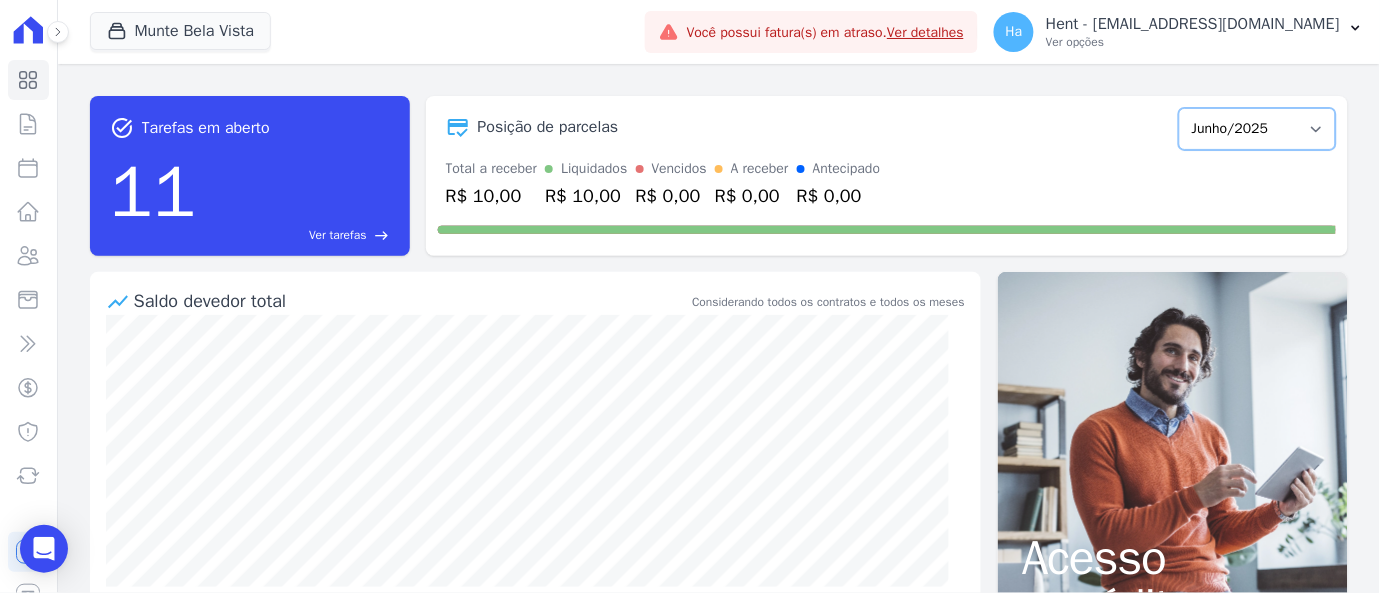 click on "[GEOGRAPHIC_DATA]/2024
Fevereiro/2024
Março/2024
Abril/2024
Maio/2024
Junho/2024
Julho/2024
Agosto/2024
Setembro/2024
Outubro/2024
Novembro/2024
Dezembro/2024
Janeiro/2025
Fevereiro/2025
Março/2025
Abril/2025
Maio/2025
Junho/2025
Julho/2025
Agosto/2025
Setembro/2025
Outubro/2025
Novembro/2025
Dezembro/2025
Janeiro/2026
Fevereiro/2026
Março/2026
Abril/2026
Maio/2026
Junho/2026
Julho/2026
Agosto/2026
Setembro/2026
Outubro/2026
Novembro/2026
Dezembro/2026
Janeiro/2027
Fevereiro/2027
Março/2027
Abril/2027
Maio/2027
Junho/2027
Julho/2027
Agosto/2027
Setembro/2027
Outubro/2027
Novembro/2027
Dezembro/2027
Janeiro/2028
Fevereiro/2028
Março/2028
Abril/2028
Maio/2028
Junho/2028
Julho/2028
Agosto/2028
Setembro/2028
Outubro/2028
Novembro/2028
Dezembro/2028
Janeiro/2029
Fevereiro/2029
Março/2029
Abril/2029
Maio/2029
Junho/2029
Julho/2029
Agosto/2029
Setembro/2029
Outubro/2029" at bounding box center [1257, 129] 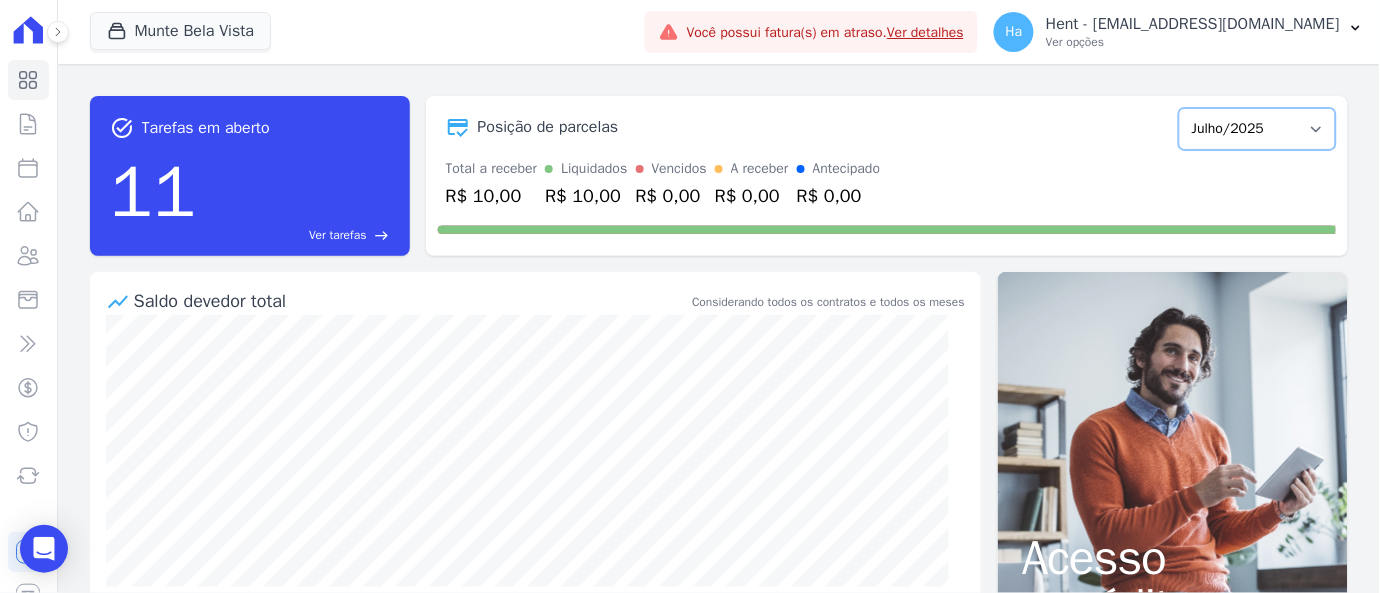 click on "Janeiro/2024
Fevereiro/2024
Março/2024
Abril/2024
Maio/2024
Junho/2024
Julho/2024
Agosto/2024
Setembro/2024
Outubro/2024
Novembro/2024
Dezembro/2024
Janeiro/2025
Fevereiro/2025
Março/2025
Abril/2025
Maio/2025
Junho/2025
Julho/2025
Agosto/2025
Setembro/2025
Outubro/2025
Novembro/2025
Dezembro/2025
Janeiro/2026
Fevereiro/2026
Março/2026
Abril/2026
Maio/2026
Junho/2026
Julho/2026
Agosto/2026
Setembro/2026
Outubro/2026
Novembro/2026
Dezembro/2026
Janeiro/2027
Fevereiro/2027
Março/2027
Abril/2027
Maio/2027
Junho/2027
Julho/2027
Agosto/2027
Setembro/2027
Outubro/2027
Novembro/2027
Dezembro/2027
Janeiro/2028
Fevereiro/2028
Março/2028
Abril/2028
Maio/2028
Junho/2028
Julho/2028
Agosto/2028
Setembro/2028
Outubro/2028
Novembro/2028
Dezembro/2028
Janeiro/2029
Fevereiro/2029
Março/2029
Abril/2029
Maio/2029
Junho/2029
Julho/2029
Agosto/2029
Setembro/2029
Outubro/2029" at bounding box center [1257, 129] 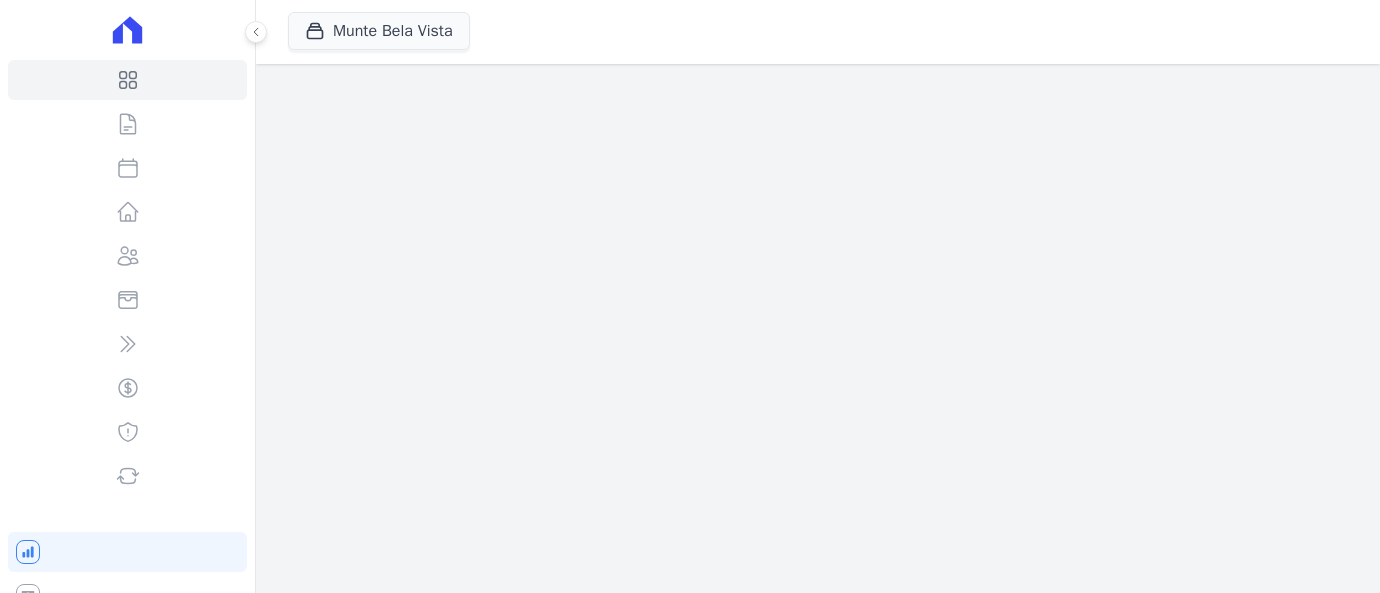 scroll, scrollTop: 0, scrollLeft: 0, axis: both 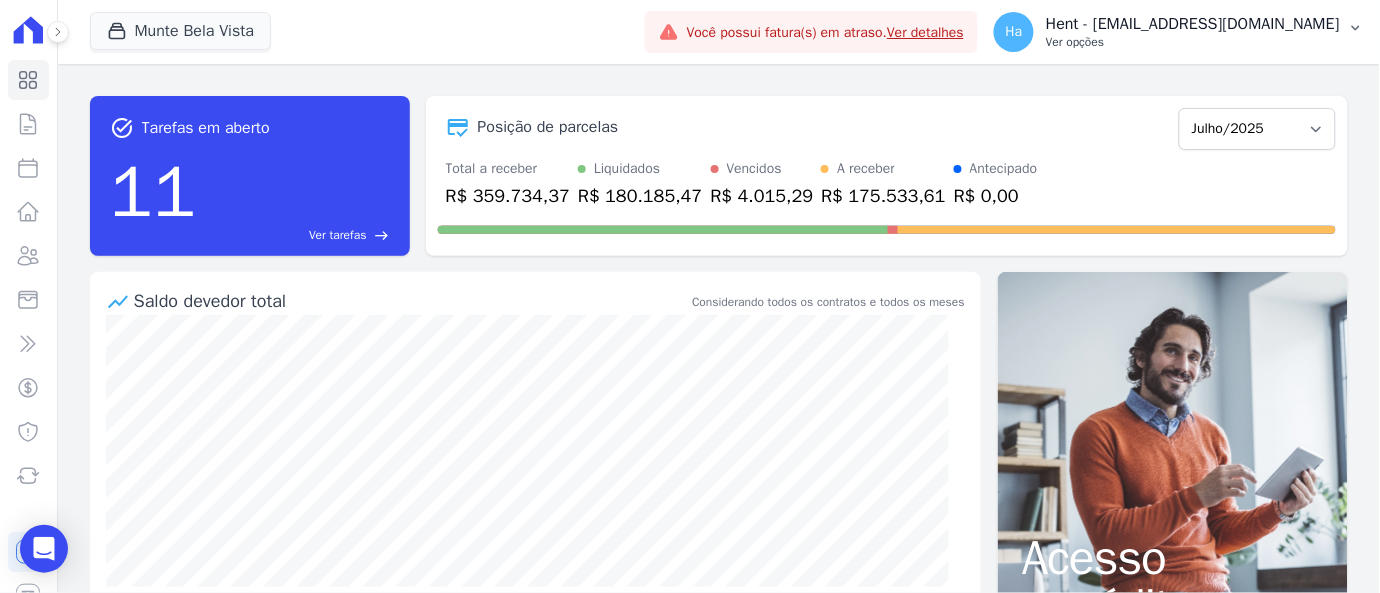 click on "Ha
Hent -  [EMAIL_ADDRESS][DOMAIN_NAME]
Ver opções" at bounding box center [1179, 32] 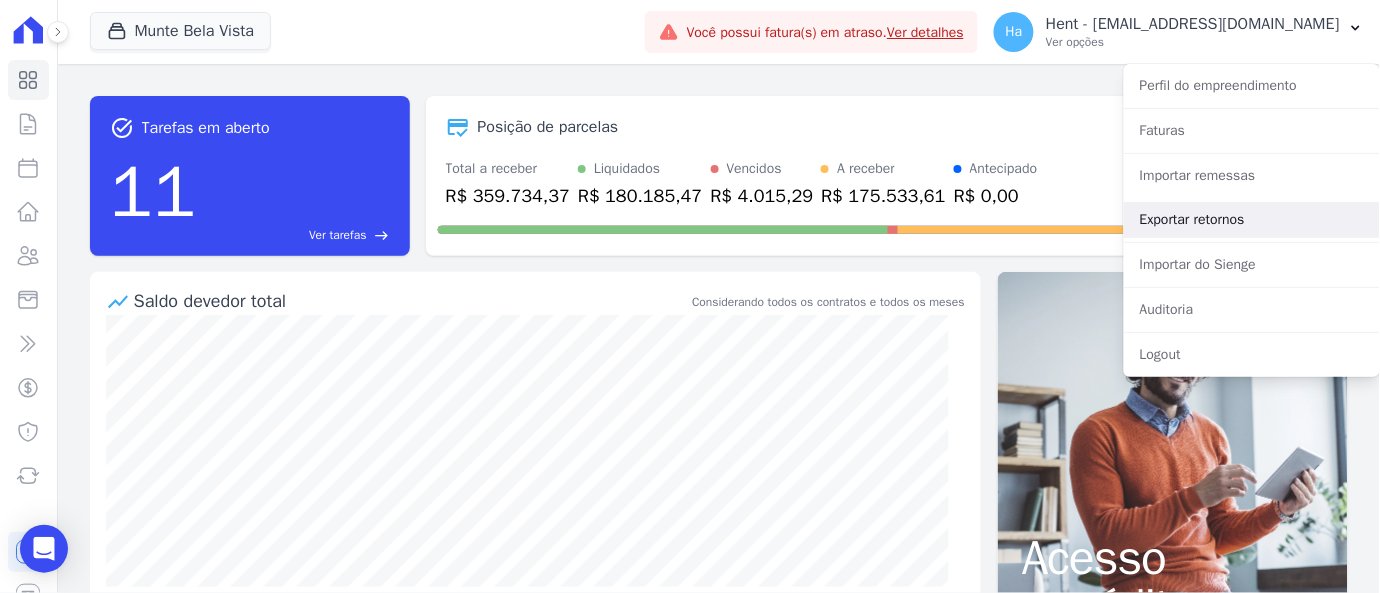 click on "Exportar retornos" at bounding box center (1252, 220) 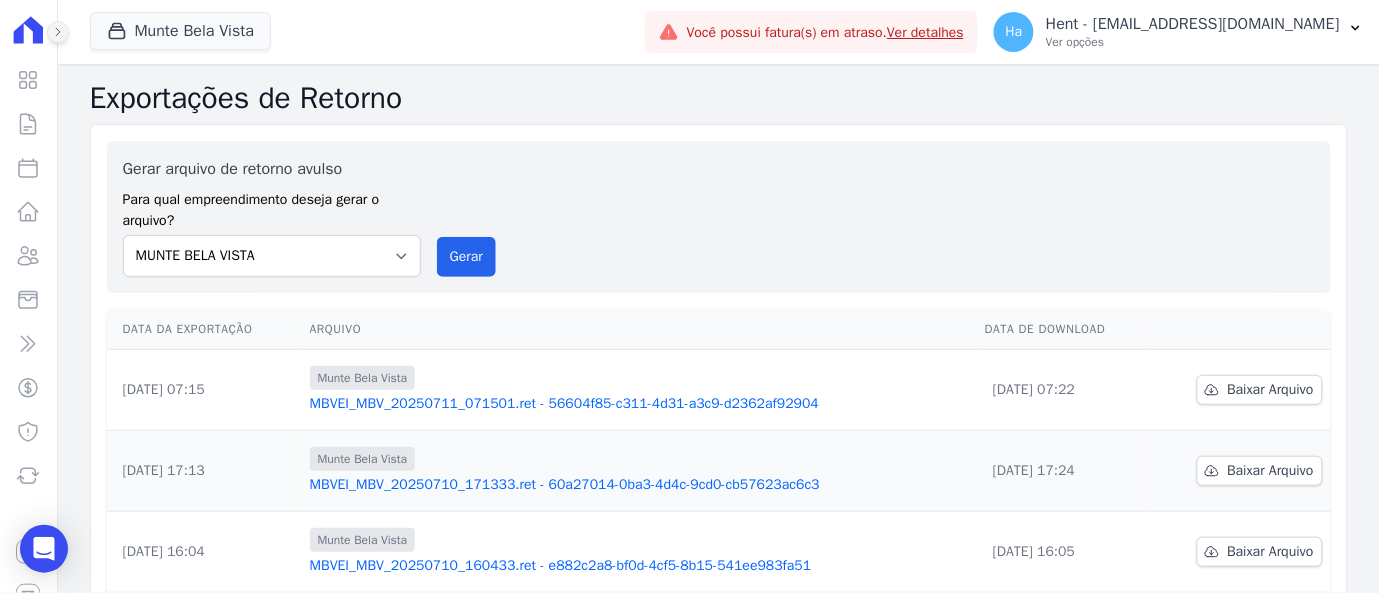 click at bounding box center (58, 32) 